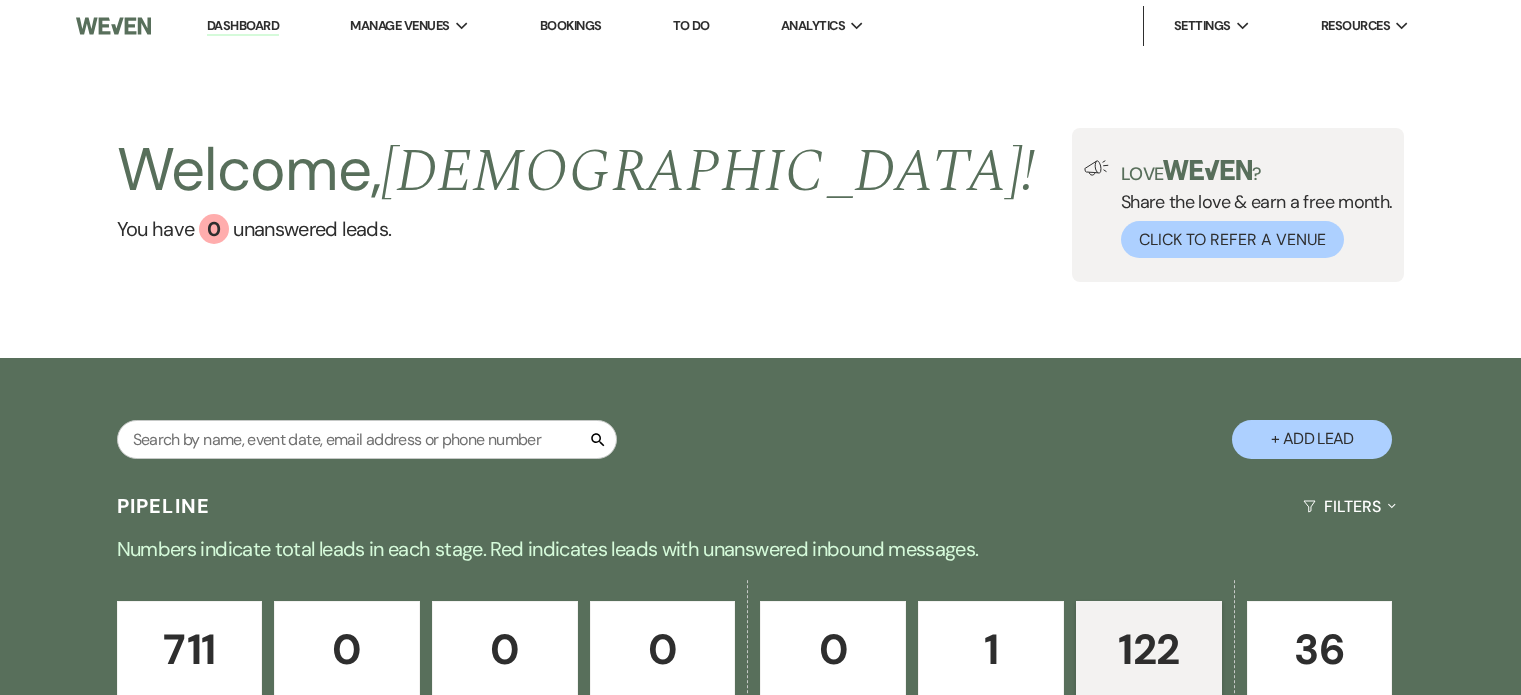 scroll, scrollTop: 200, scrollLeft: 0, axis: vertical 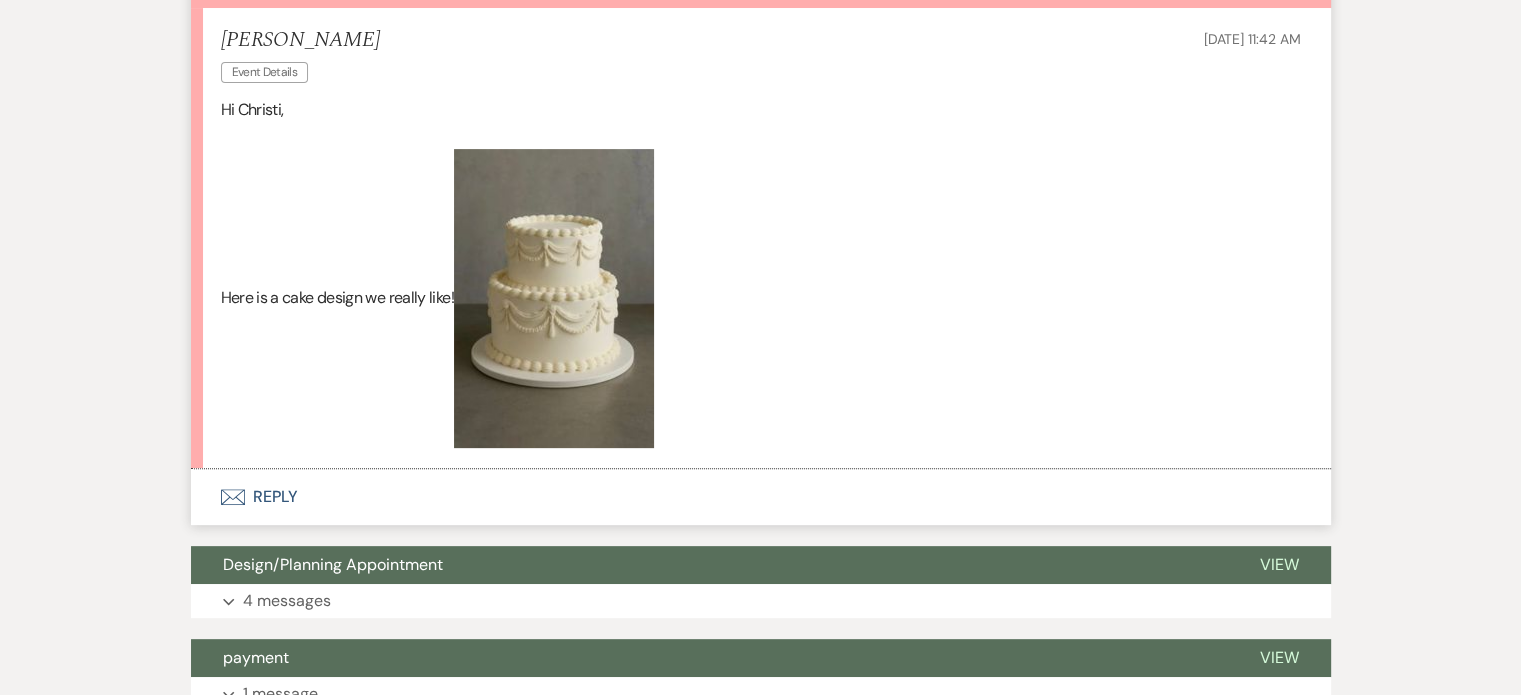 click on "Envelope Reply" at bounding box center [761, 497] 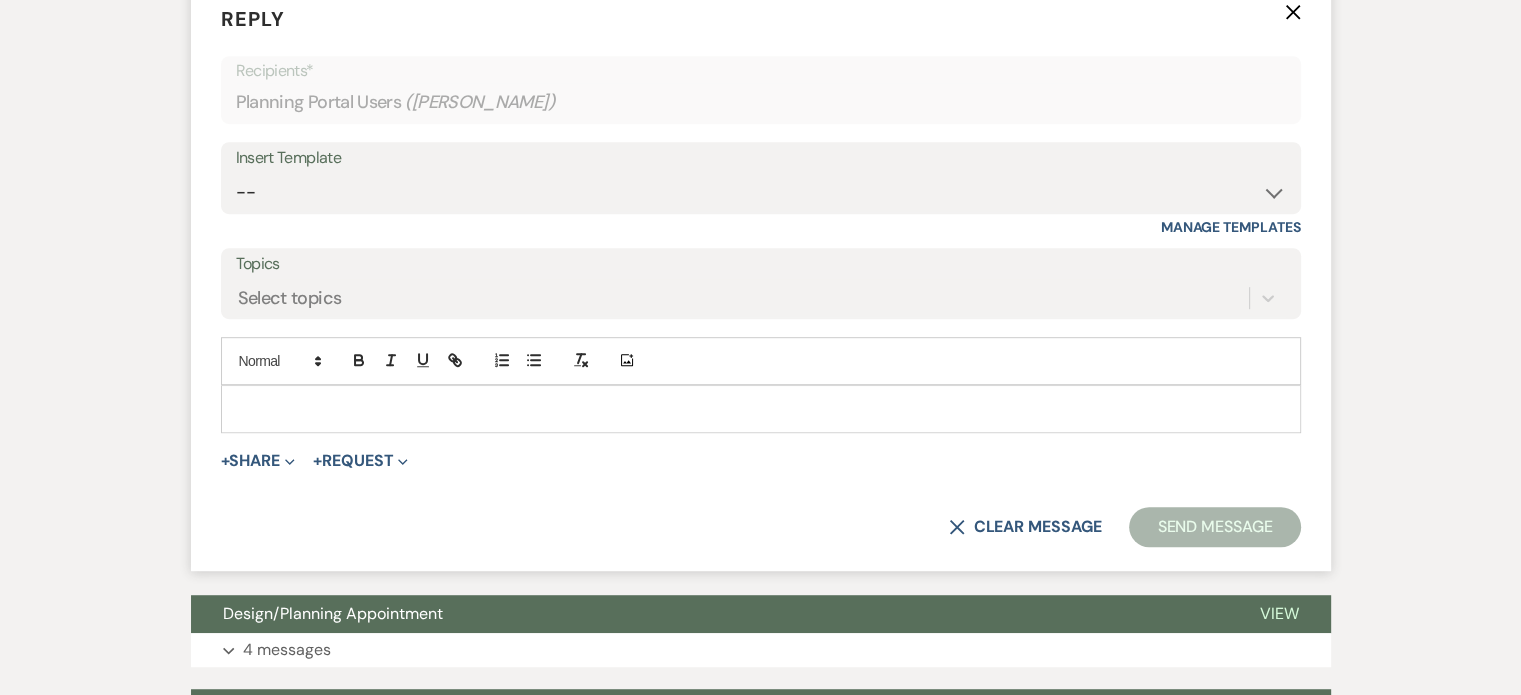 scroll, scrollTop: 1100, scrollLeft: 0, axis: vertical 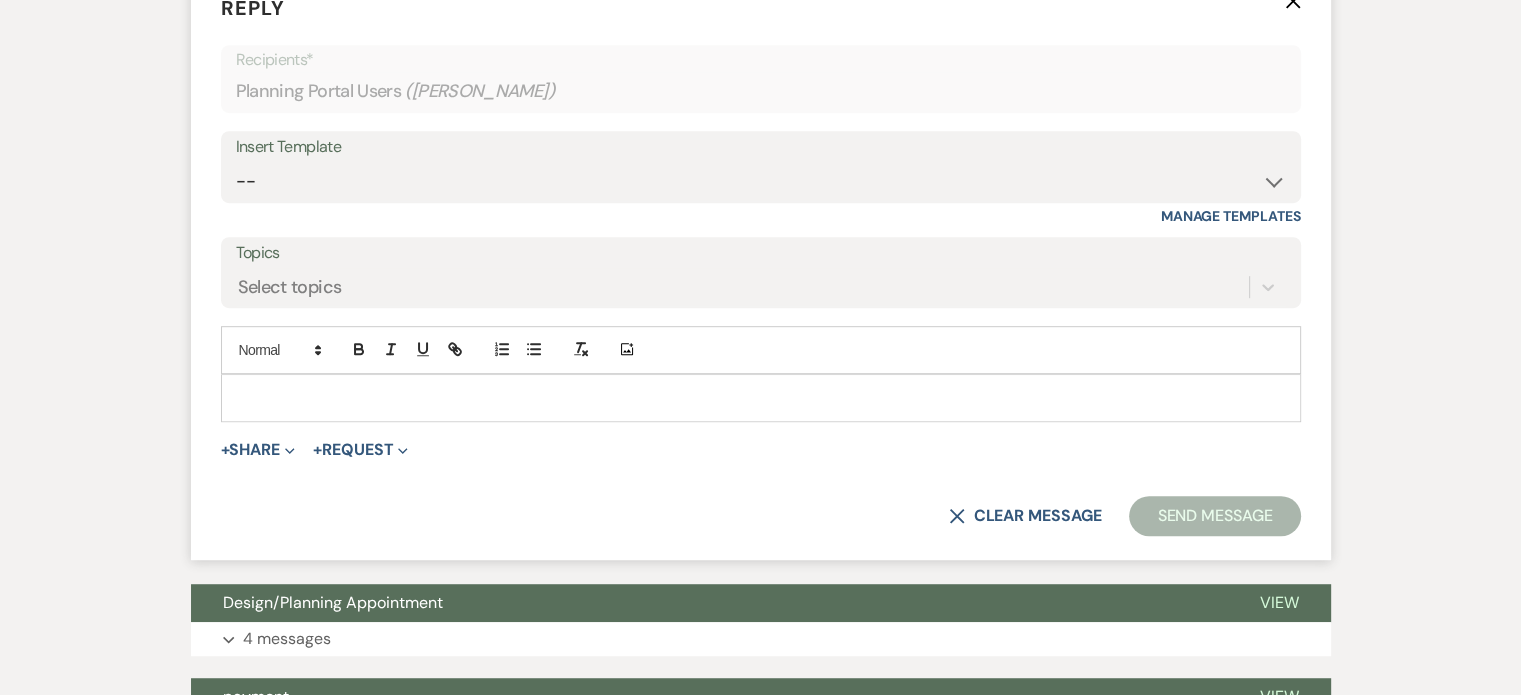 click at bounding box center (761, 398) 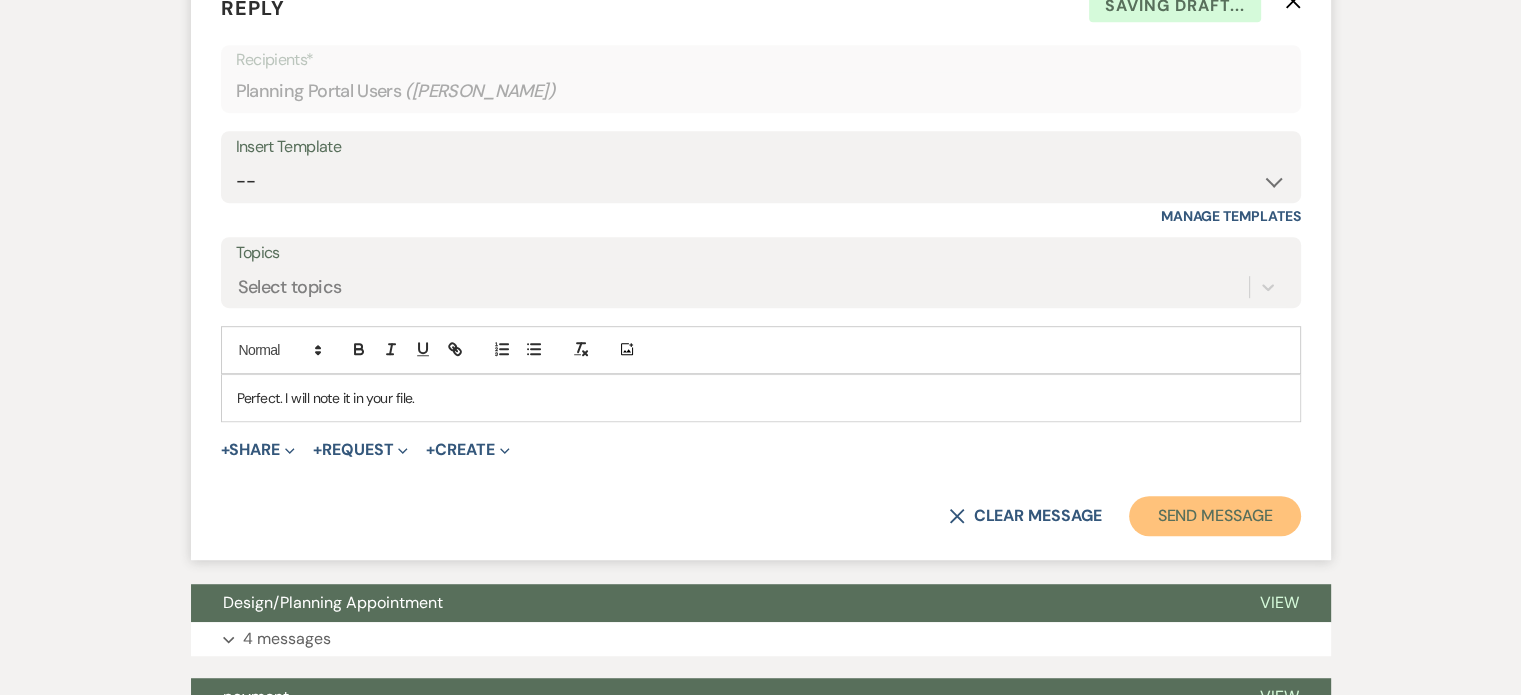 click on "Send Message" at bounding box center [1214, 516] 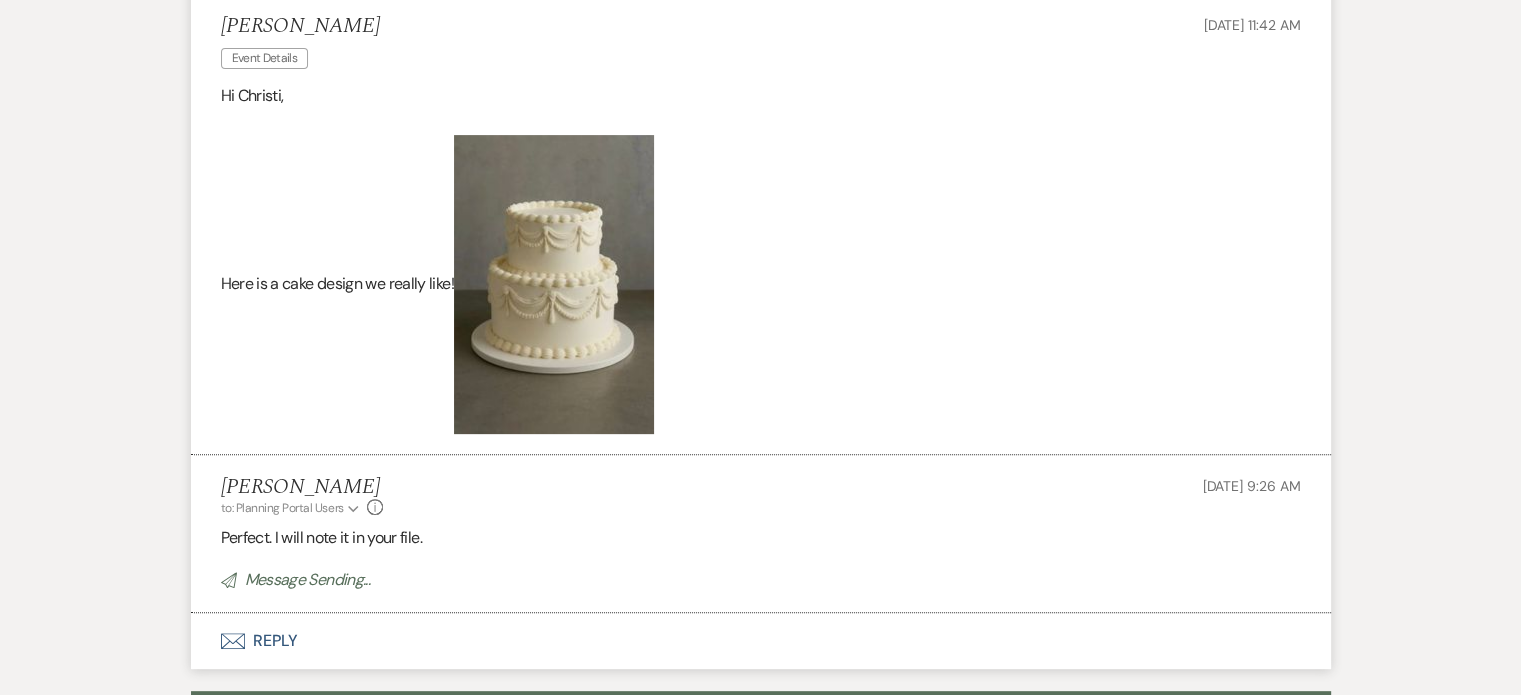 scroll, scrollTop: 612, scrollLeft: 0, axis: vertical 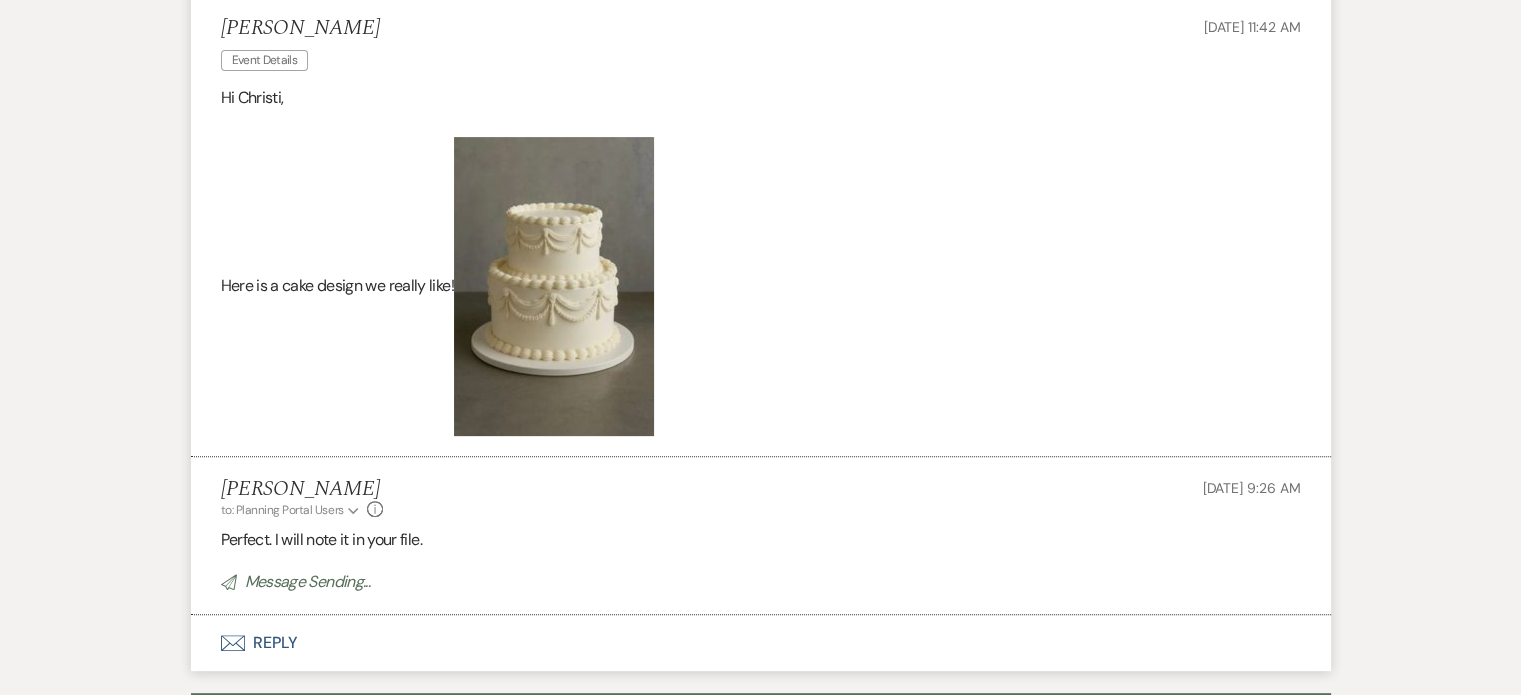click at bounding box center (554, 286) 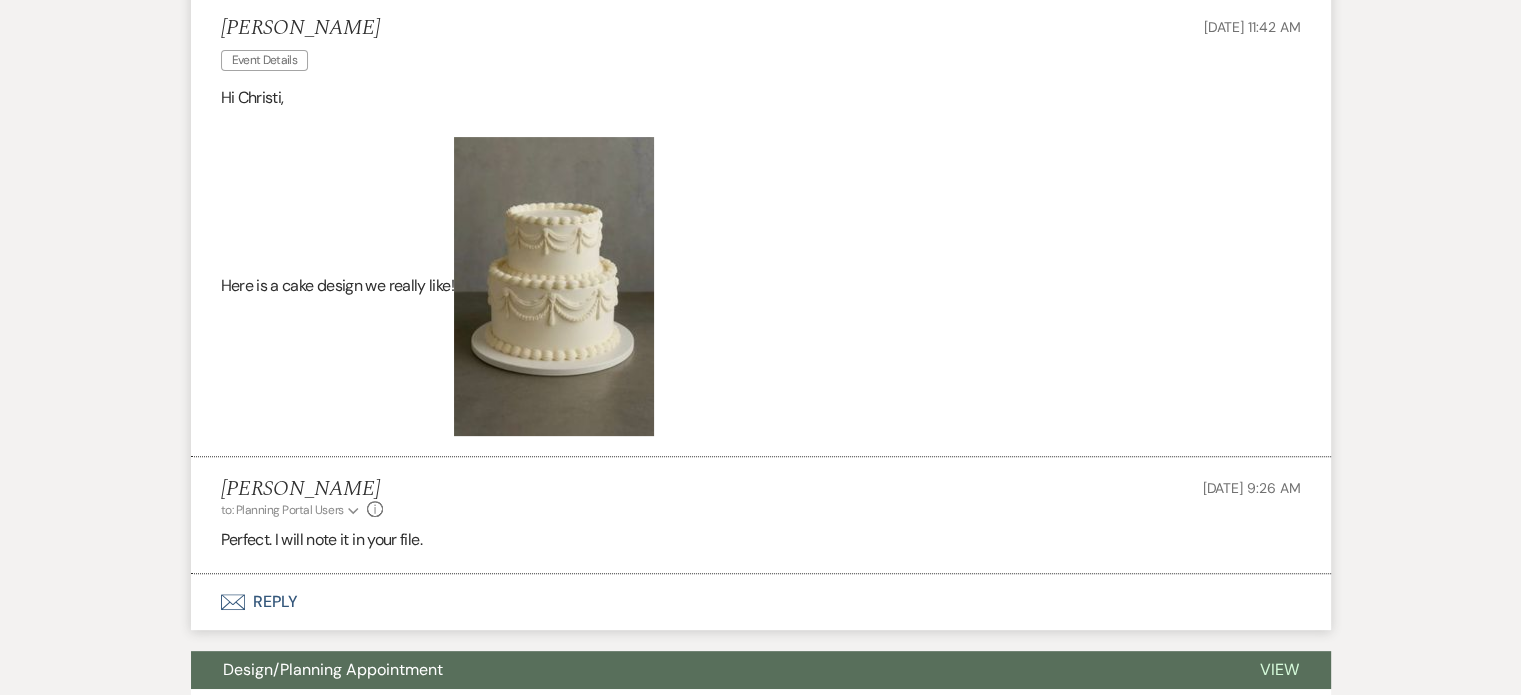 click at bounding box center (554, 286) 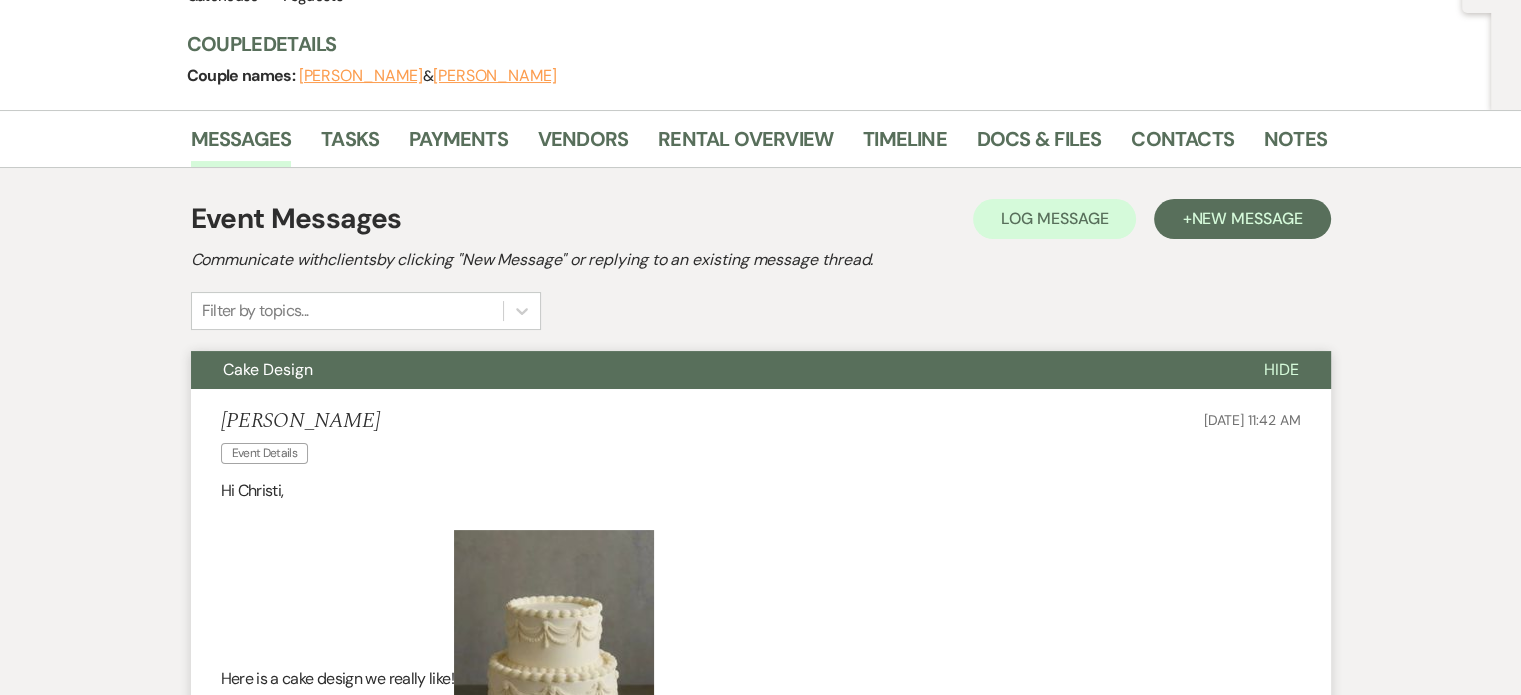 scroll, scrollTop: 212, scrollLeft: 0, axis: vertical 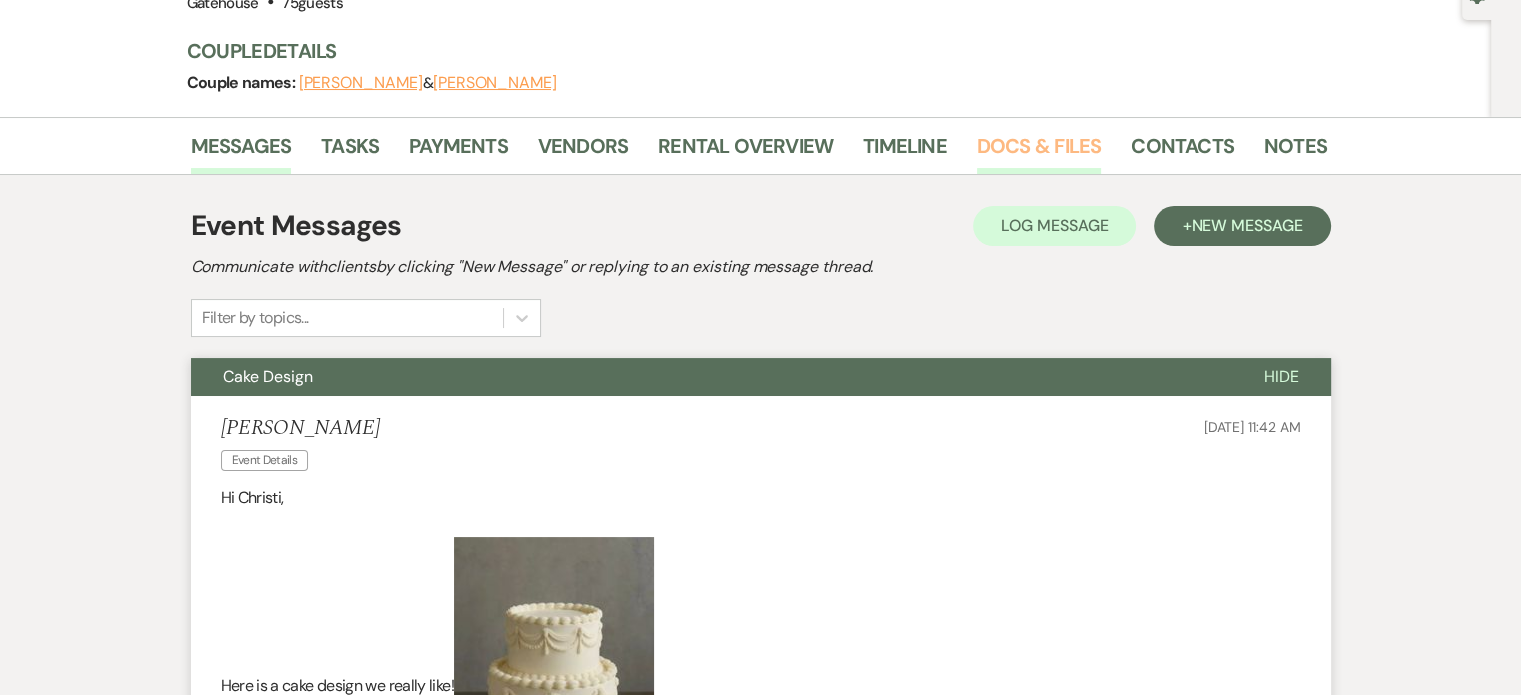 click on "Docs & Files" at bounding box center (1039, 152) 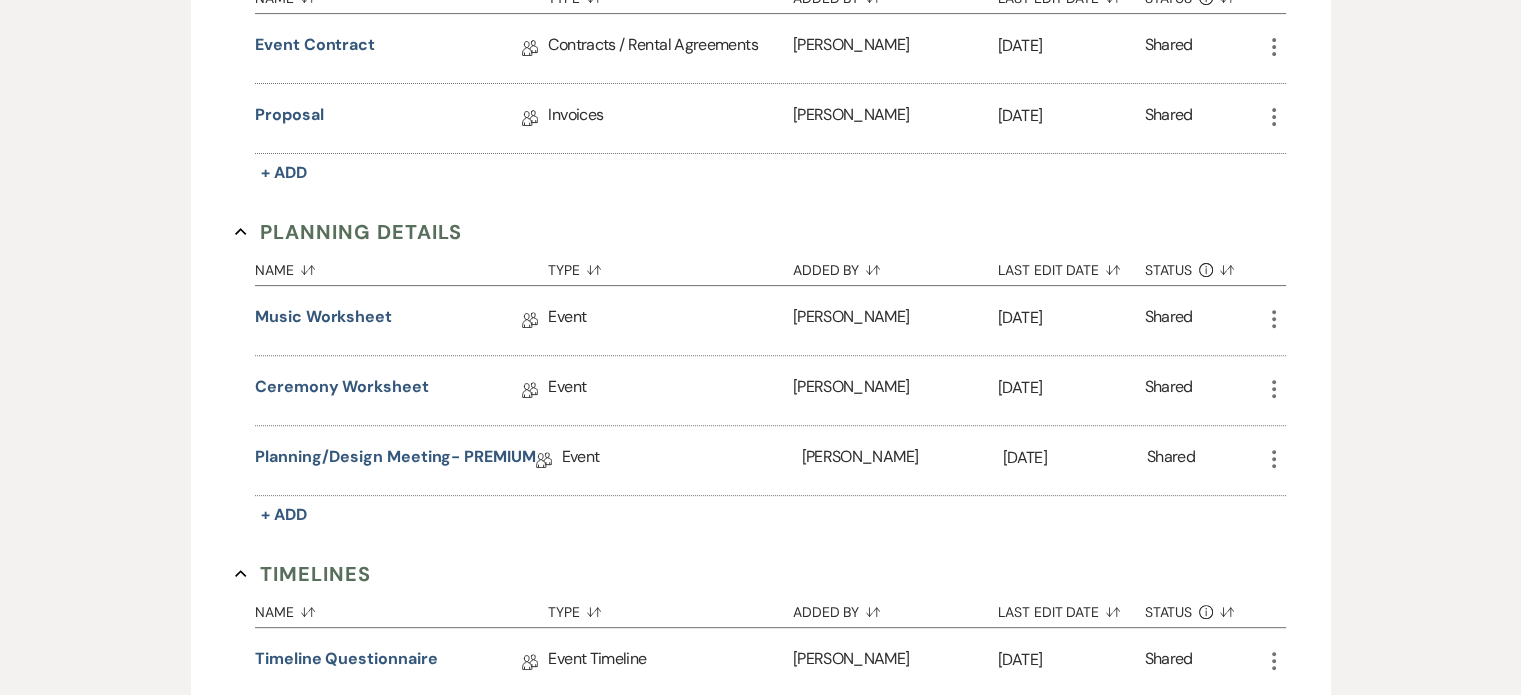 scroll, scrollTop: 712, scrollLeft: 0, axis: vertical 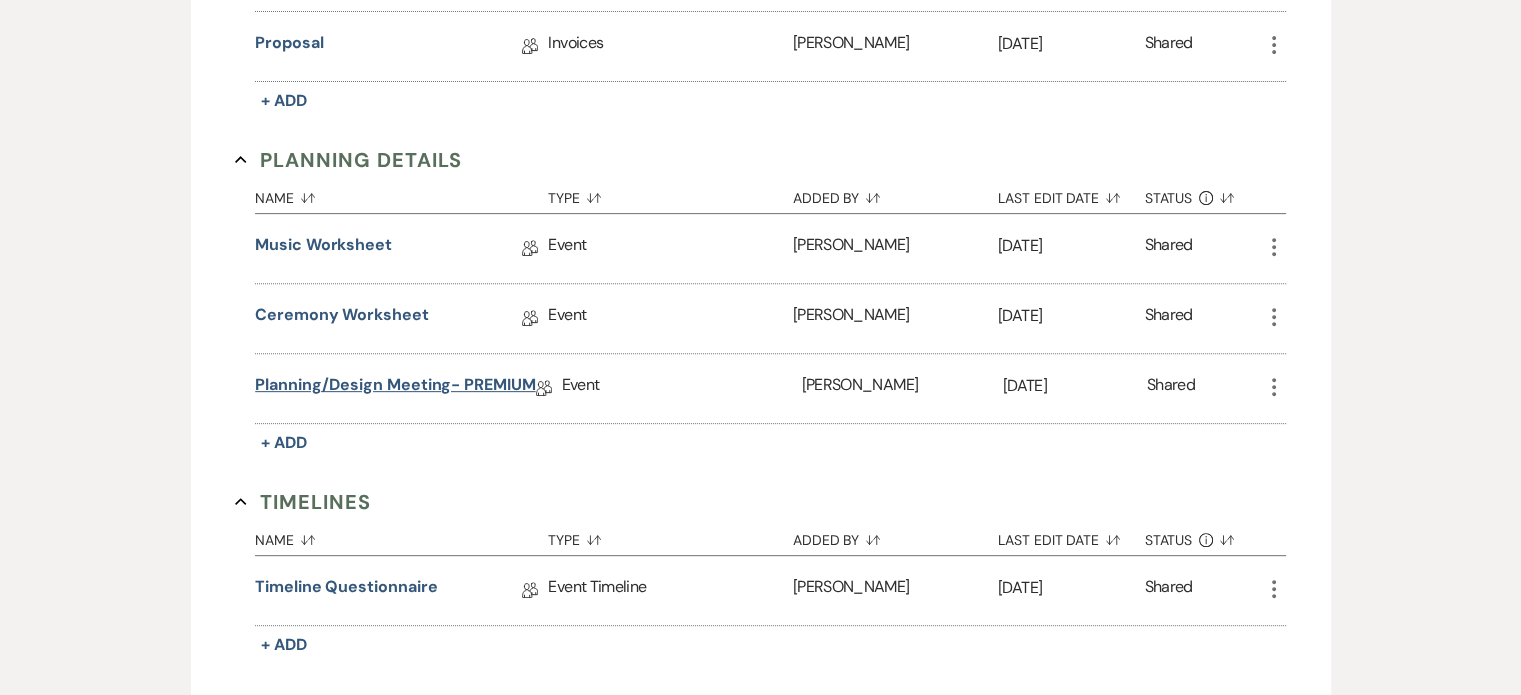 click on "Planning/Design Meeting- PREMIUM" at bounding box center (395, 388) 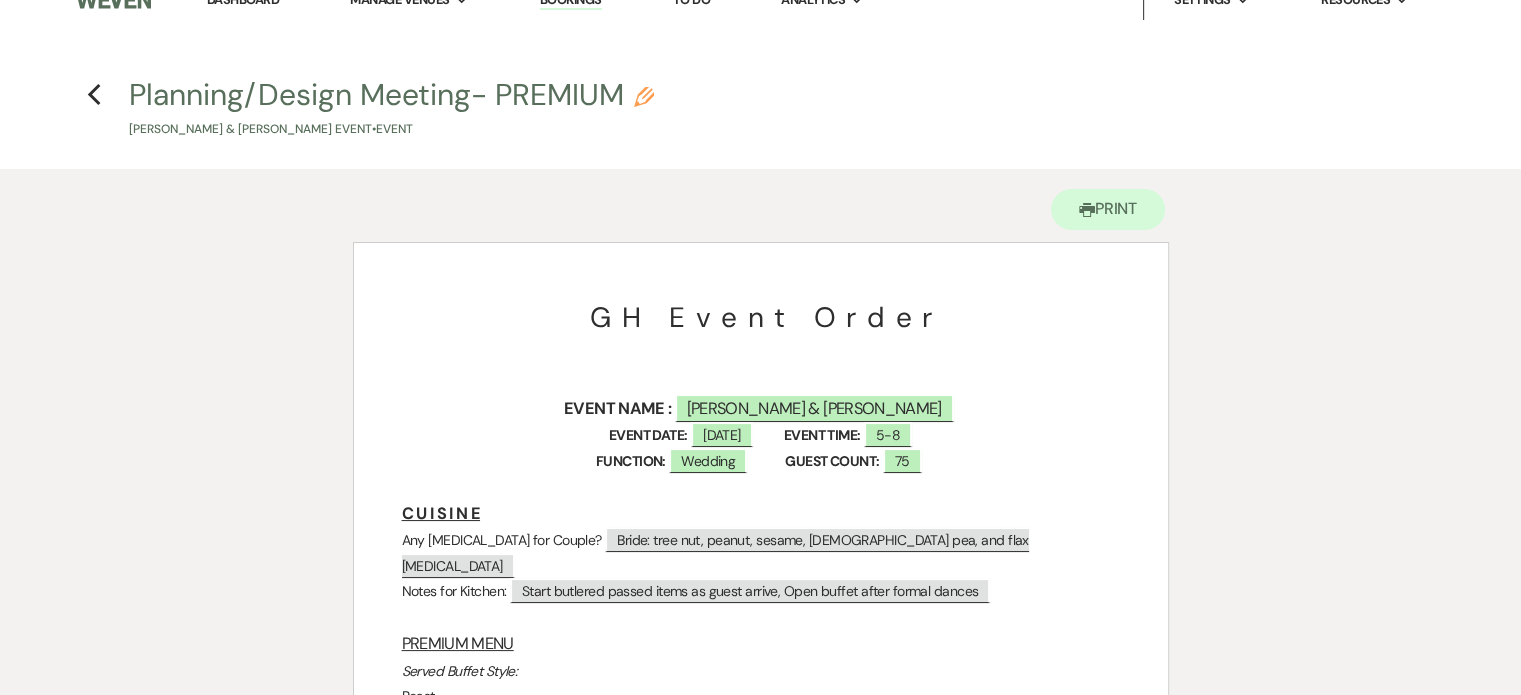 scroll, scrollTop: 0, scrollLeft: 0, axis: both 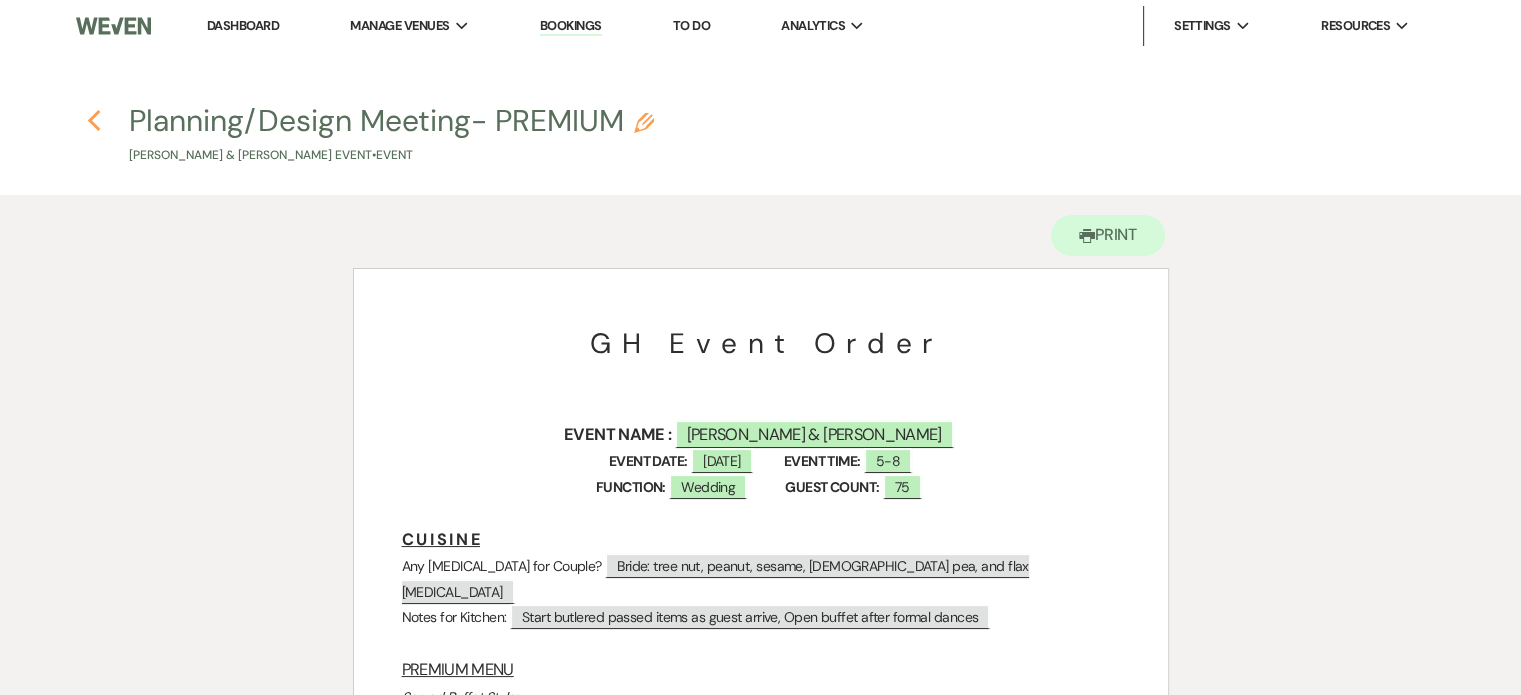 click 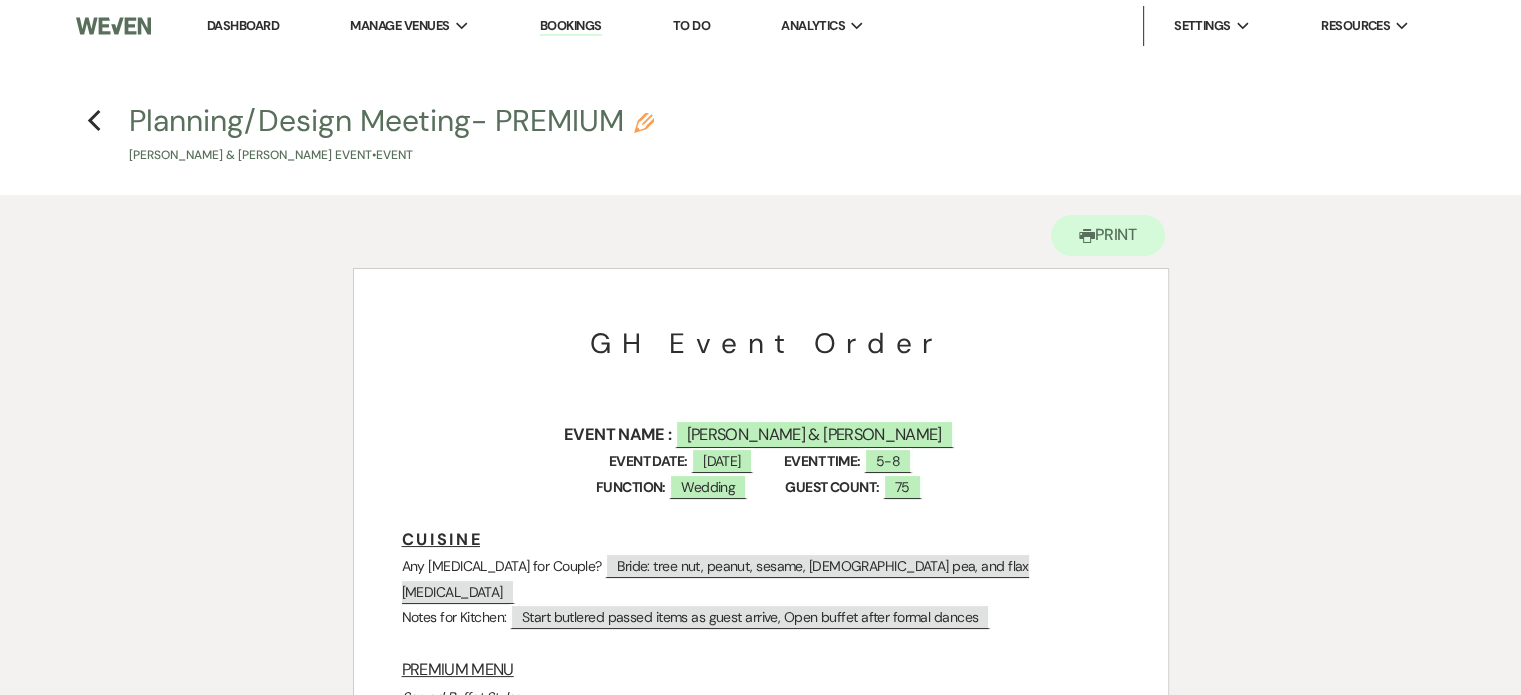 click on "Dashboard" at bounding box center (243, 25) 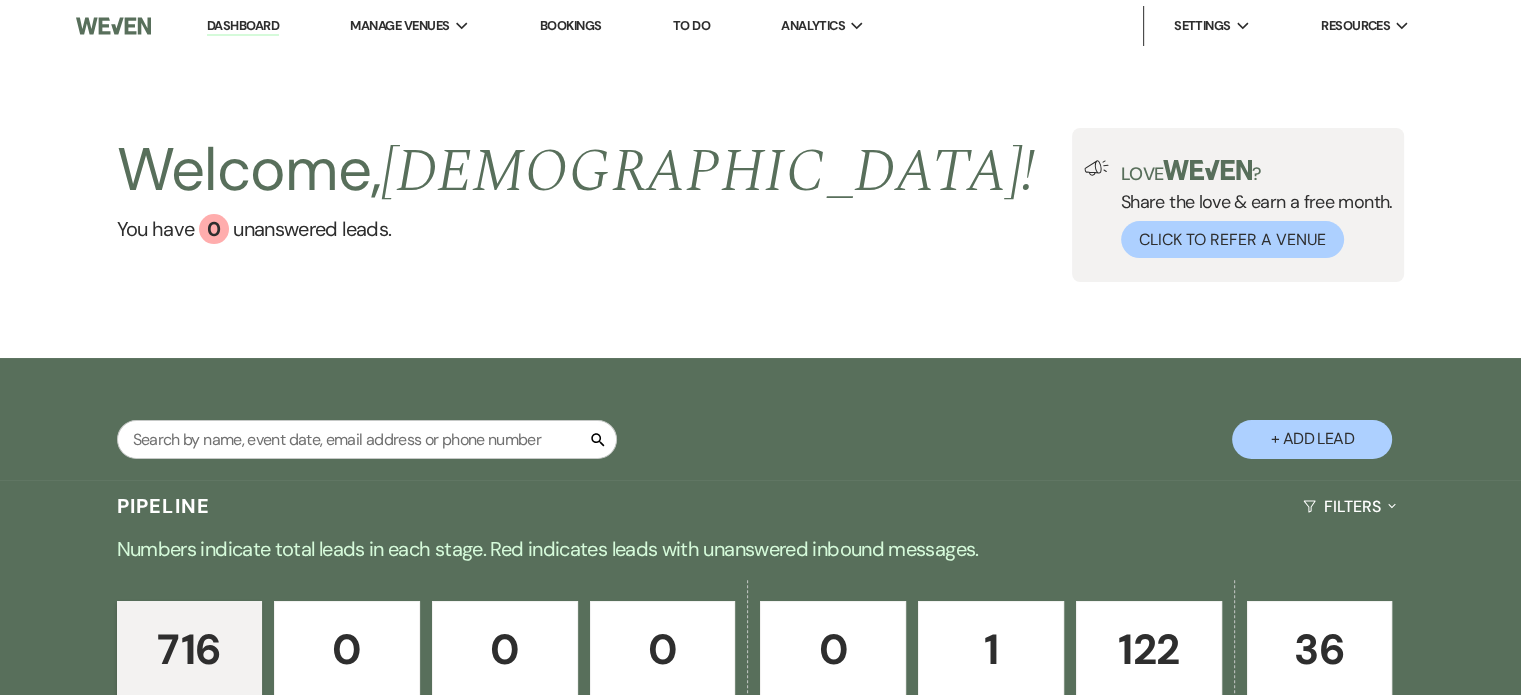 click on "Love   ?
Share the love & earn a free month.     Click to Refer a Venue" at bounding box center [1238, 205] 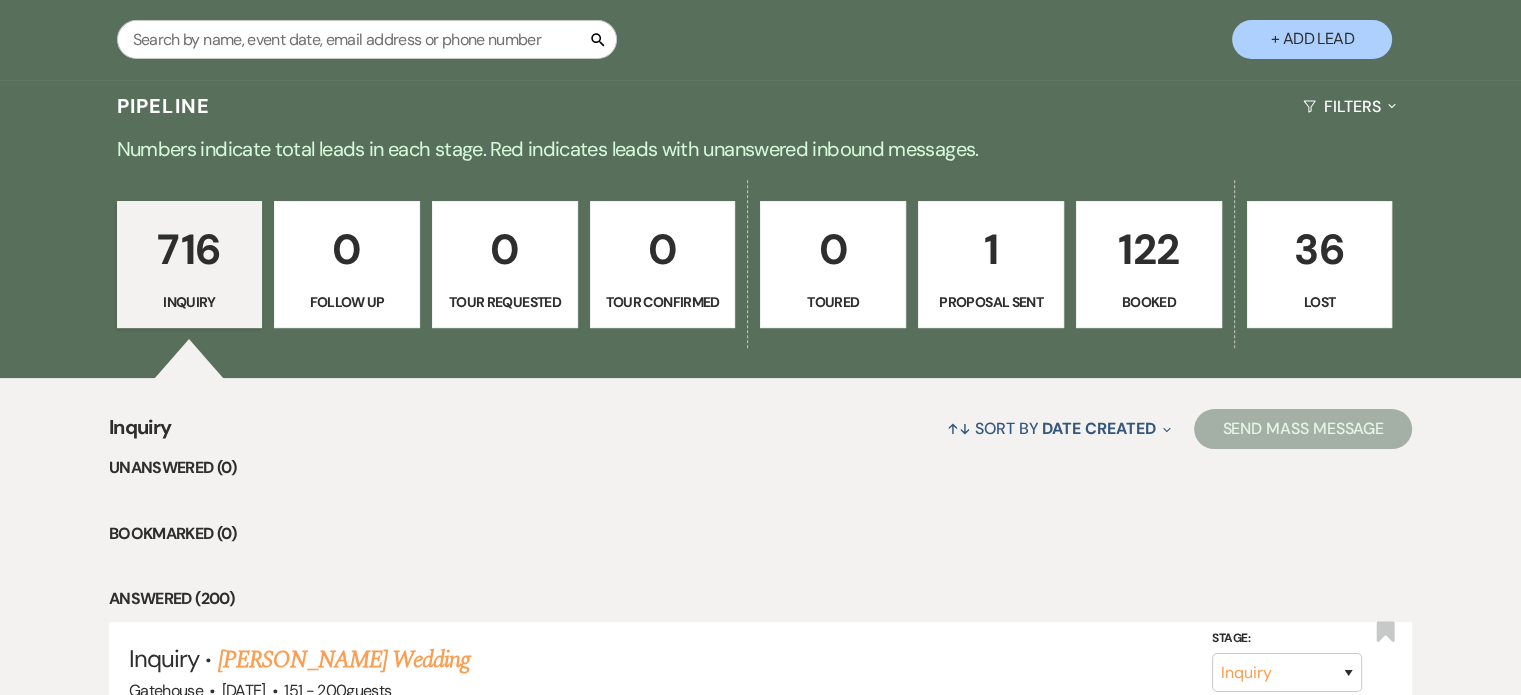 click on "122" at bounding box center (1149, 249) 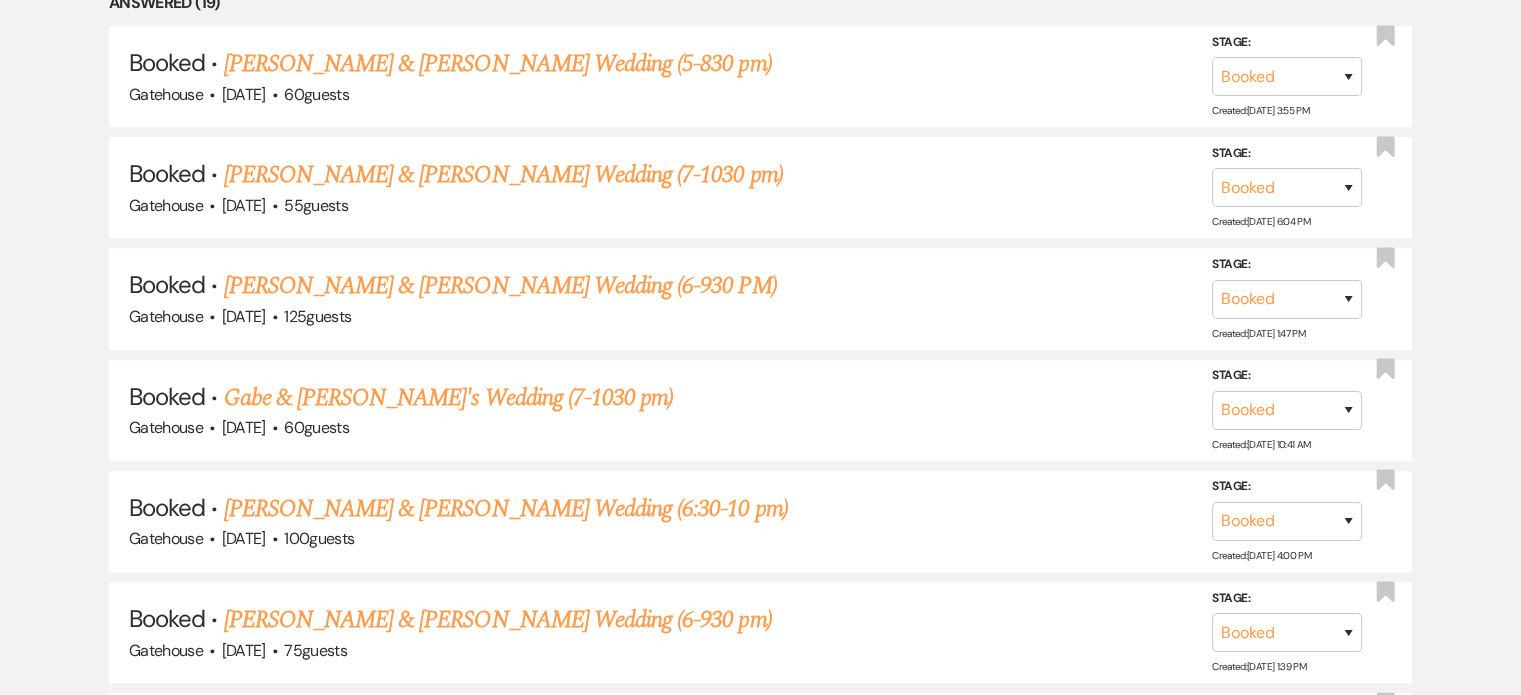 scroll, scrollTop: 1000, scrollLeft: 0, axis: vertical 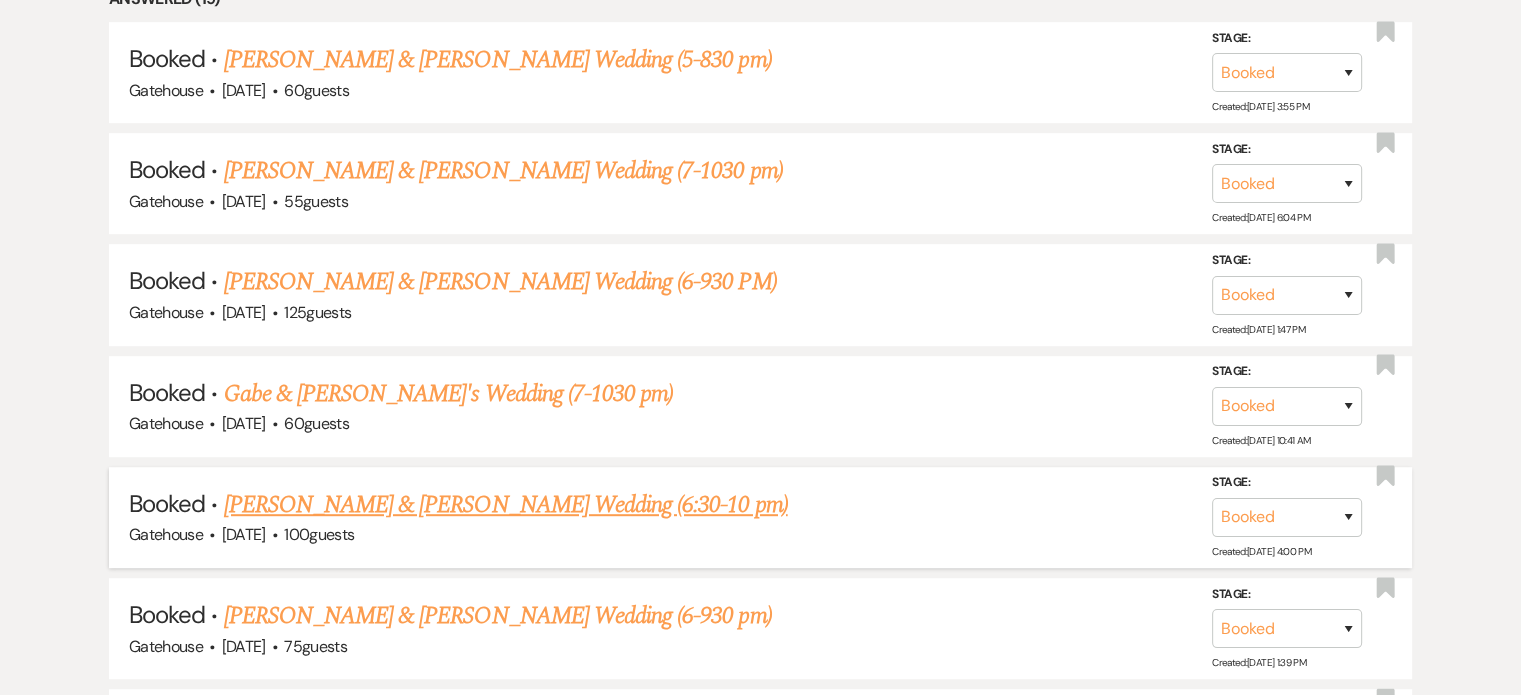 click on "[PERSON_NAME] & [PERSON_NAME] Wedding (6:30-10 pm)" at bounding box center (506, 505) 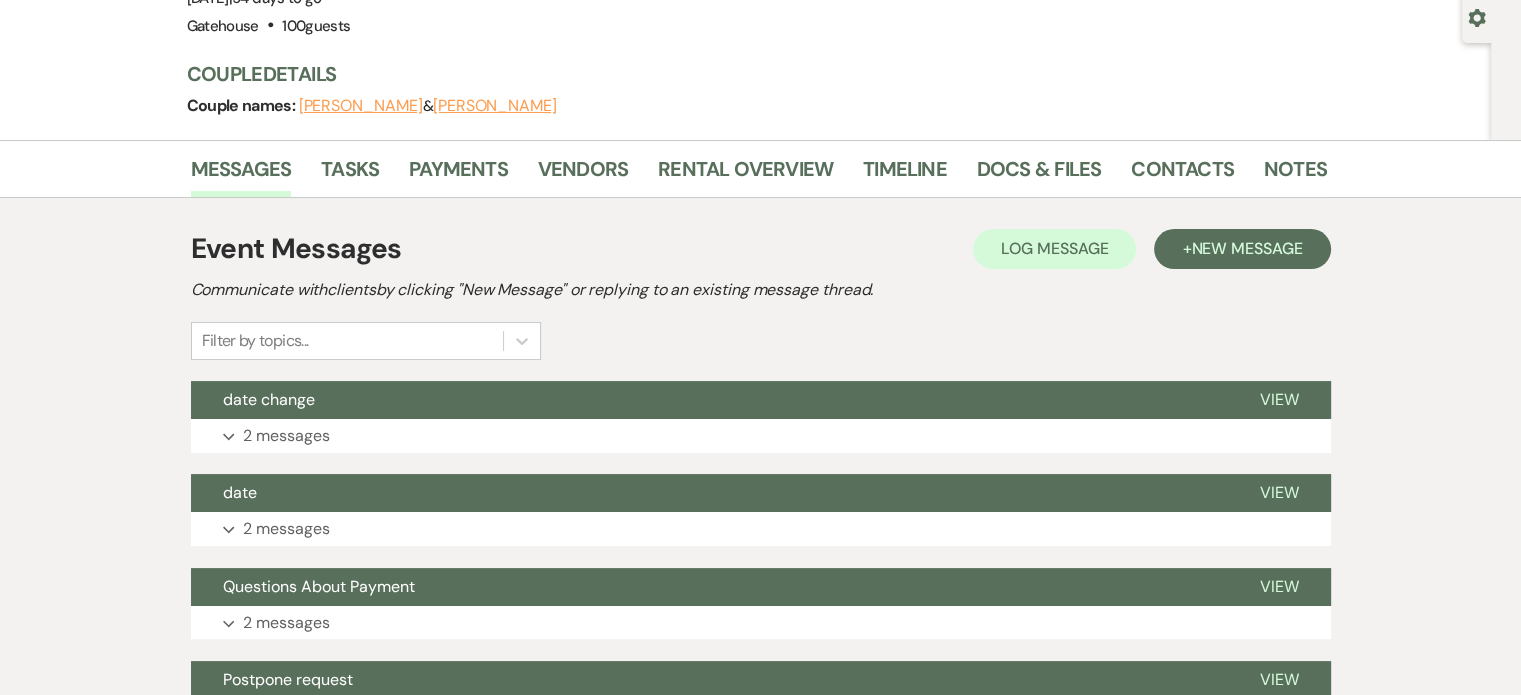 scroll, scrollTop: 200, scrollLeft: 0, axis: vertical 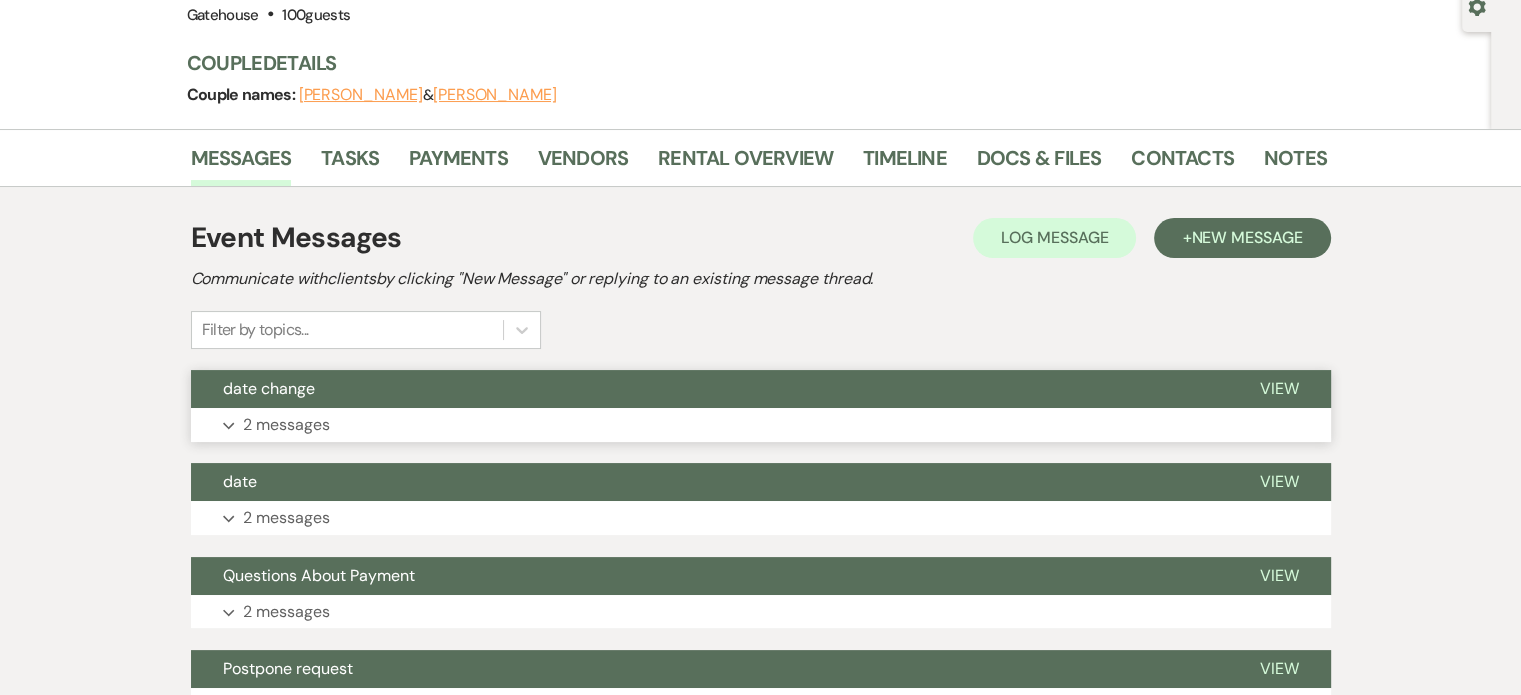 click on "2 messages" at bounding box center [286, 425] 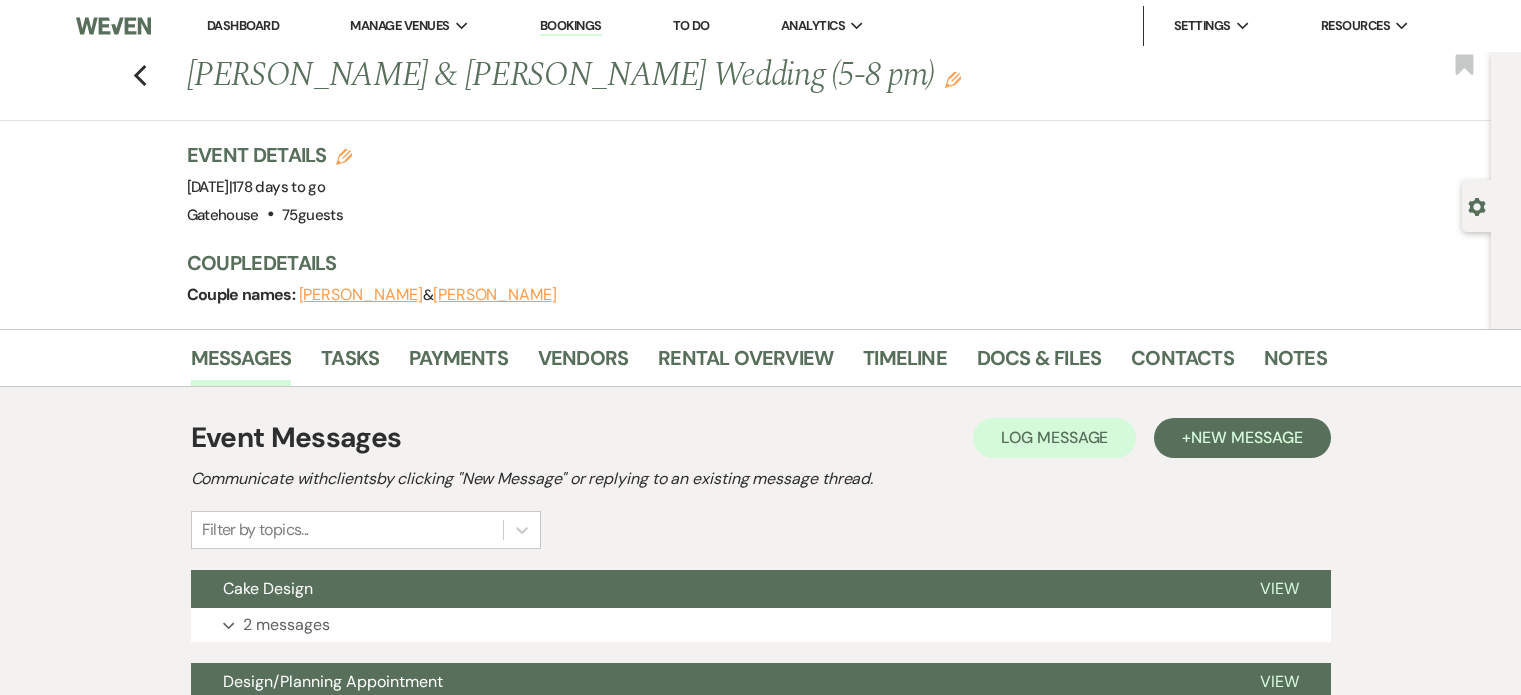 scroll, scrollTop: 0, scrollLeft: 0, axis: both 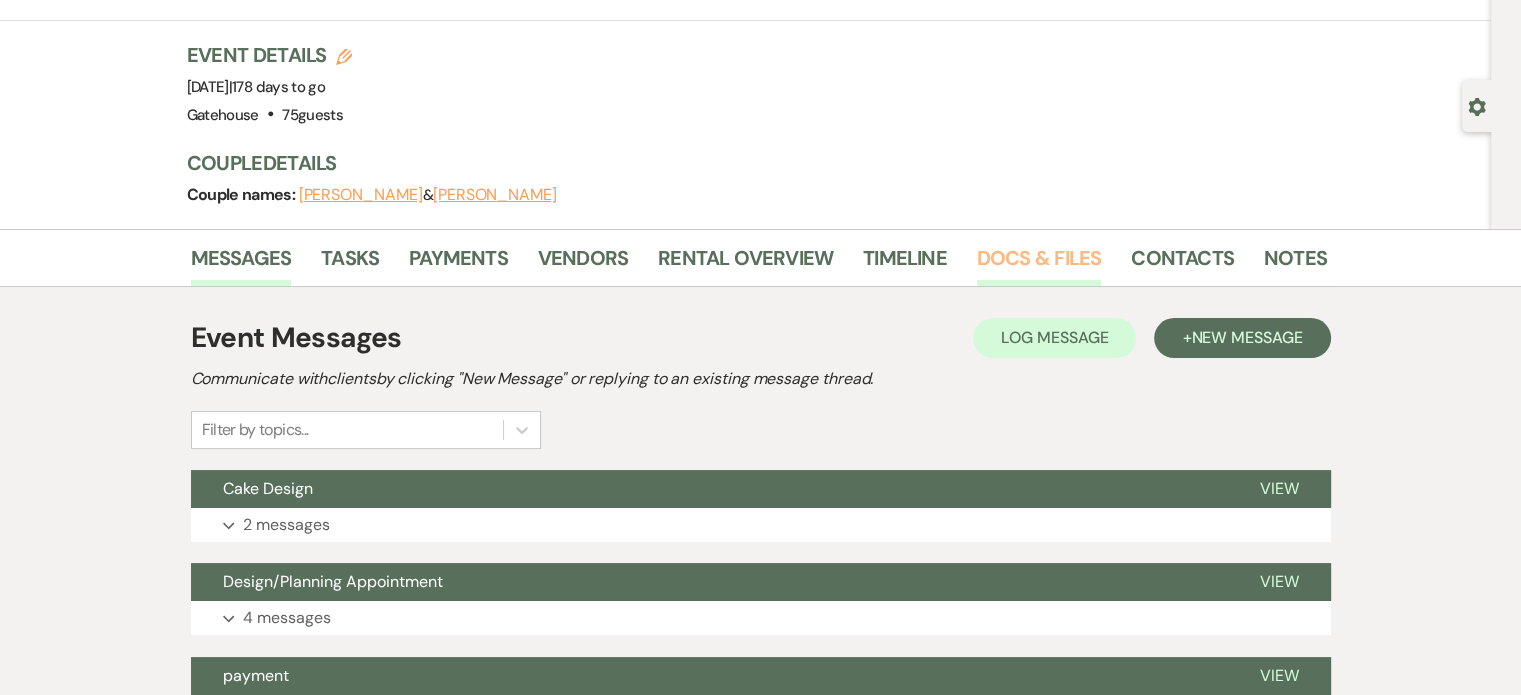 click on "Docs & Files" at bounding box center (1039, 264) 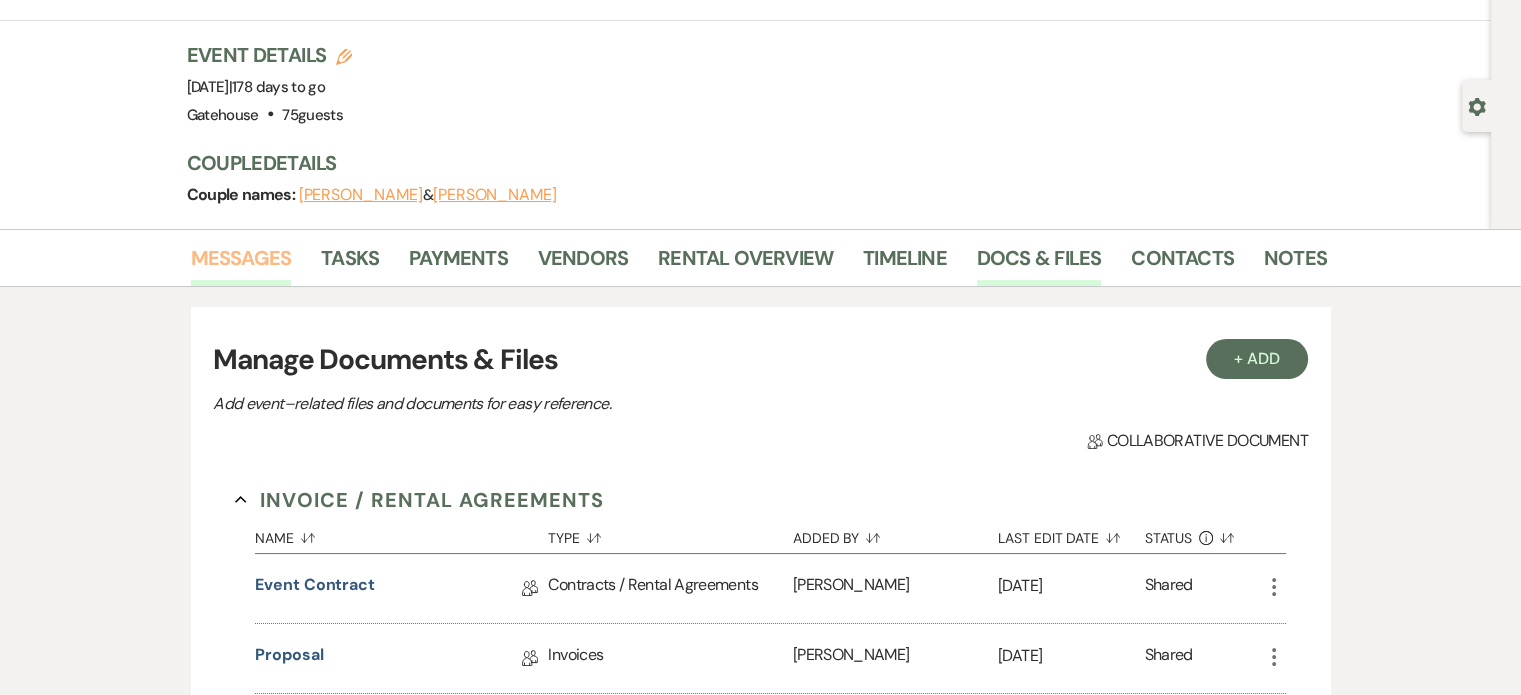 click on "Messages" at bounding box center (241, 264) 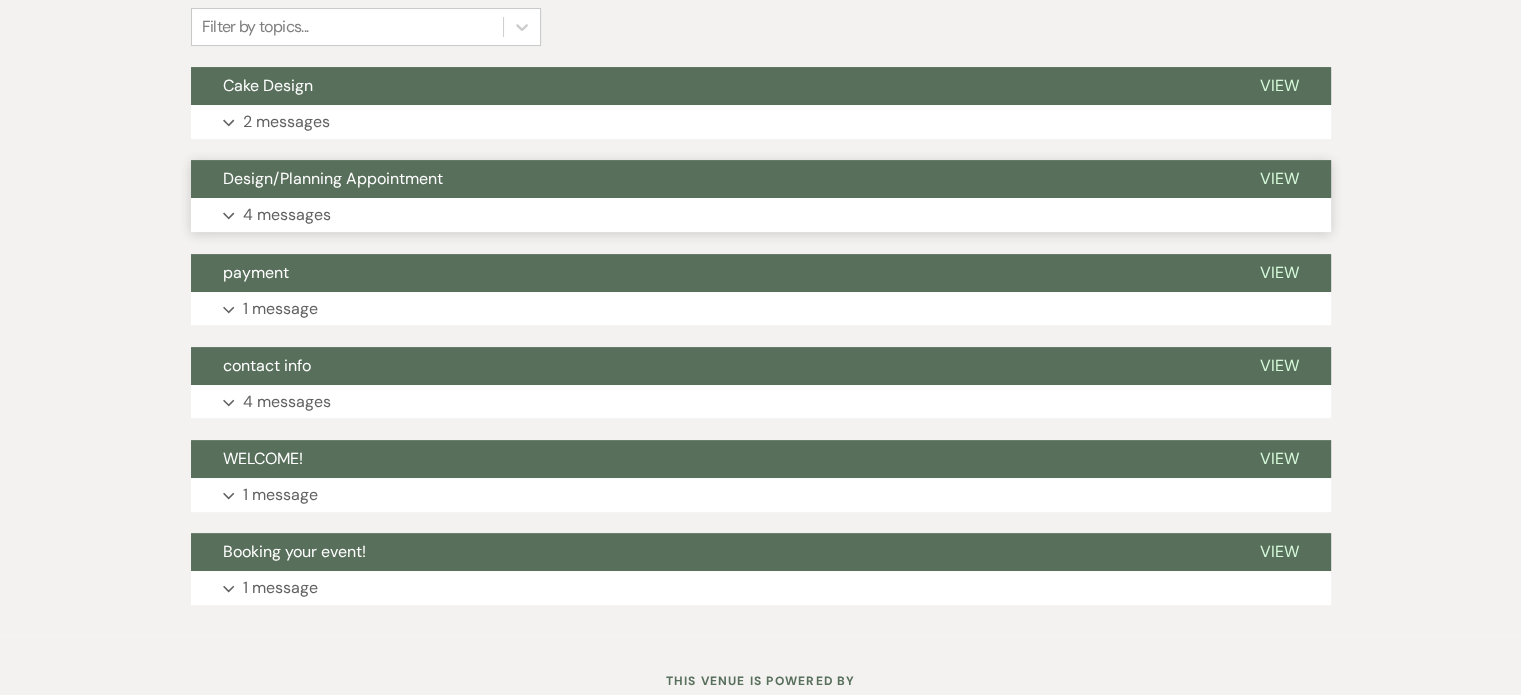 scroll, scrollTop: 370, scrollLeft: 0, axis: vertical 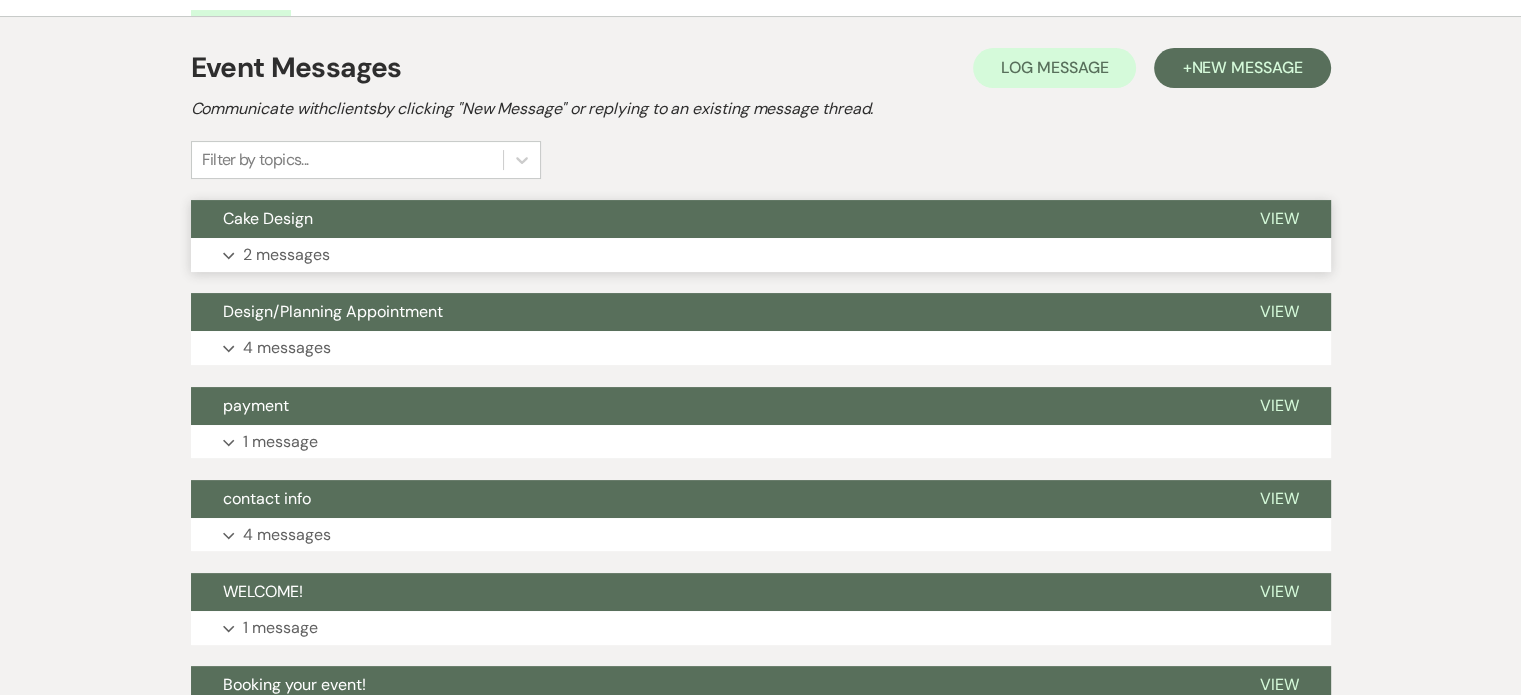 click on "2 messages" at bounding box center (286, 255) 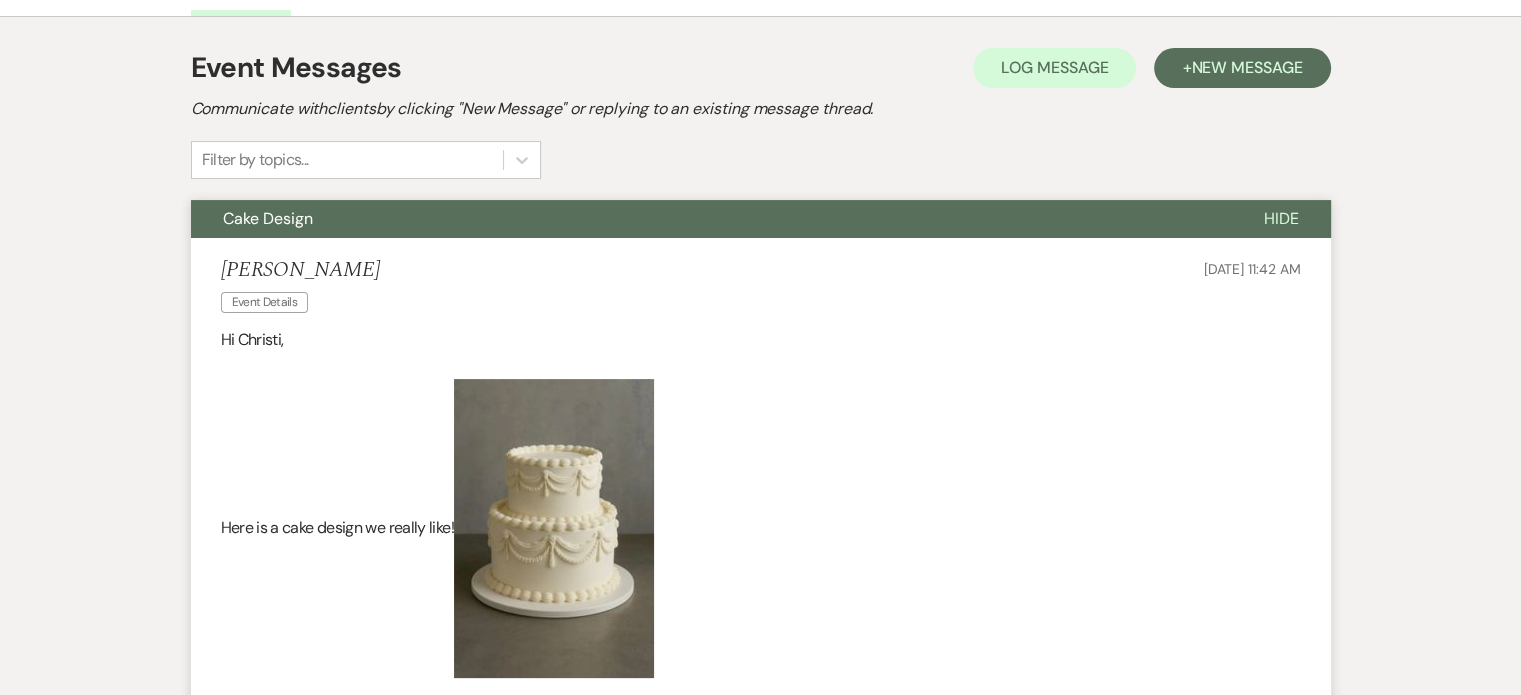 click on "Event Messages   Log Log Message +  New Message" at bounding box center (761, 68) 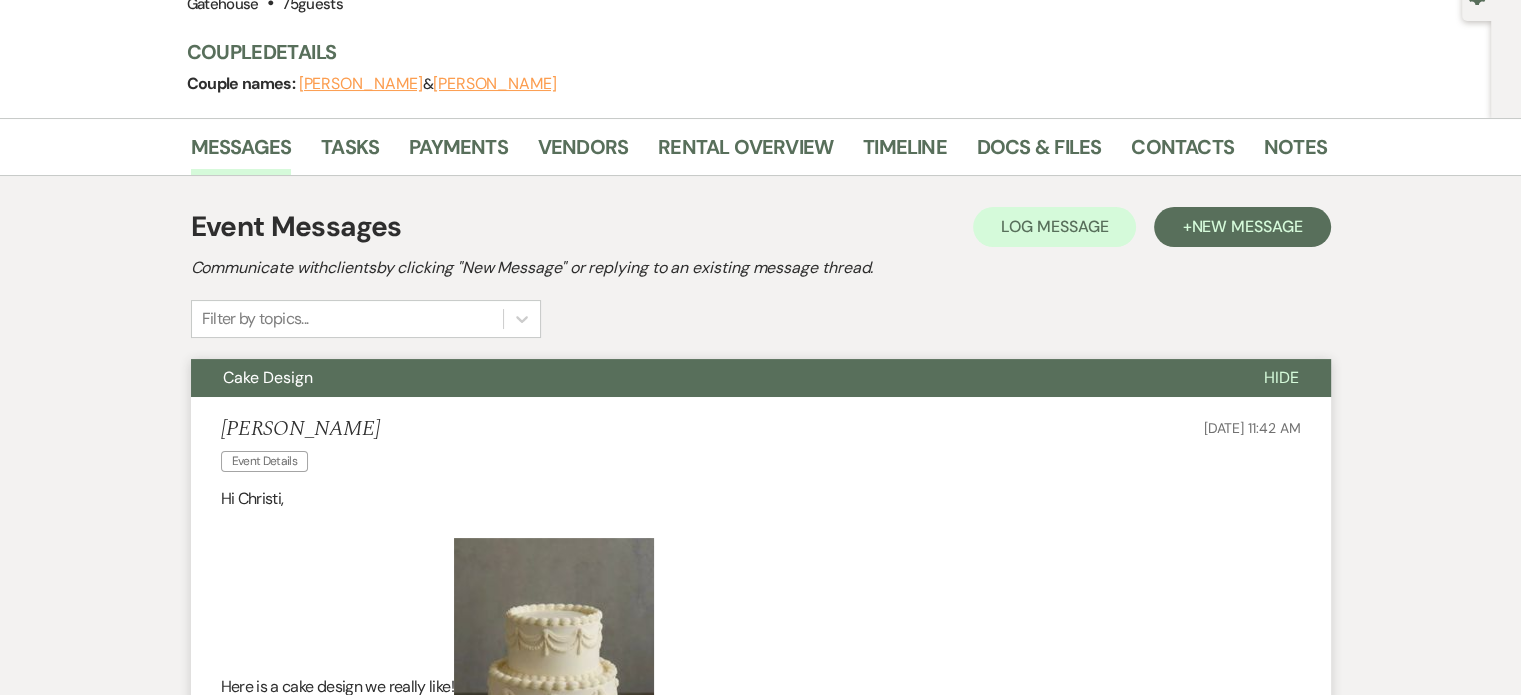 scroll, scrollTop: 0, scrollLeft: 0, axis: both 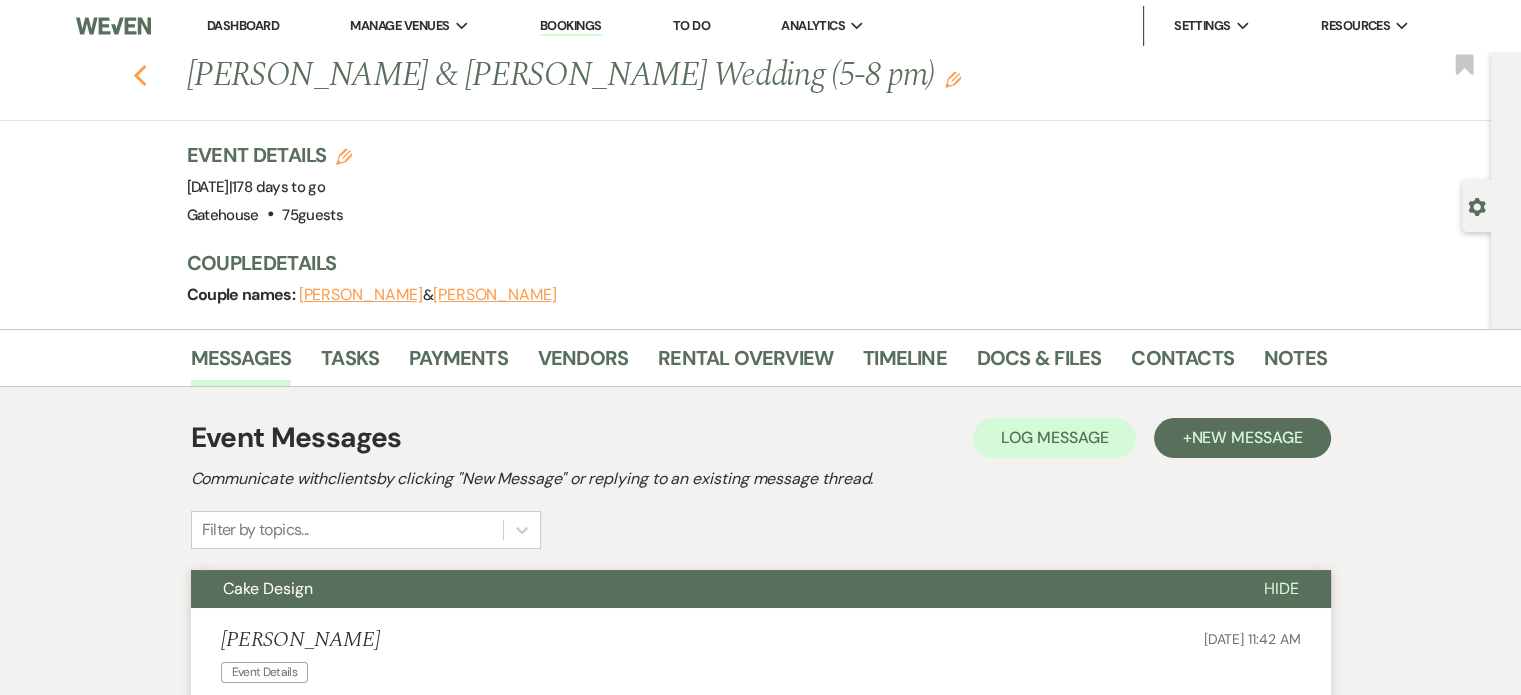 click on "Previous" 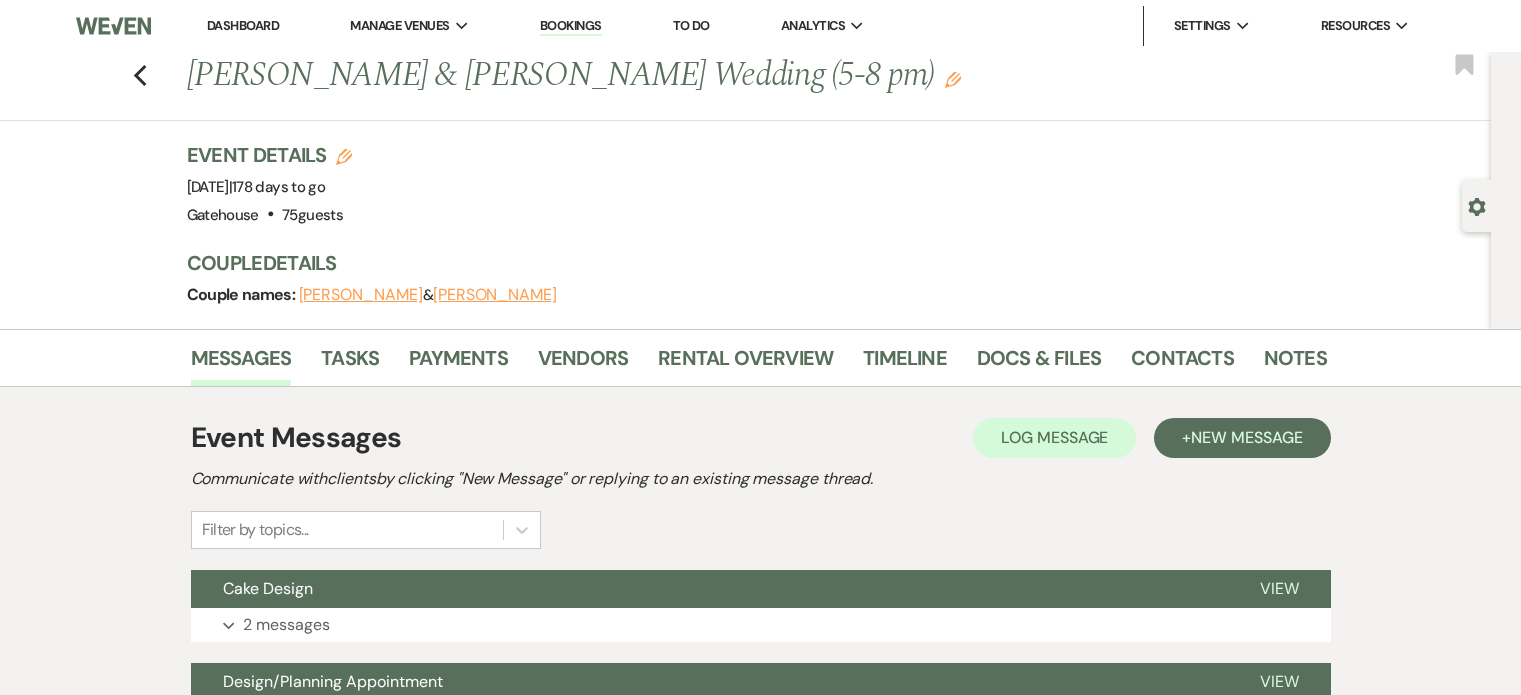 scroll, scrollTop: 0, scrollLeft: 0, axis: both 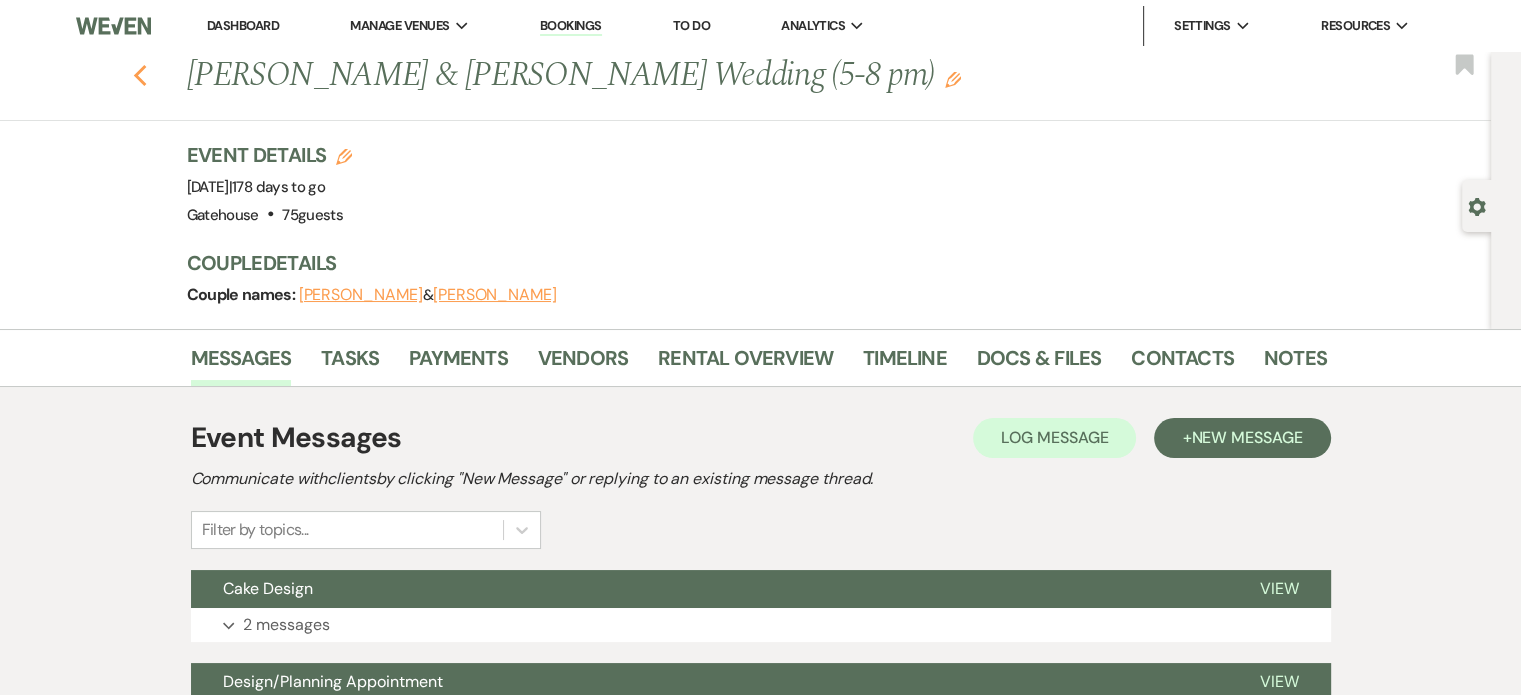 click on "Previous" 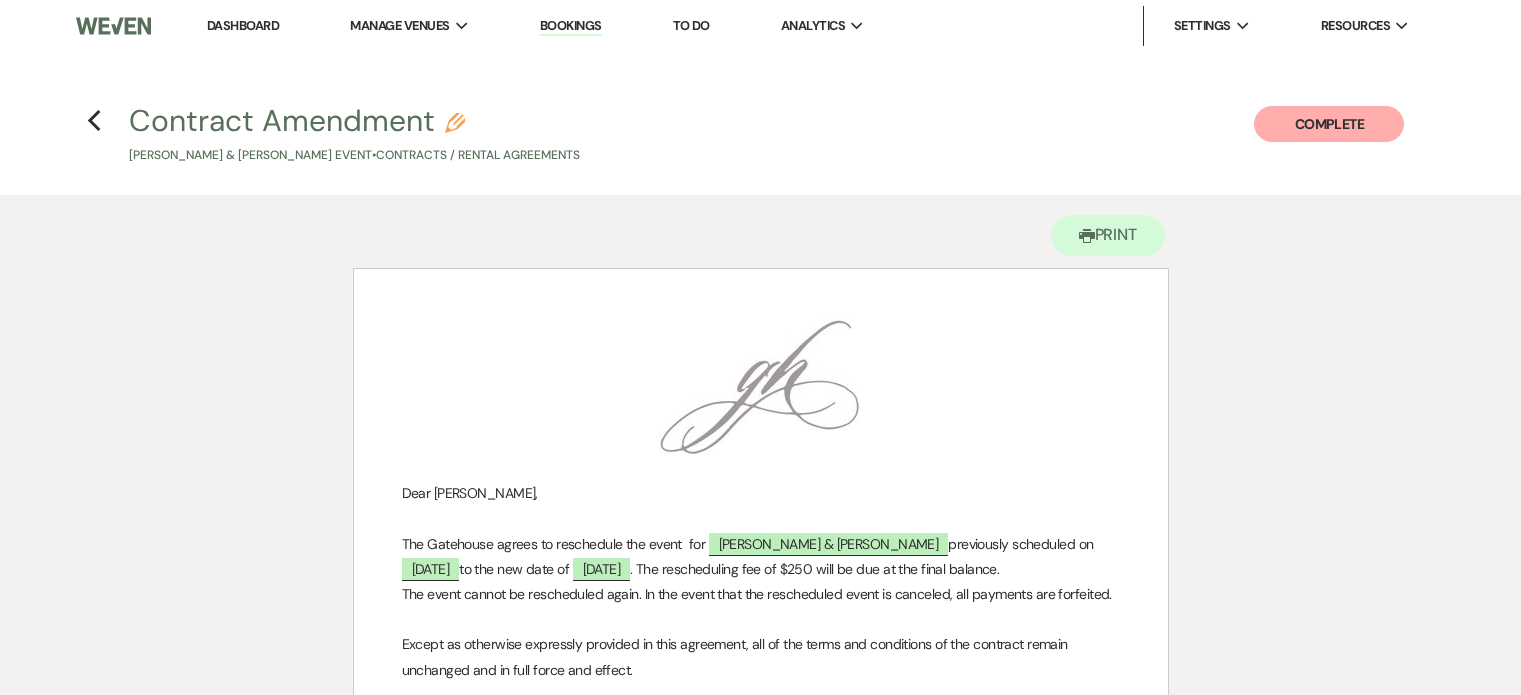 scroll, scrollTop: 80, scrollLeft: 0, axis: vertical 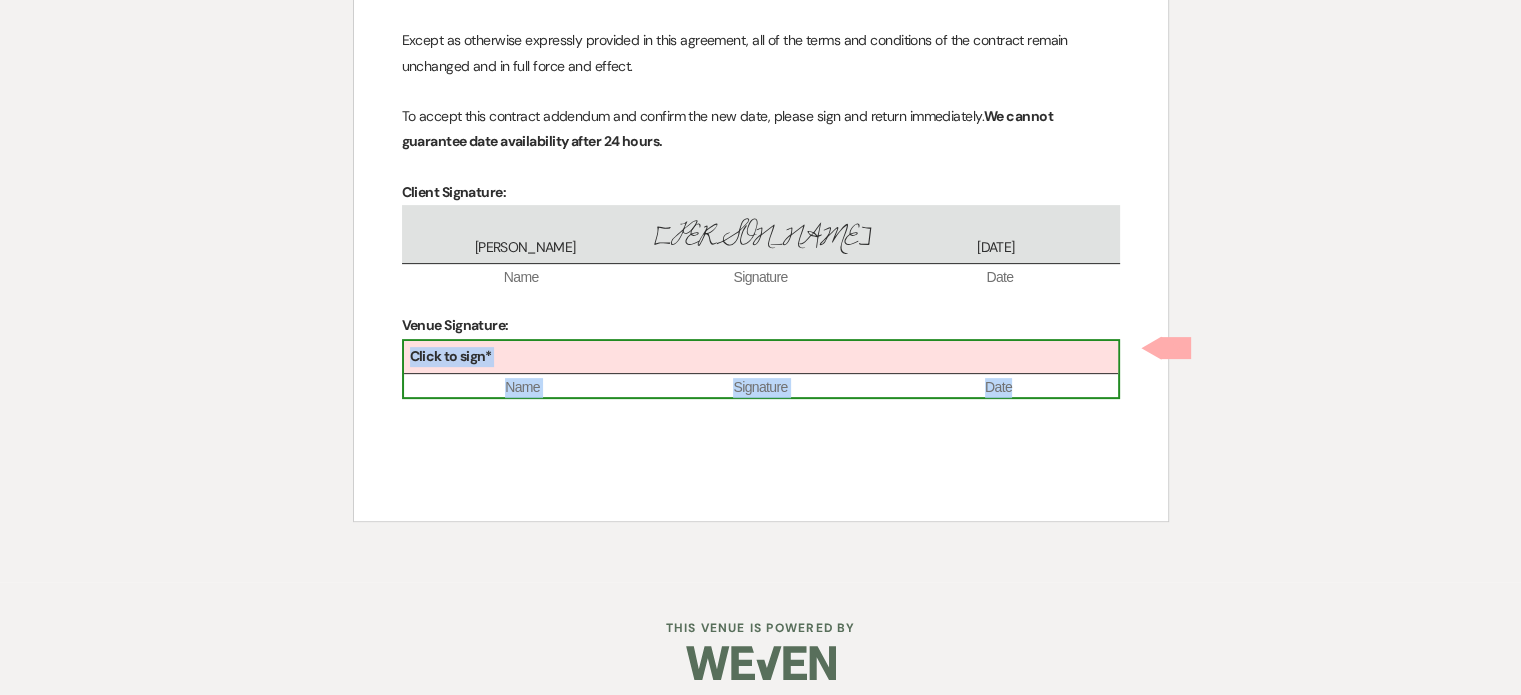 click on "Click to sign*" at bounding box center [761, 357] 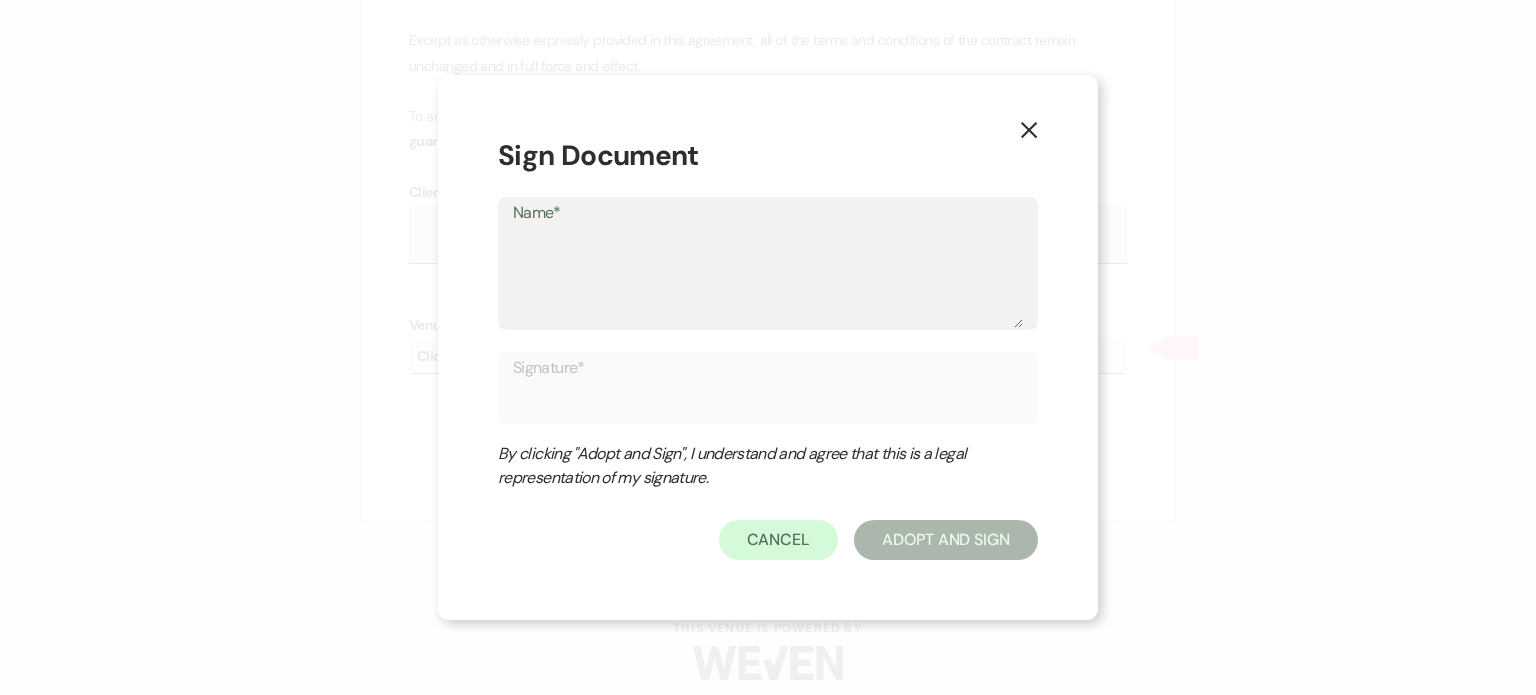 type on "C" 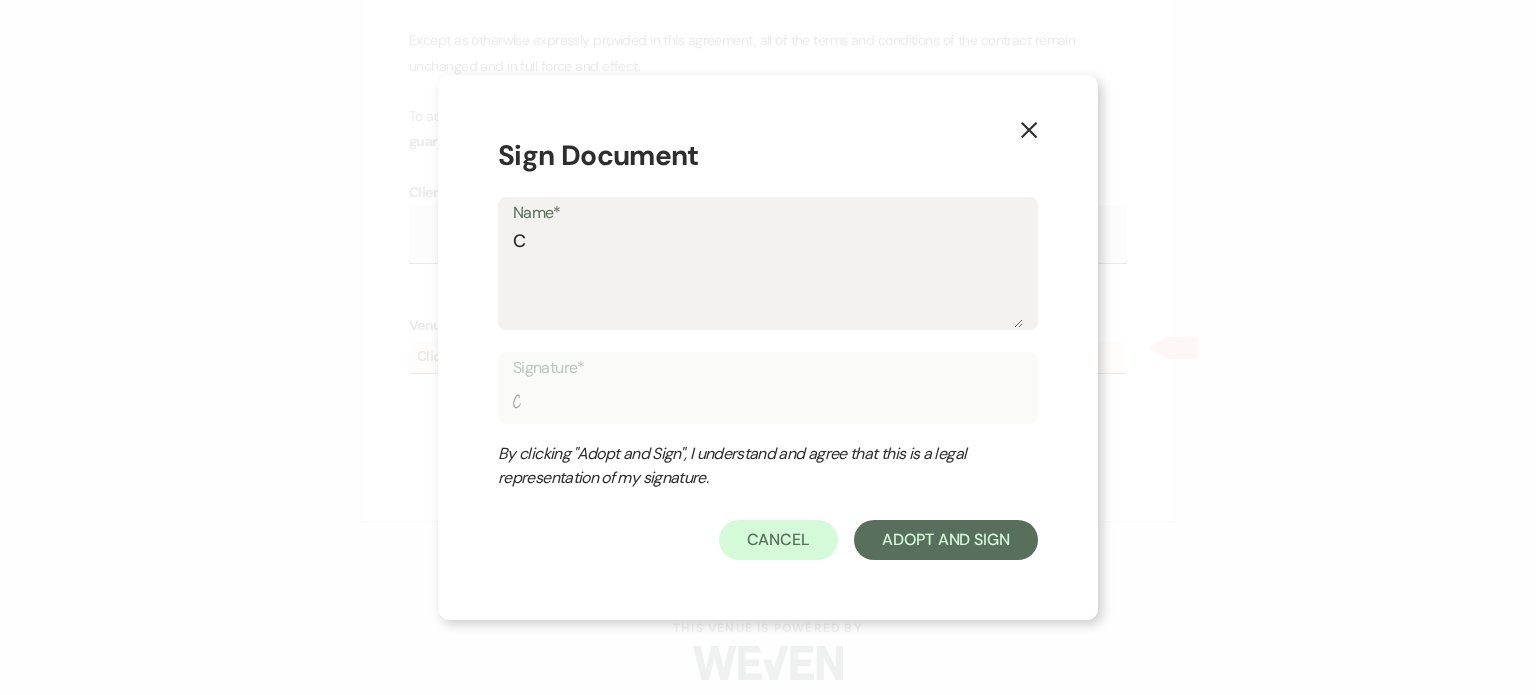 type on "Ch" 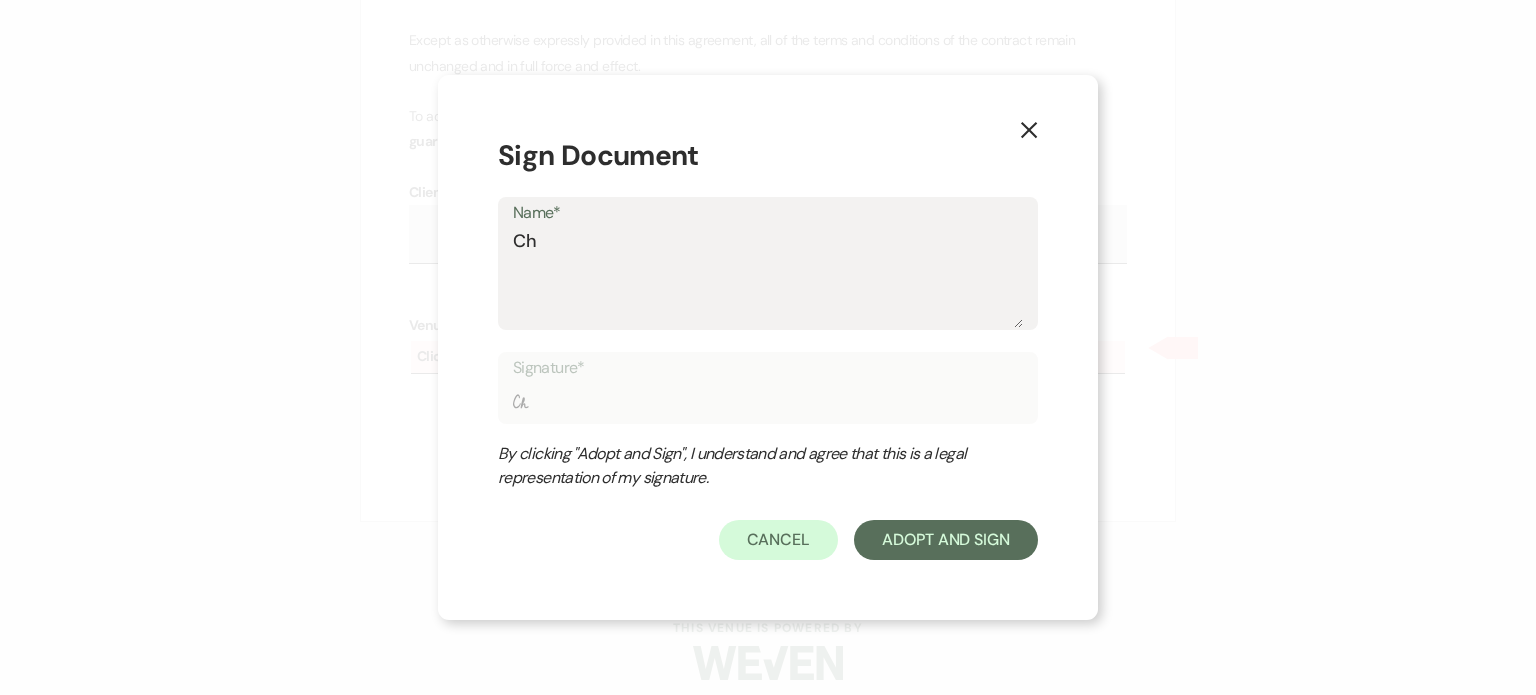 type on "Chr" 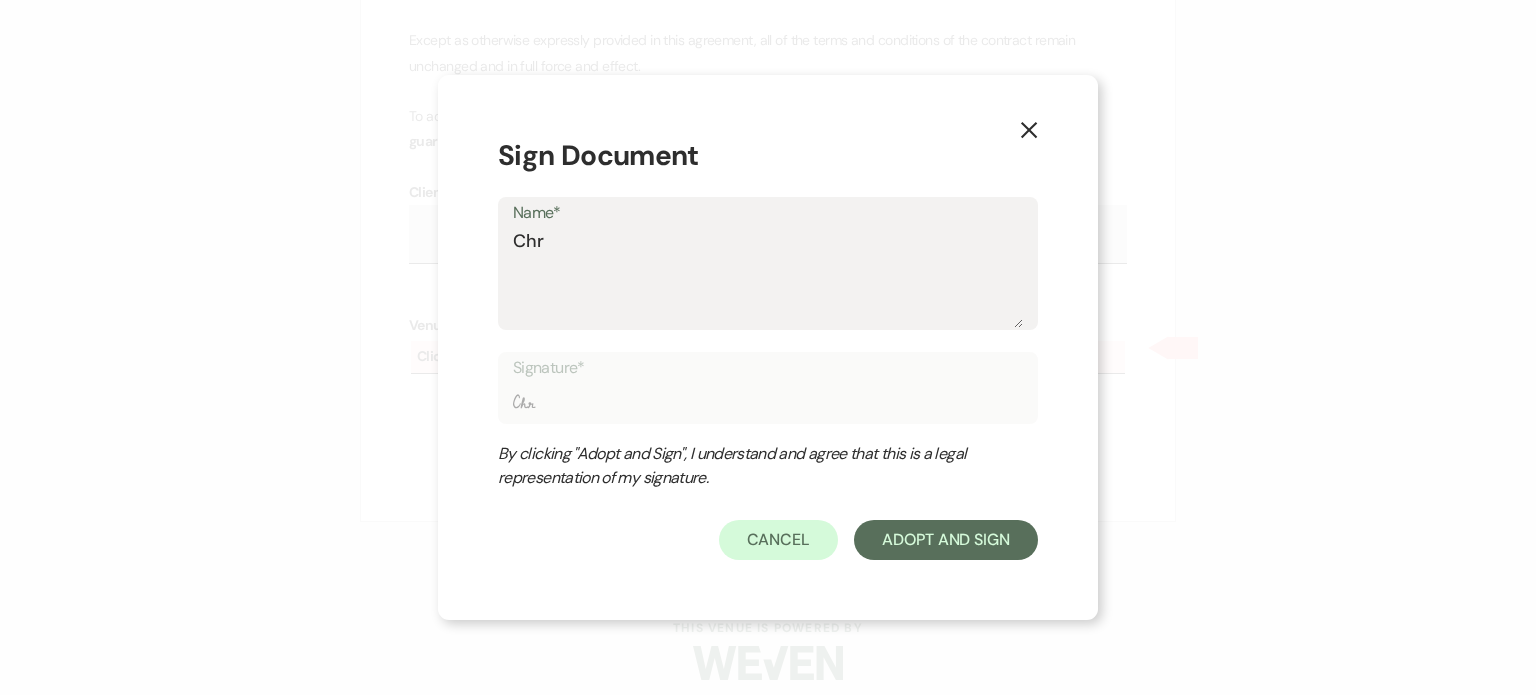 type on "Chri" 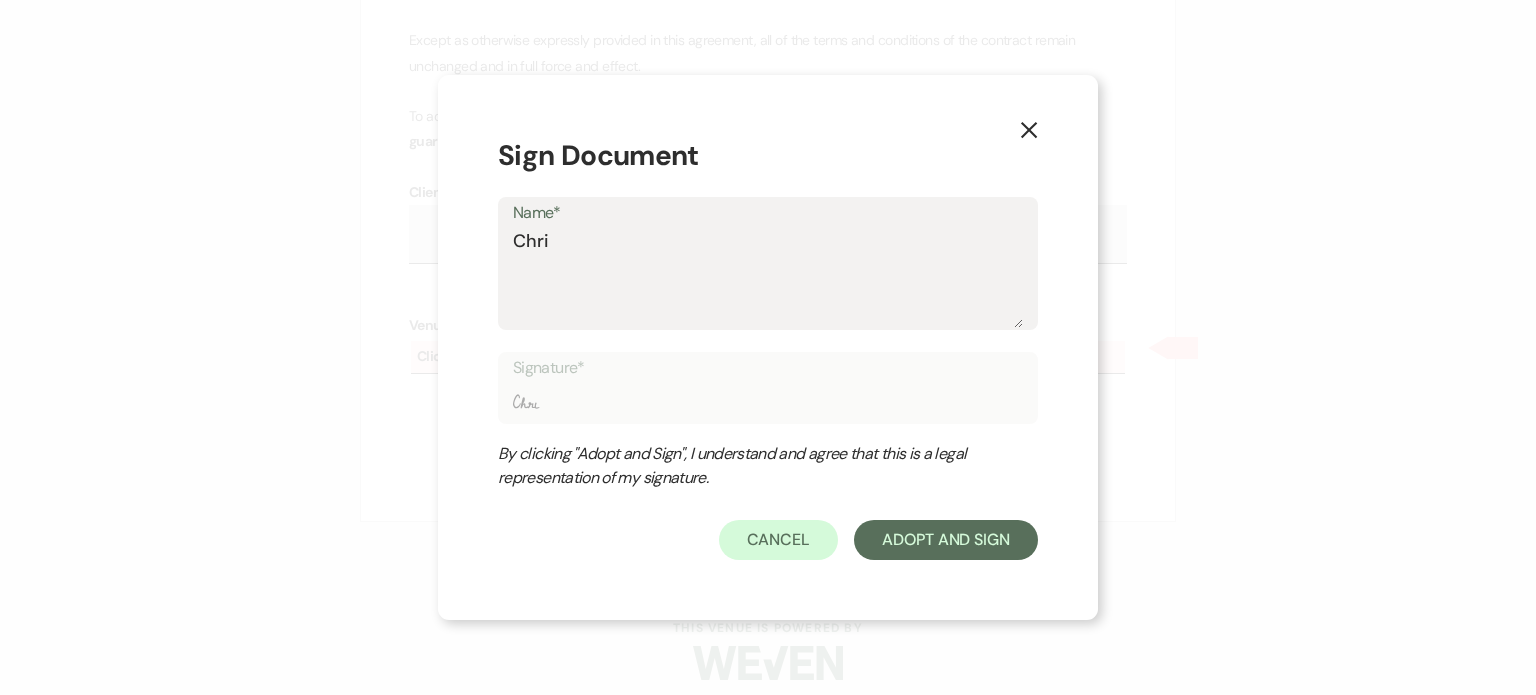 type on "Chris" 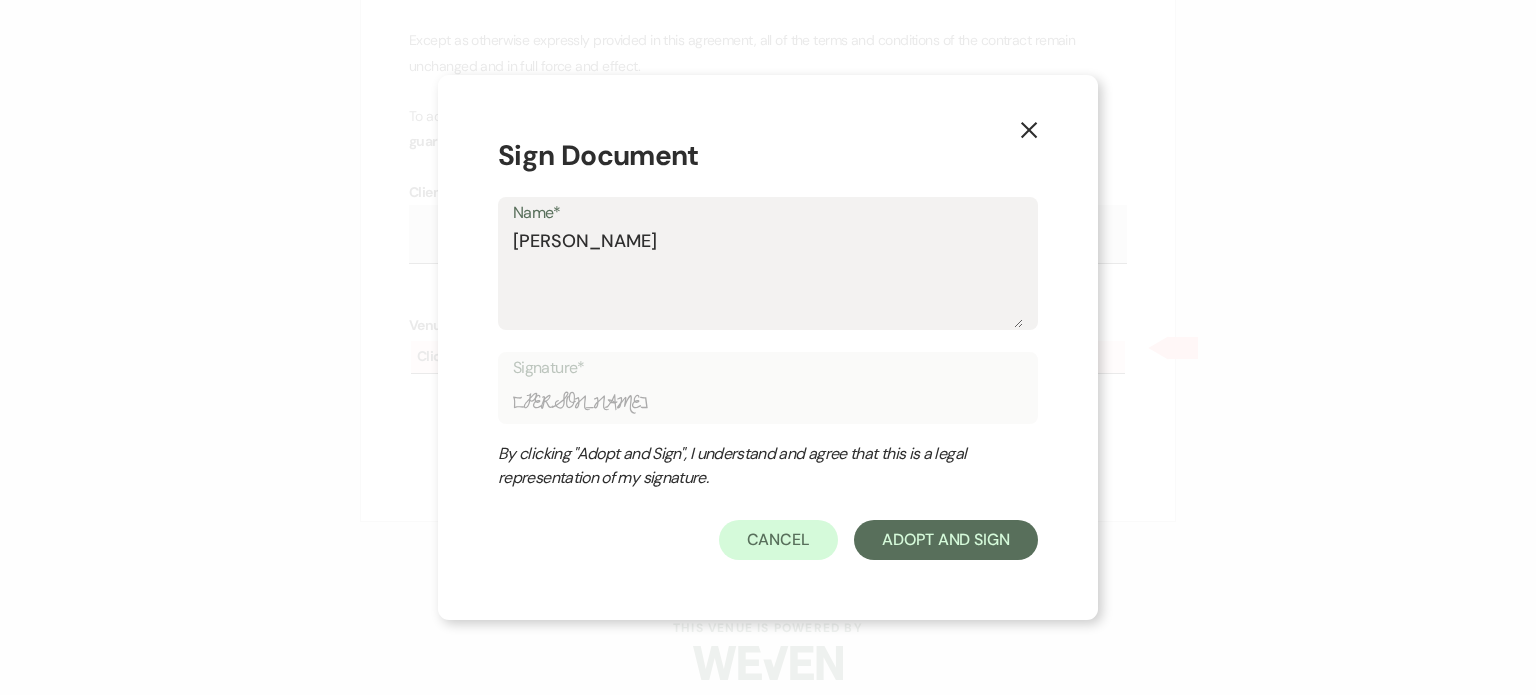 type on "Christ" 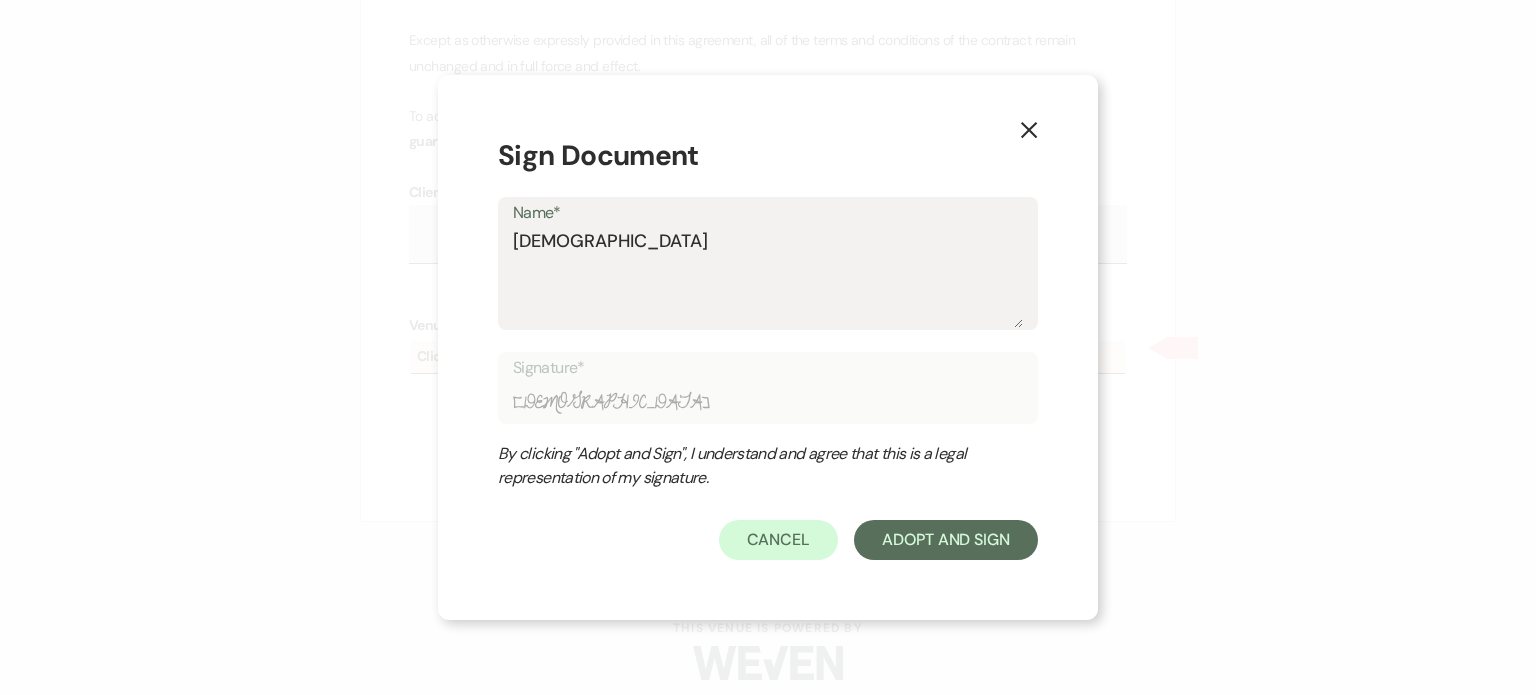 type on "Christi" 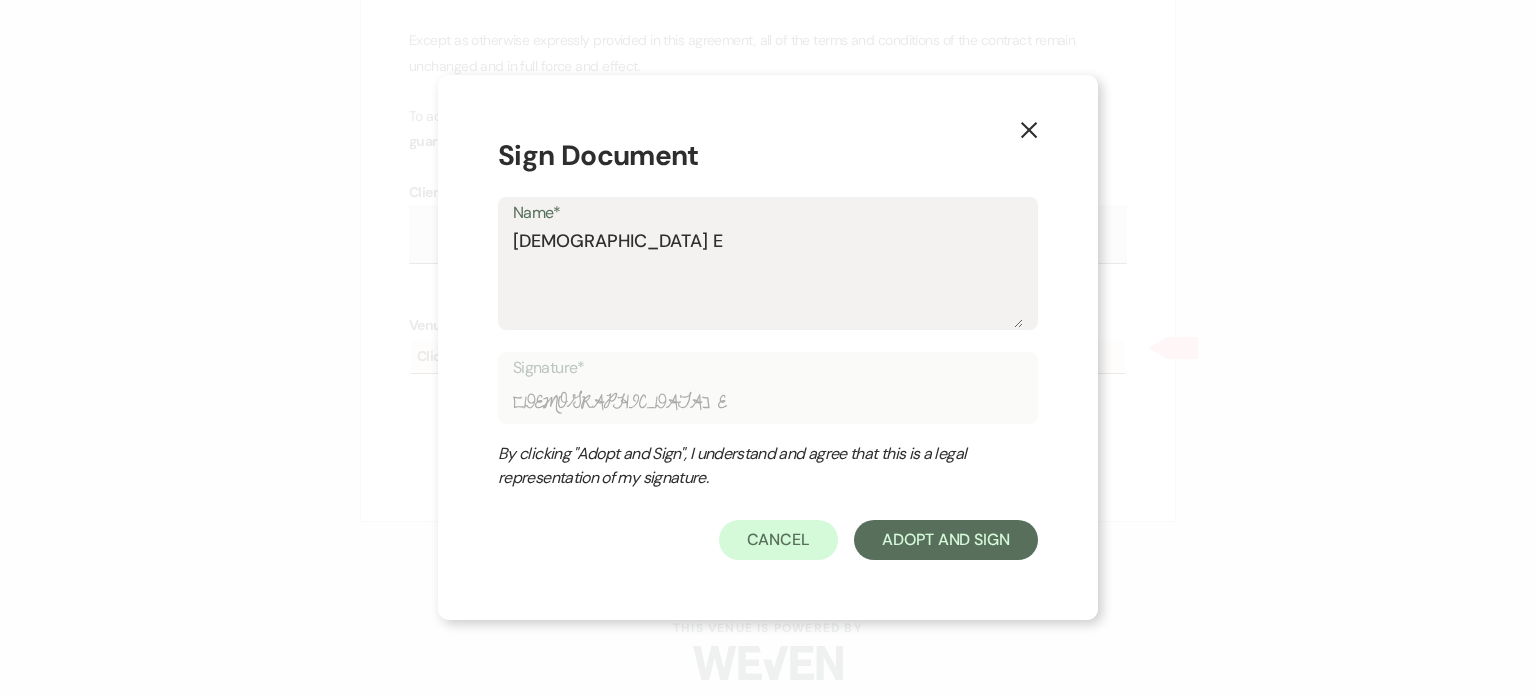 type on "Christi Ed" 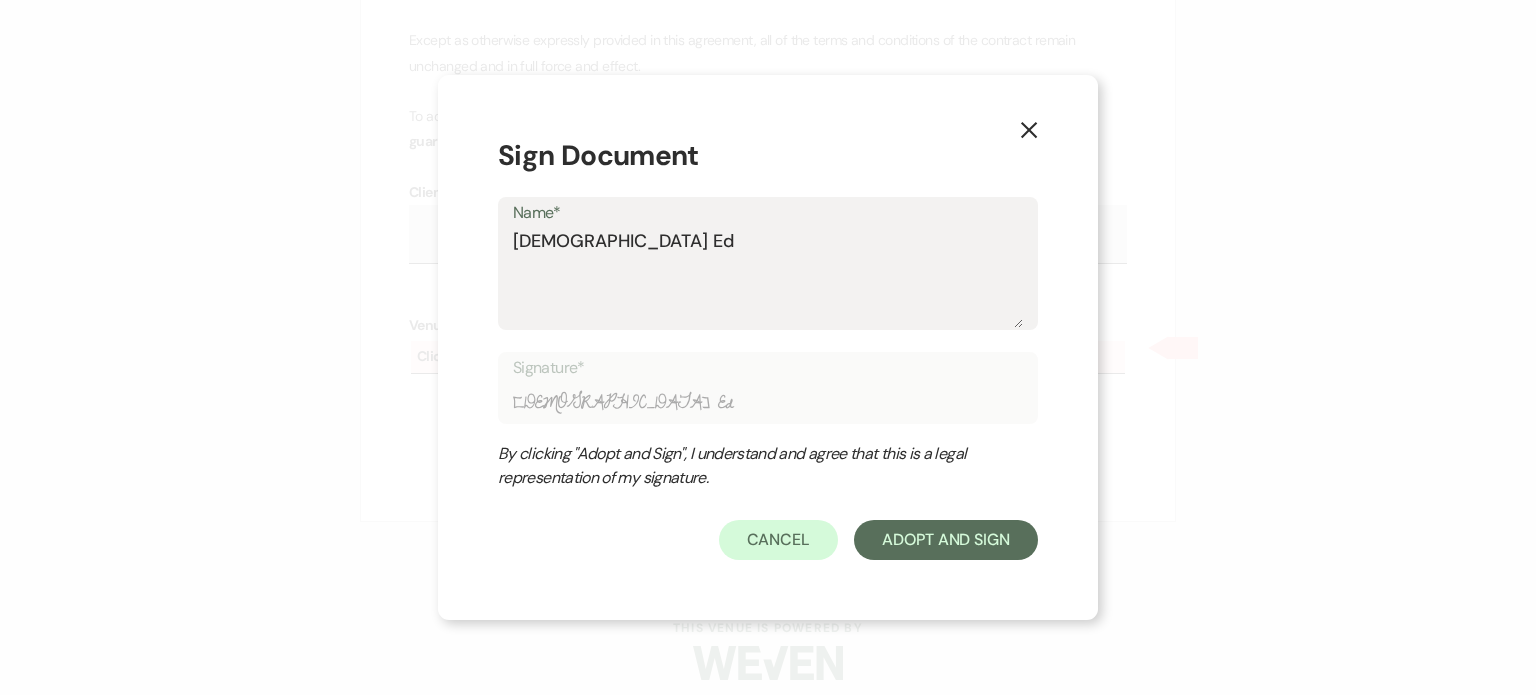type on "Christi Edw" 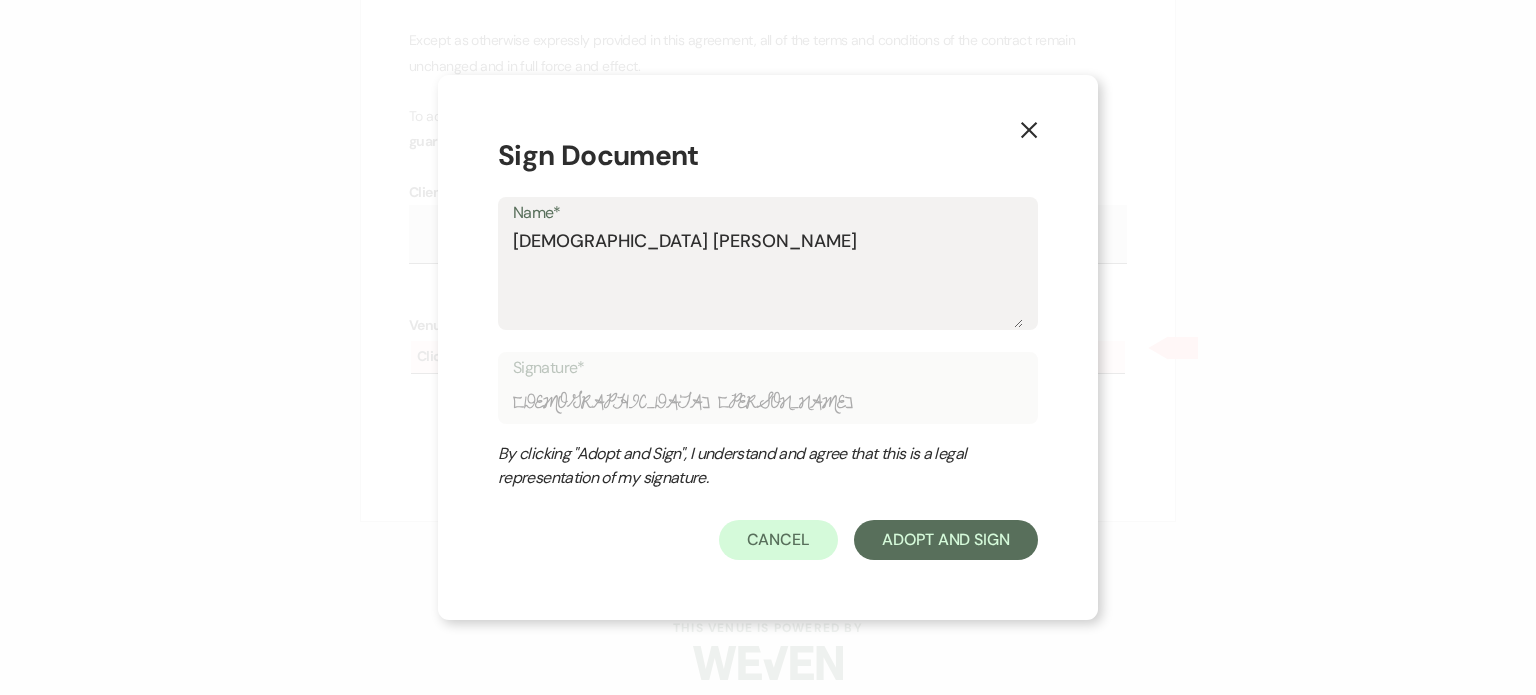 type on "Christi Edwa" 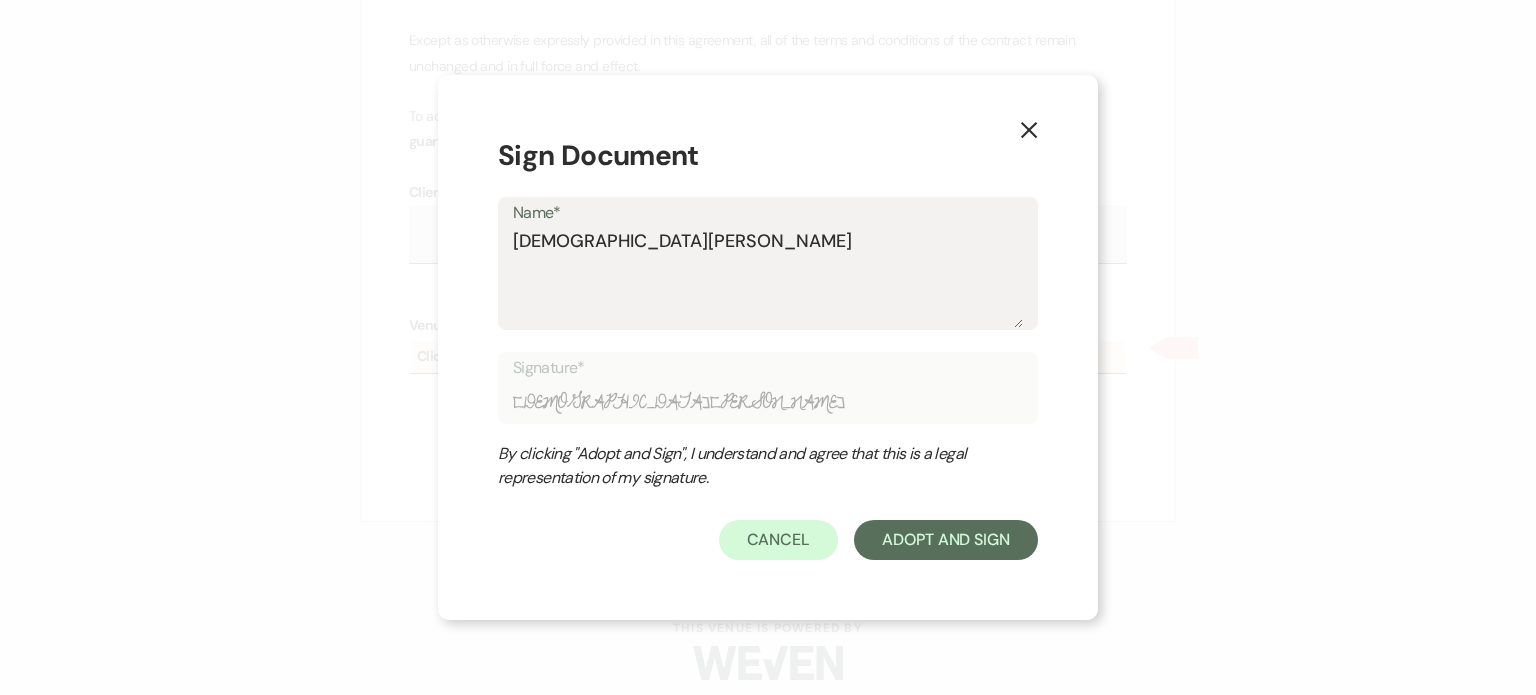 type on "Christi Edwar" 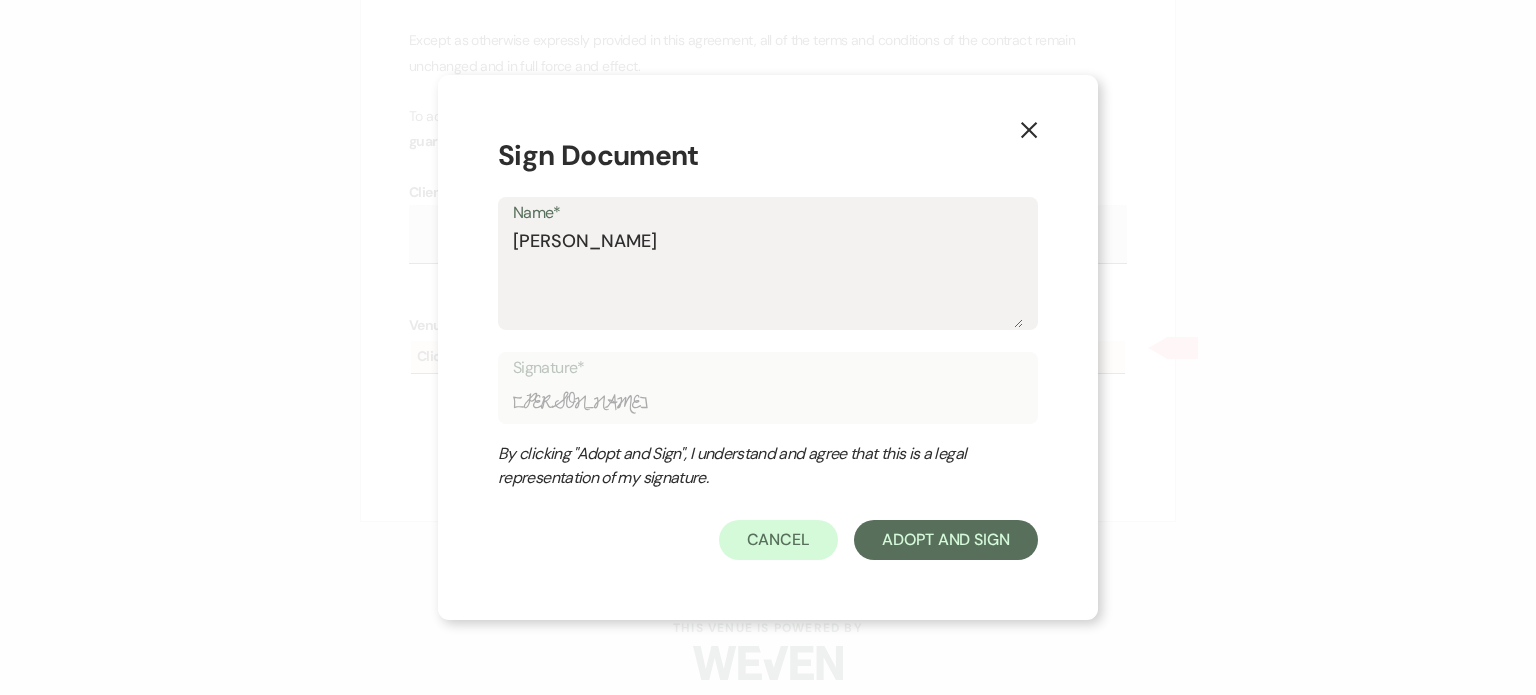 type on "Christi Edward" 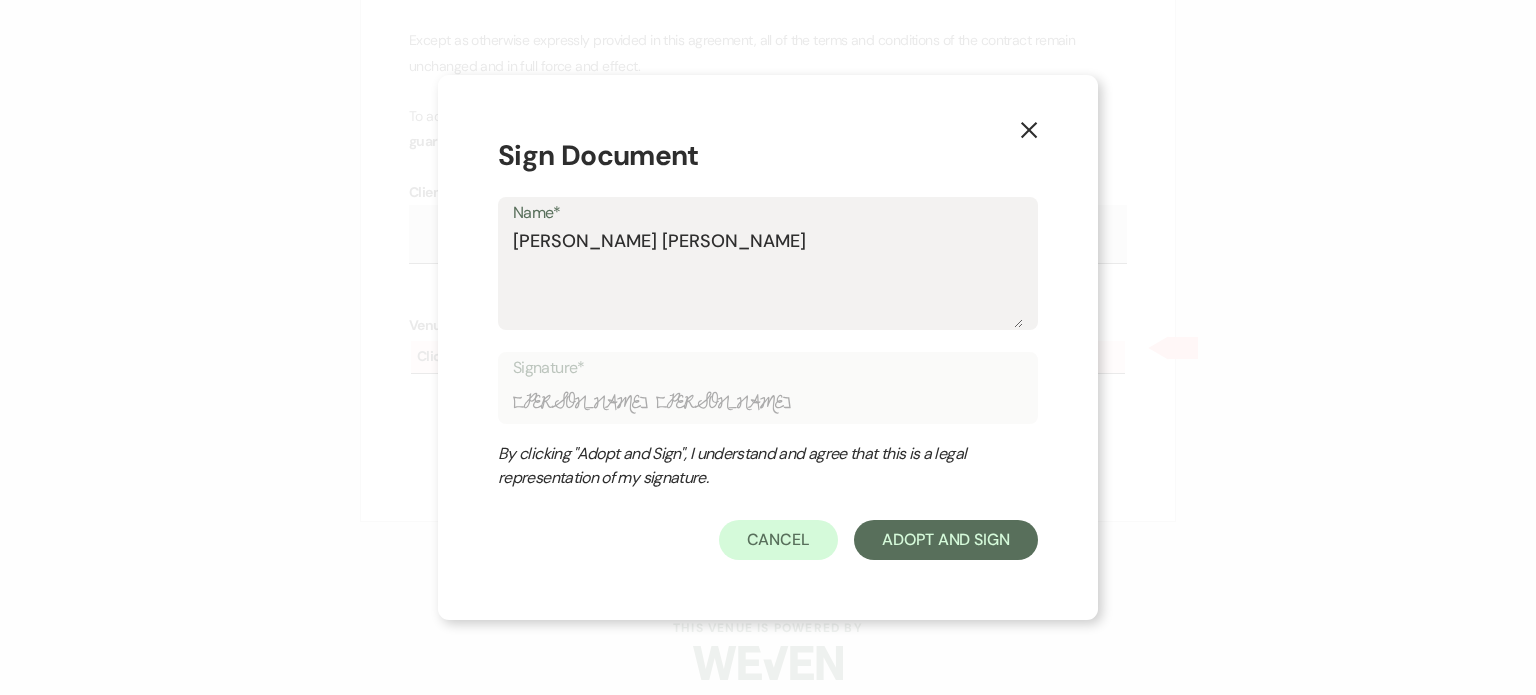 type on "Christi Edwards" 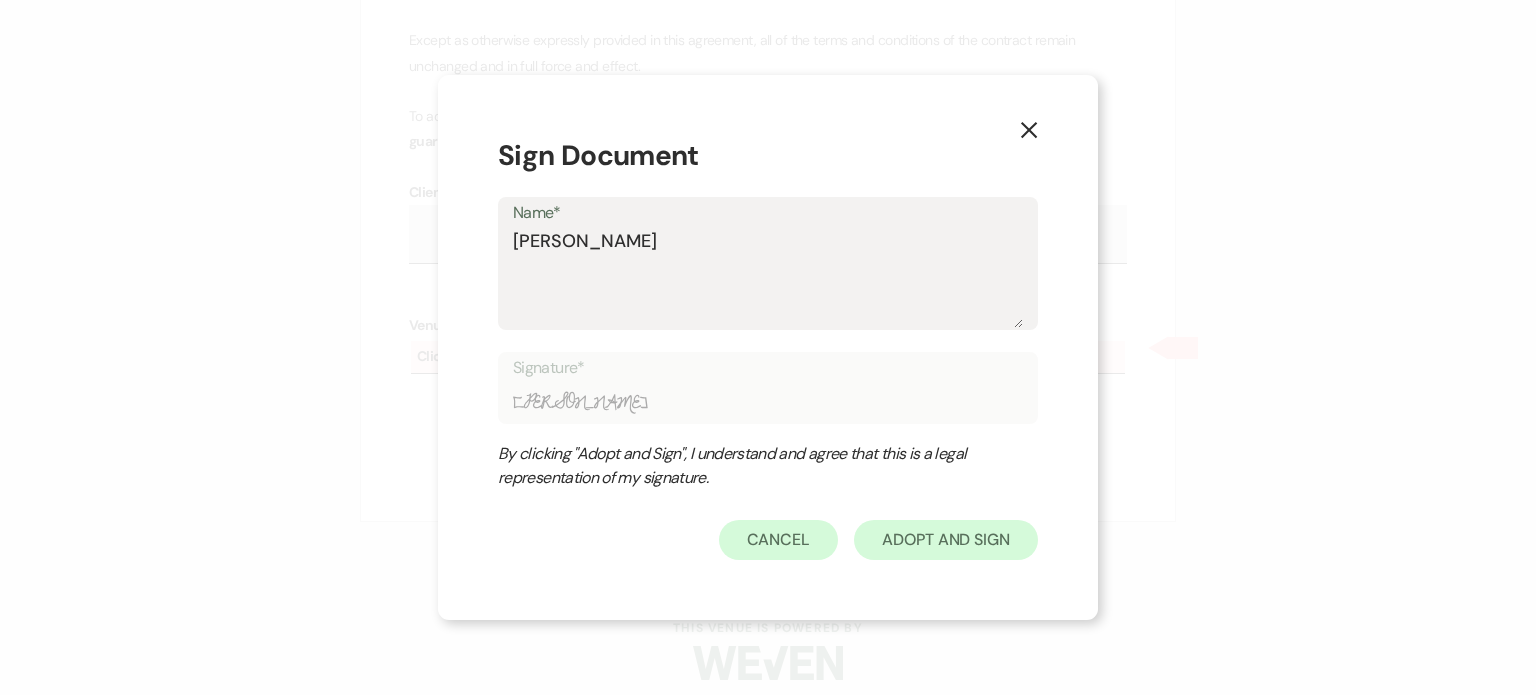 type on "Christi Edwards" 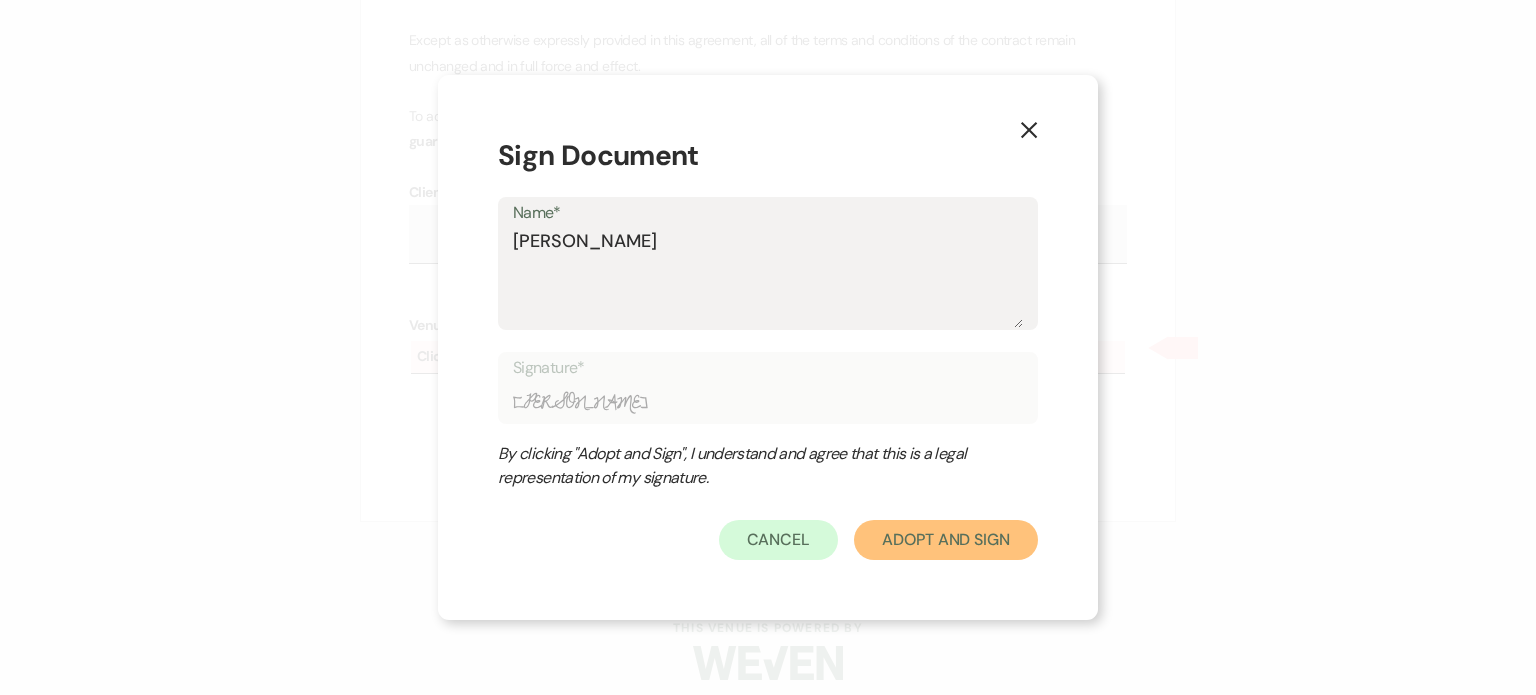 click on "Adopt And Sign" at bounding box center [946, 540] 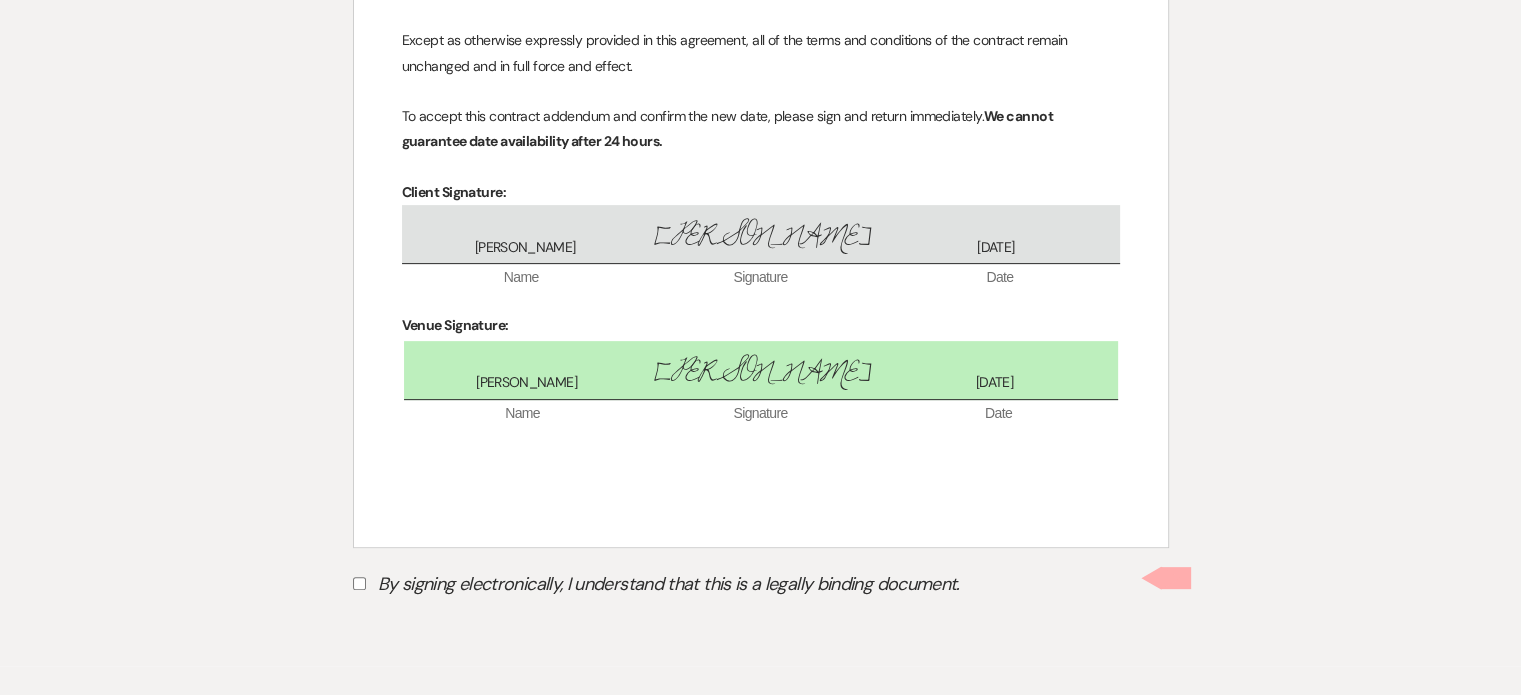 scroll, scrollTop: 702, scrollLeft: 0, axis: vertical 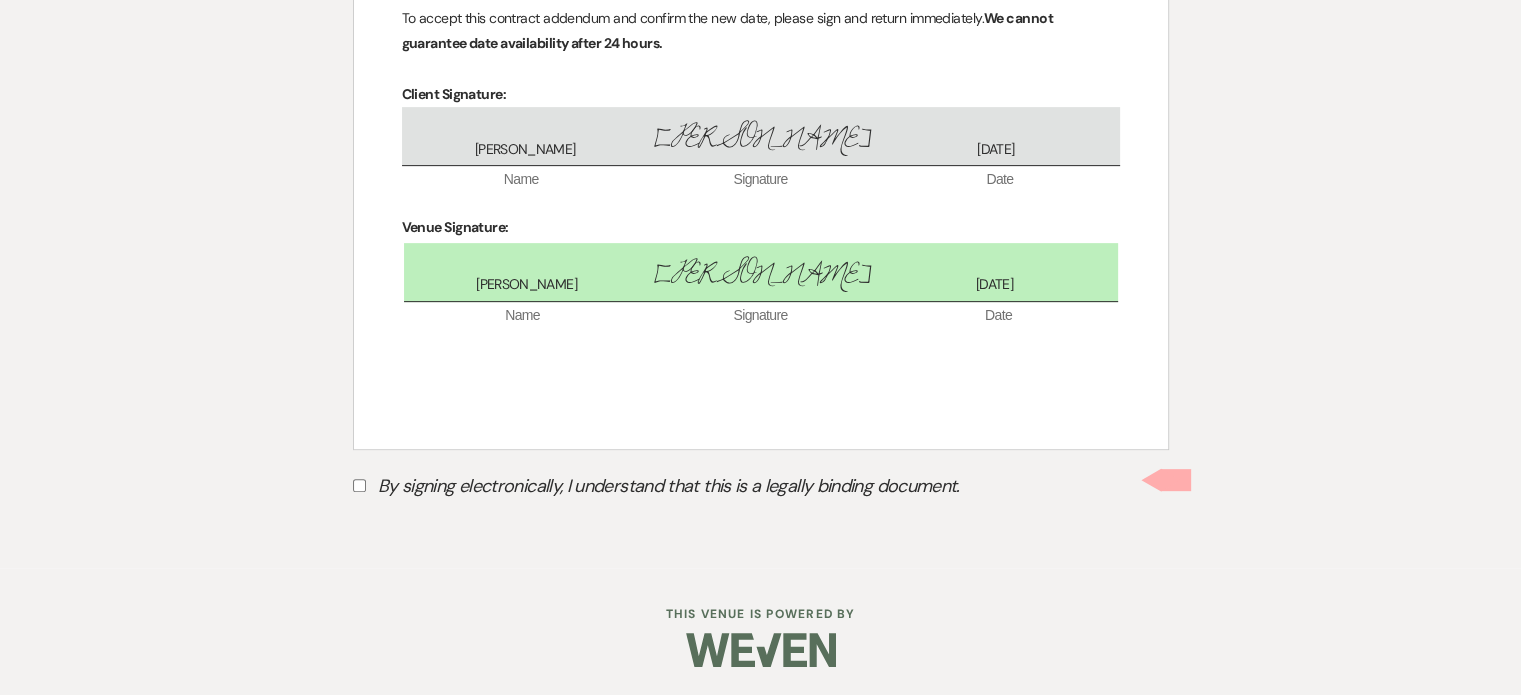 click on "By signing electronically, I understand that this is a legally binding document." at bounding box center [359, 485] 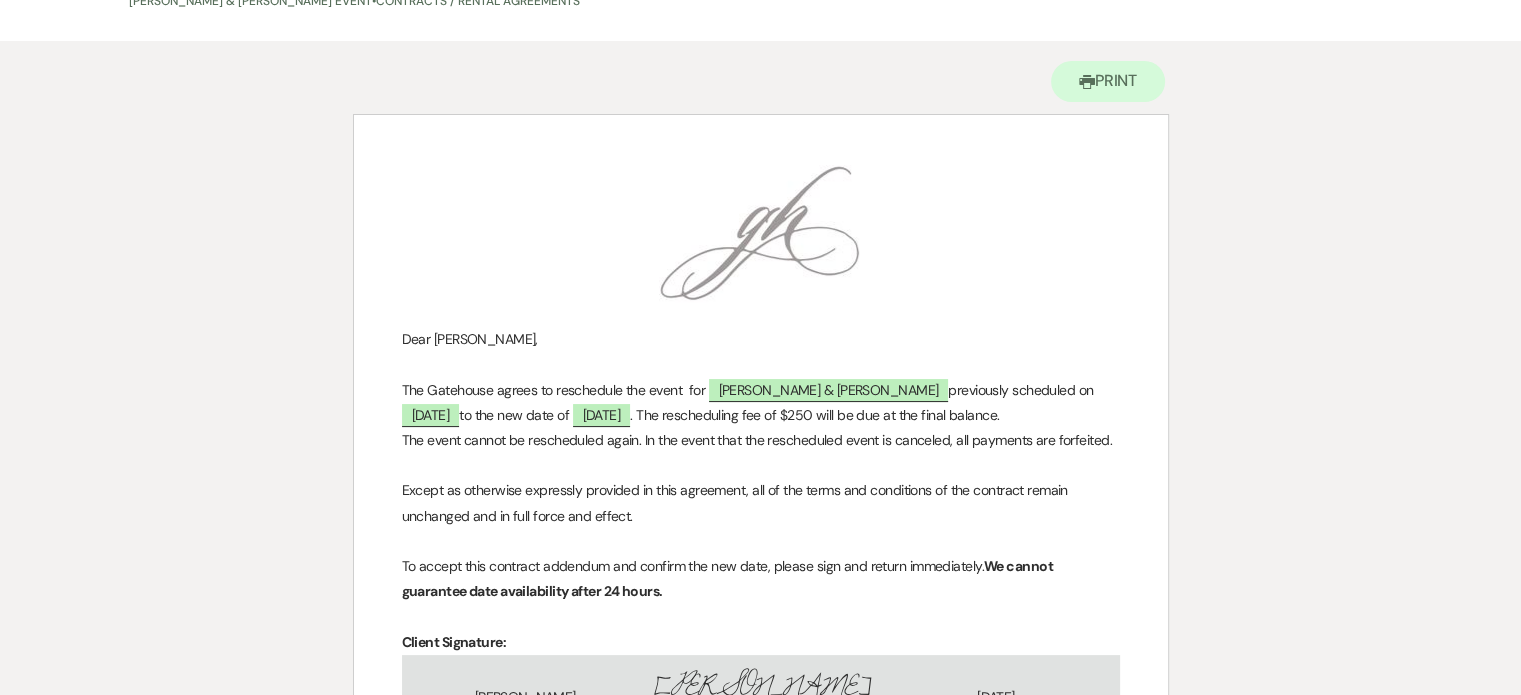 scroll, scrollTop: 102, scrollLeft: 0, axis: vertical 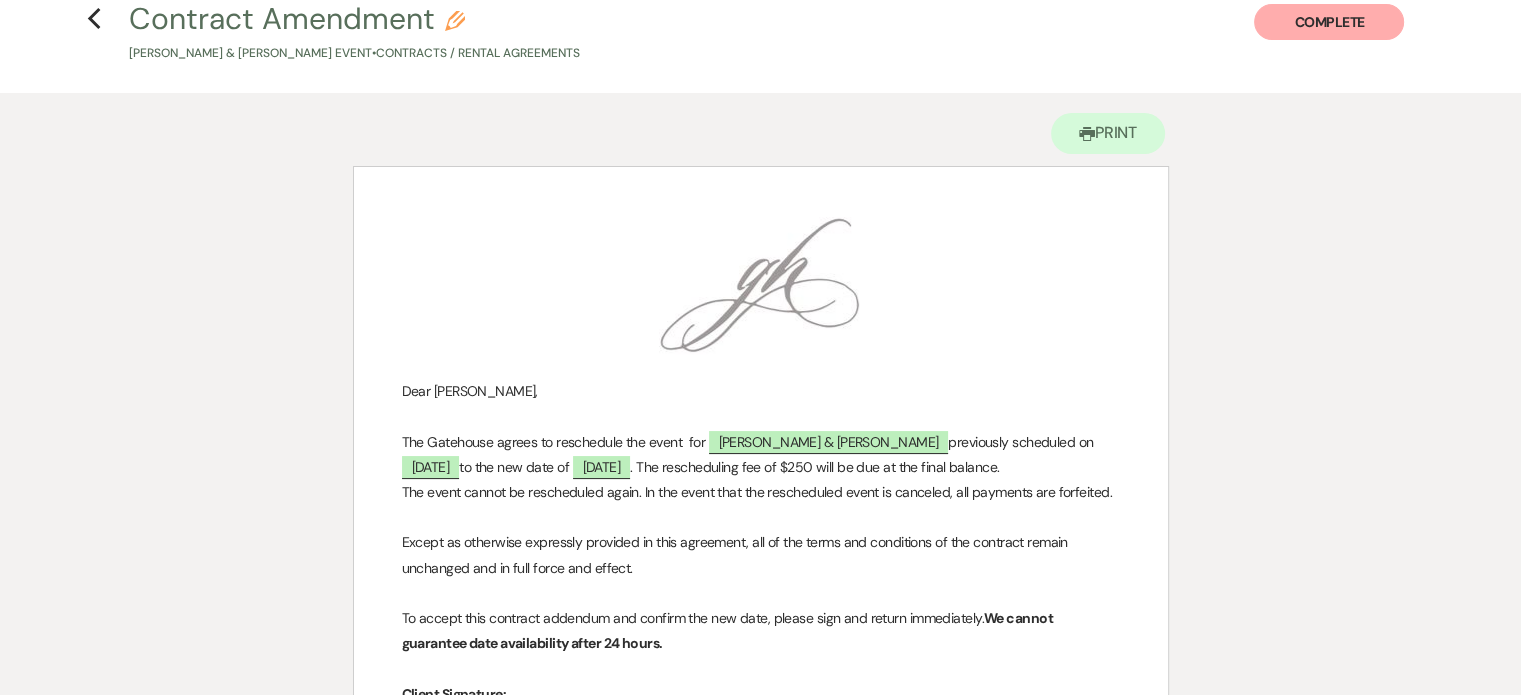 click on "Complete" at bounding box center [1329, 22] 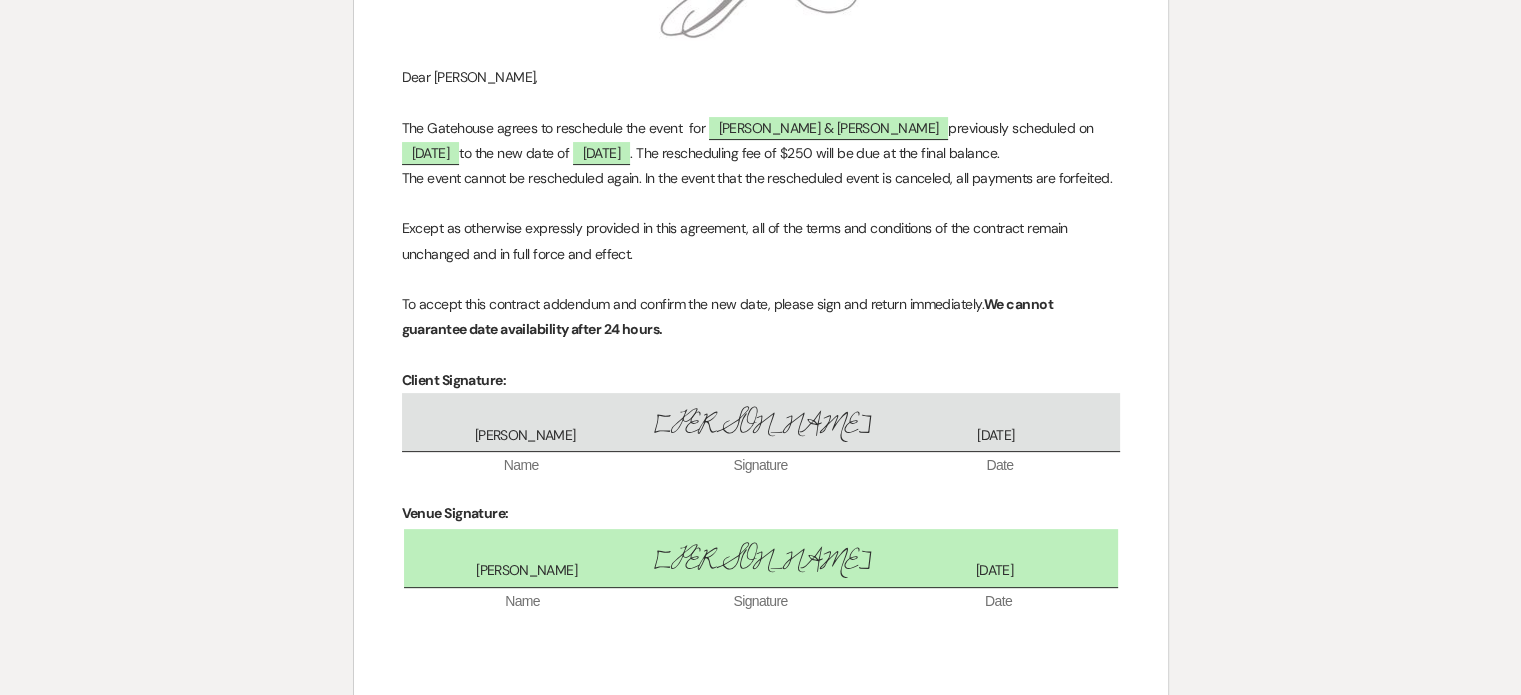 scroll, scrollTop: 748, scrollLeft: 0, axis: vertical 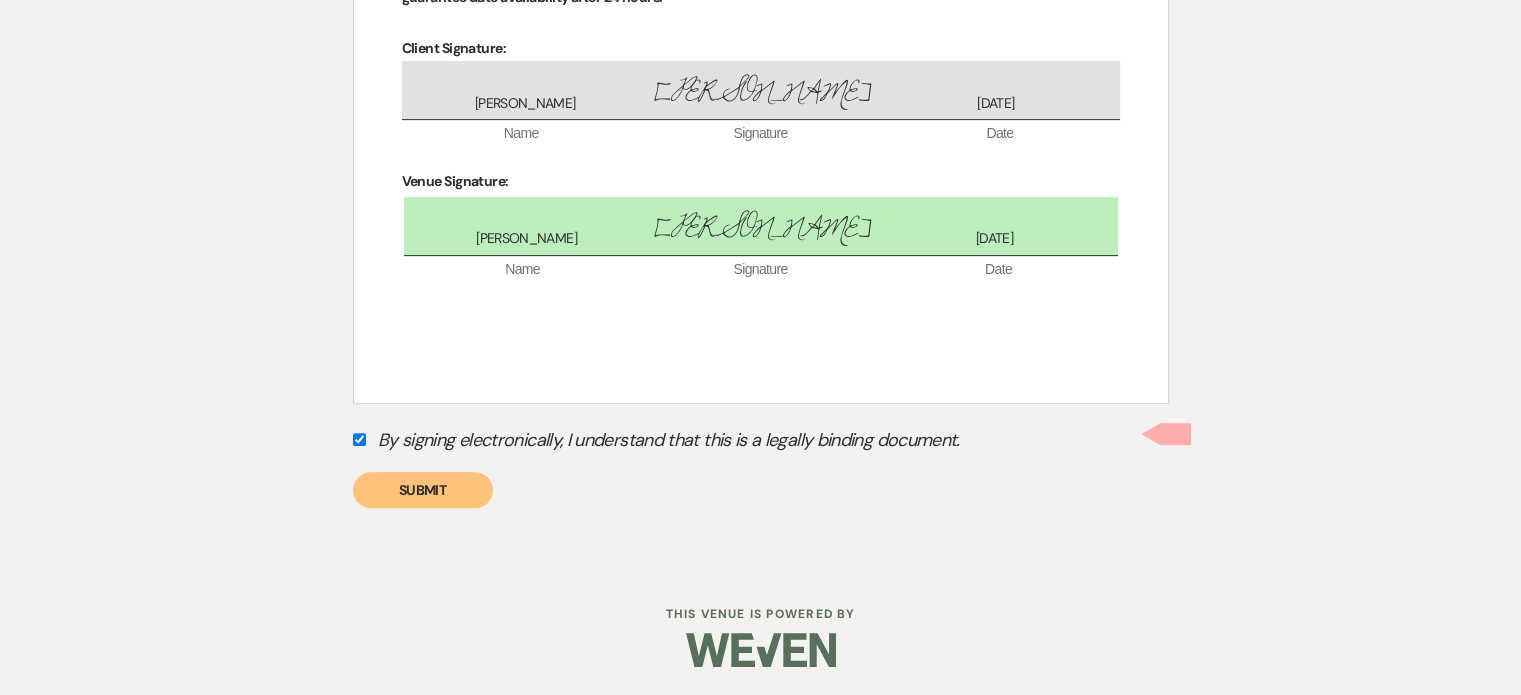 click on "Submit" at bounding box center [423, 490] 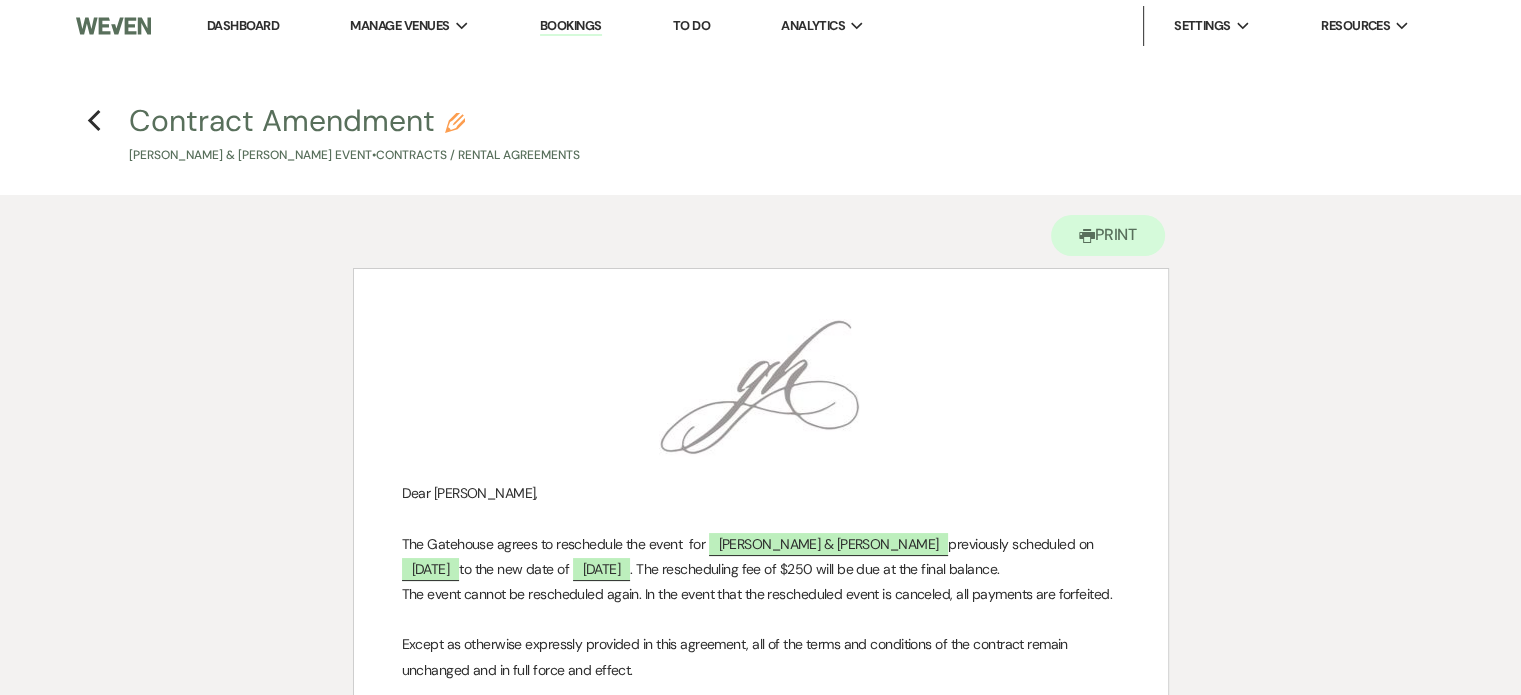 scroll, scrollTop: 0, scrollLeft: 0, axis: both 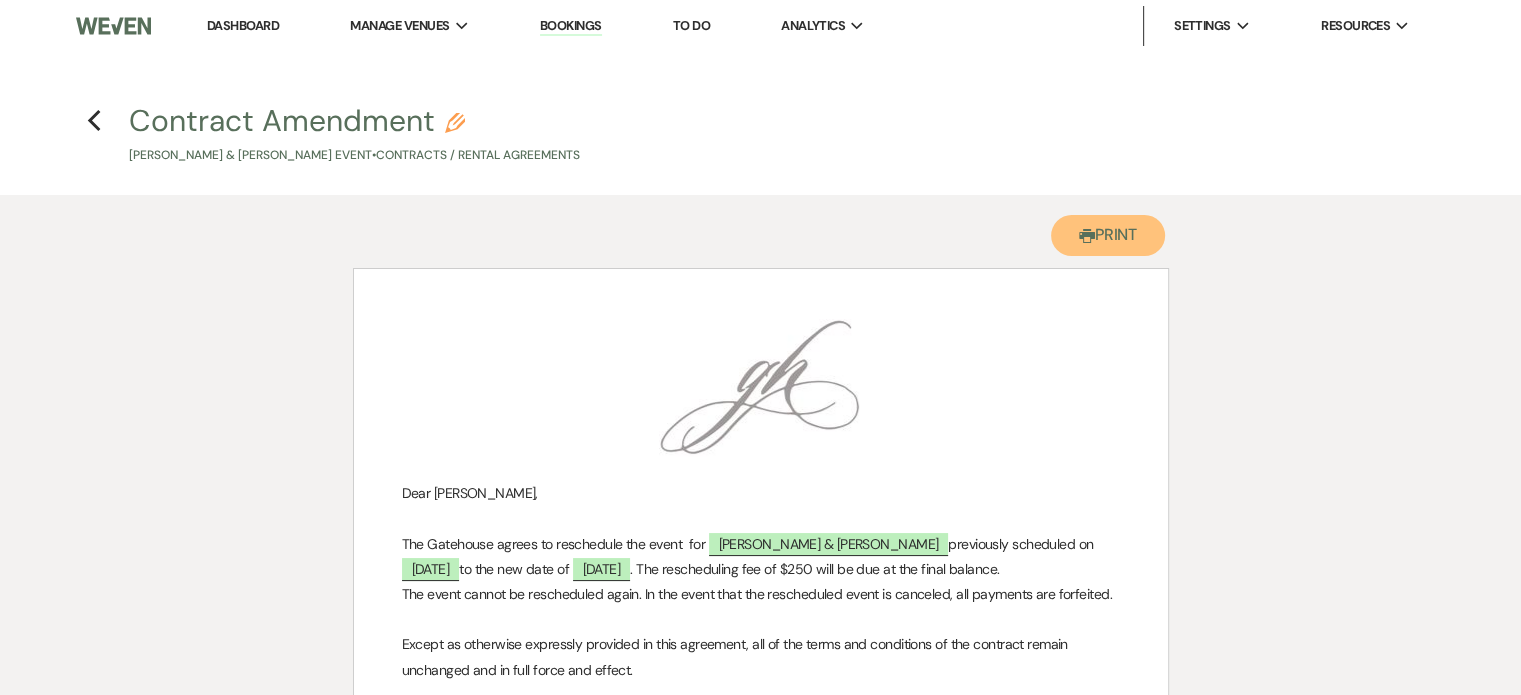 click on "Printer  Print" at bounding box center (1108, 235) 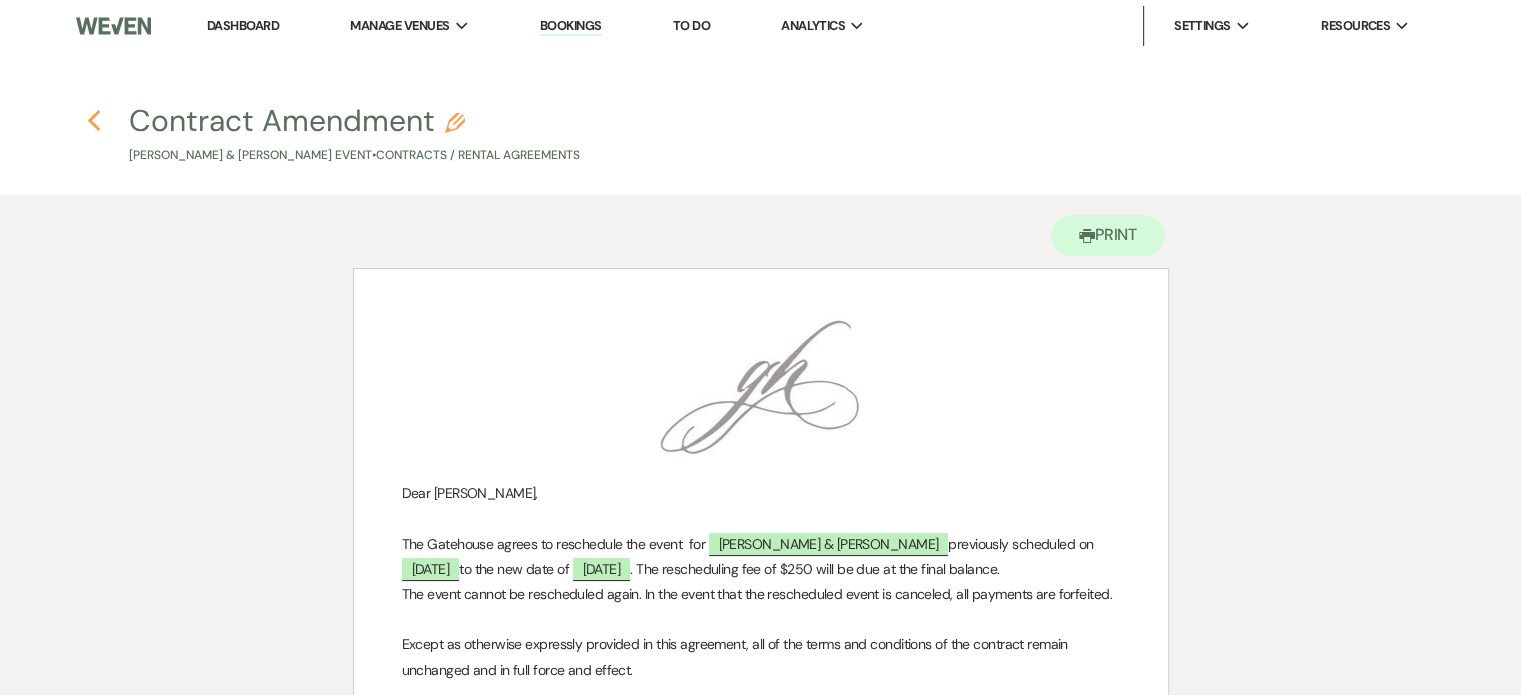 click 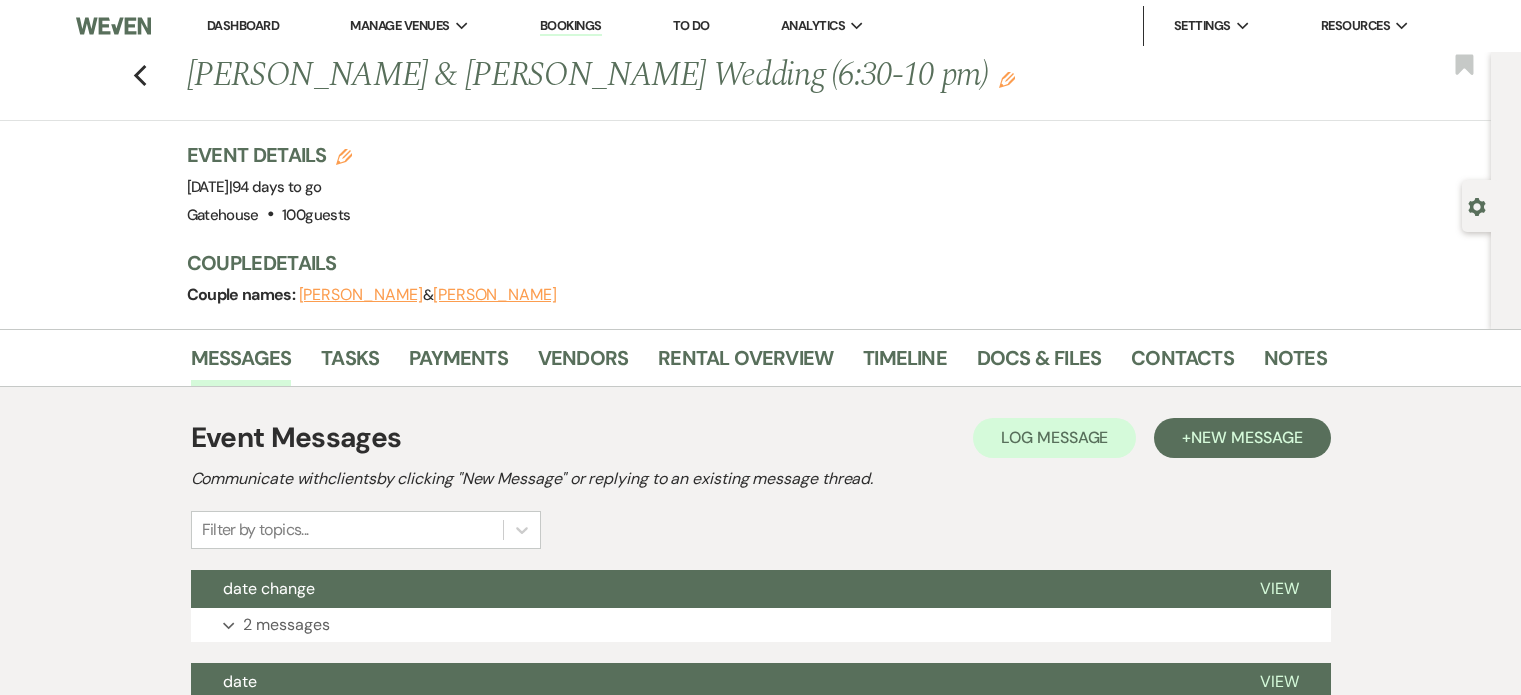 scroll, scrollTop: 0, scrollLeft: 0, axis: both 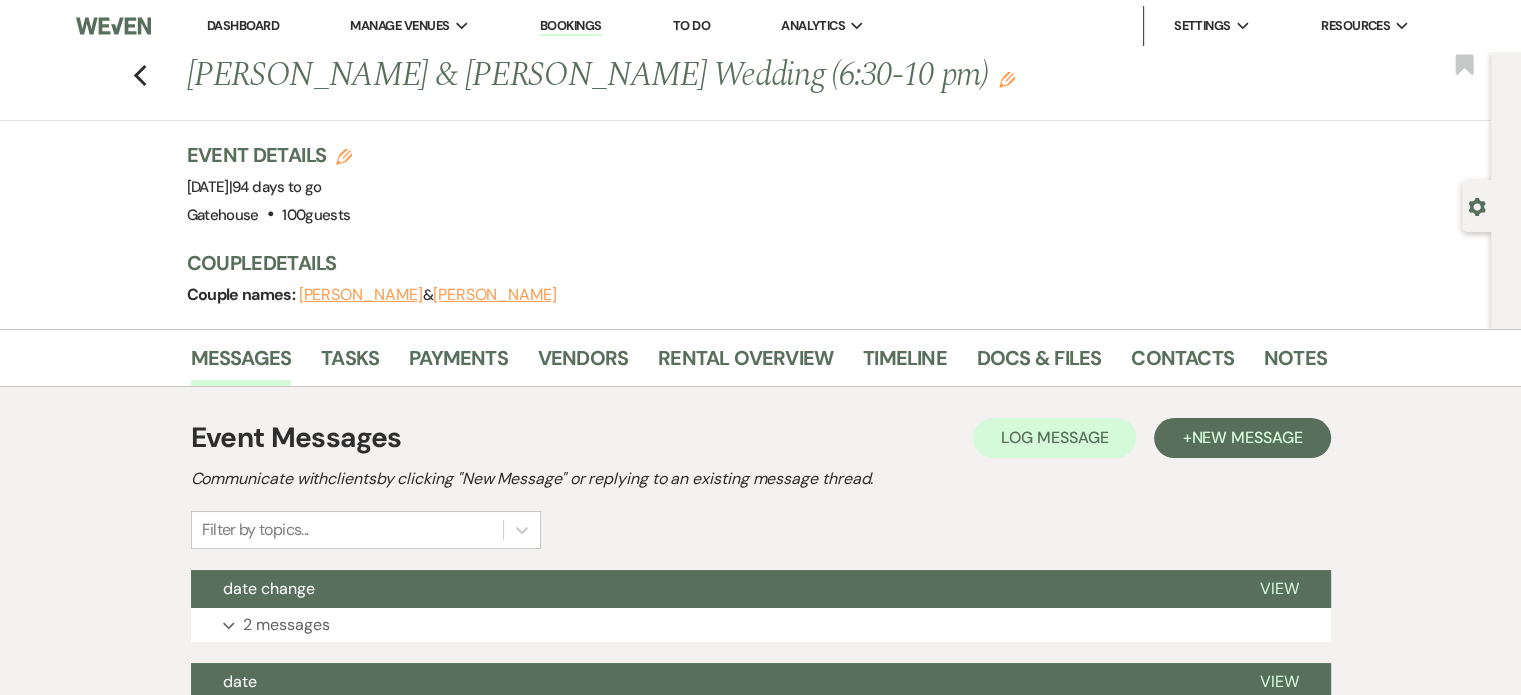click on "Edit" 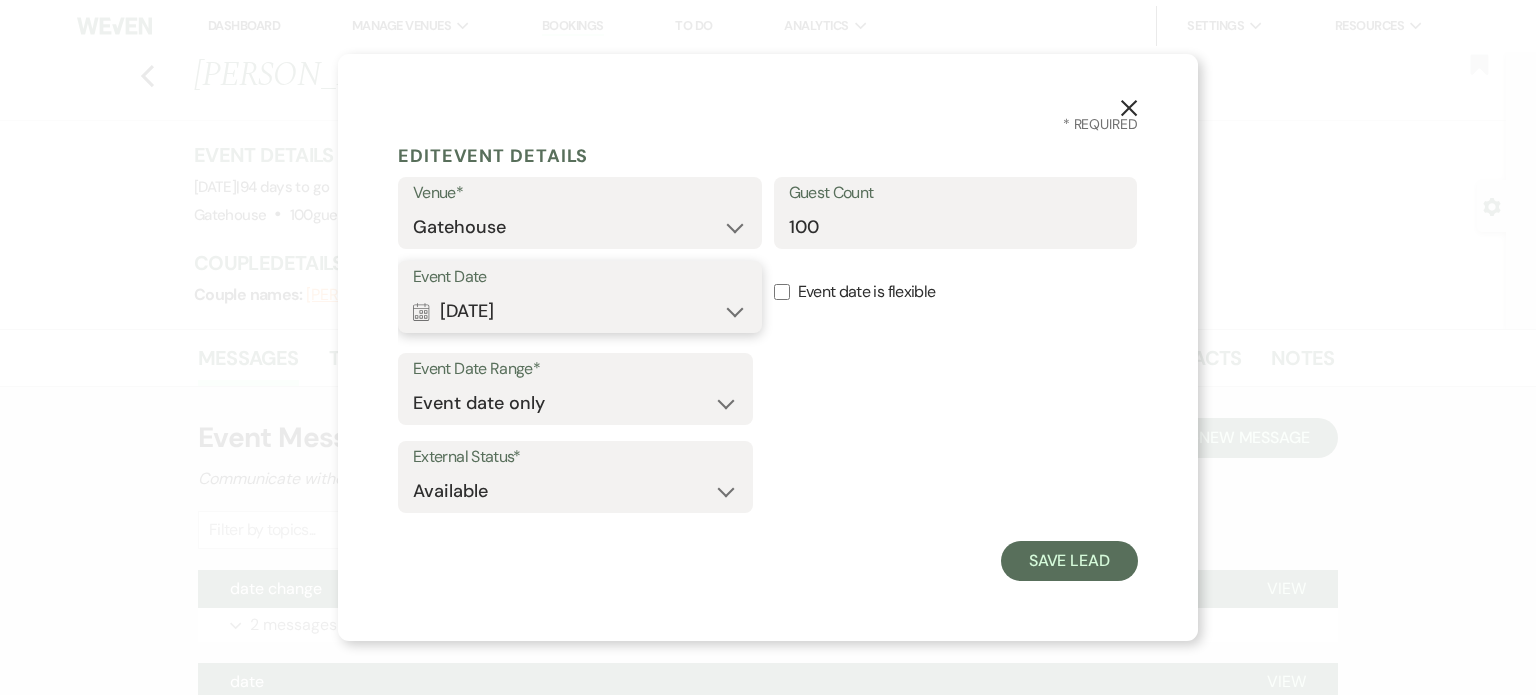 click on "Calendar [DATE] Expand" at bounding box center [580, 311] 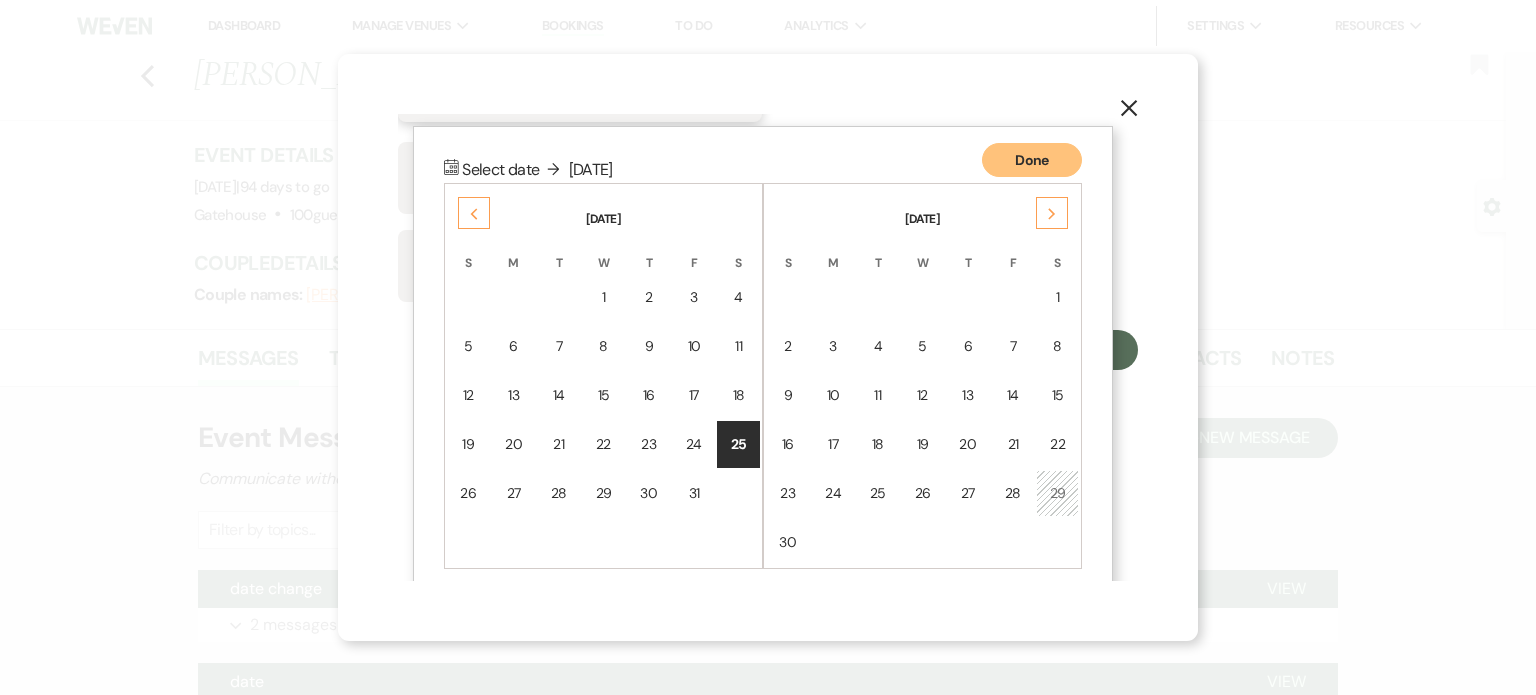 scroll, scrollTop: 222, scrollLeft: 0, axis: vertical 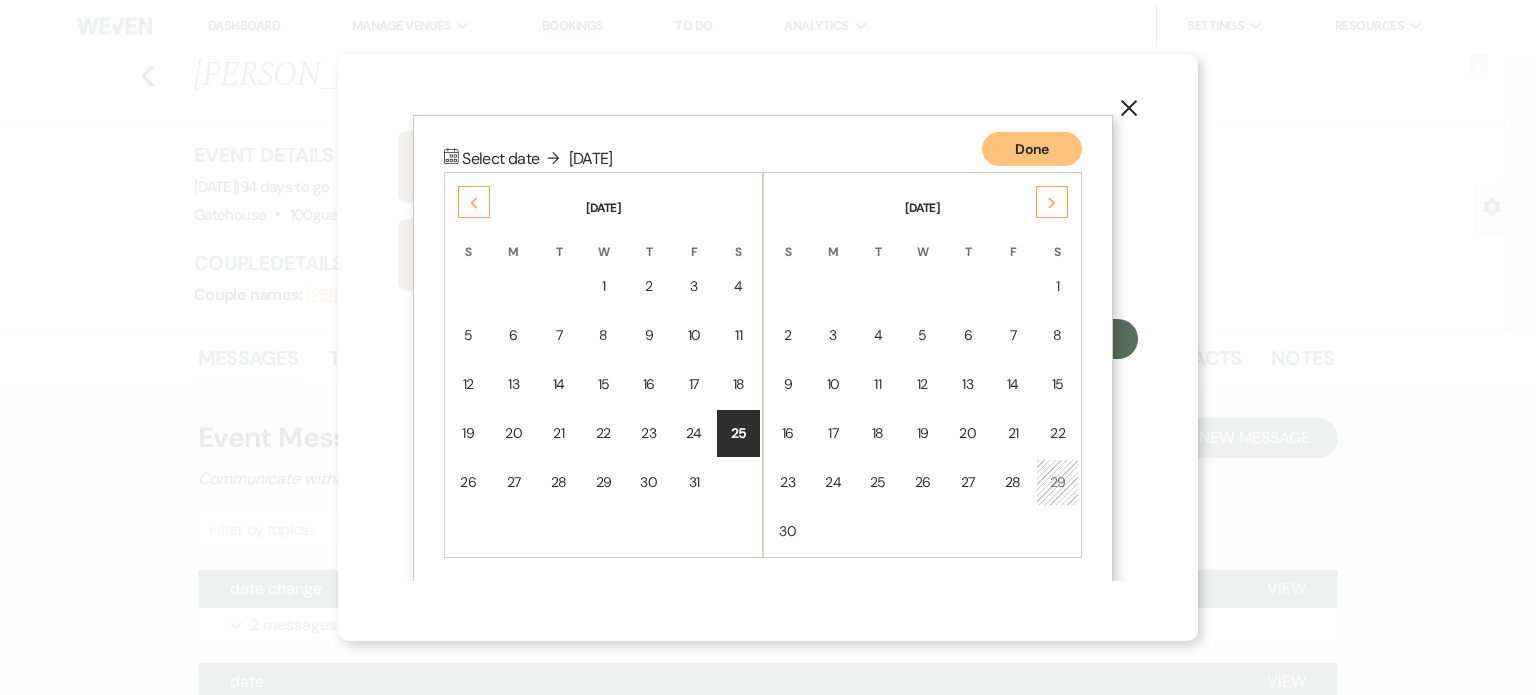 click on "Next" 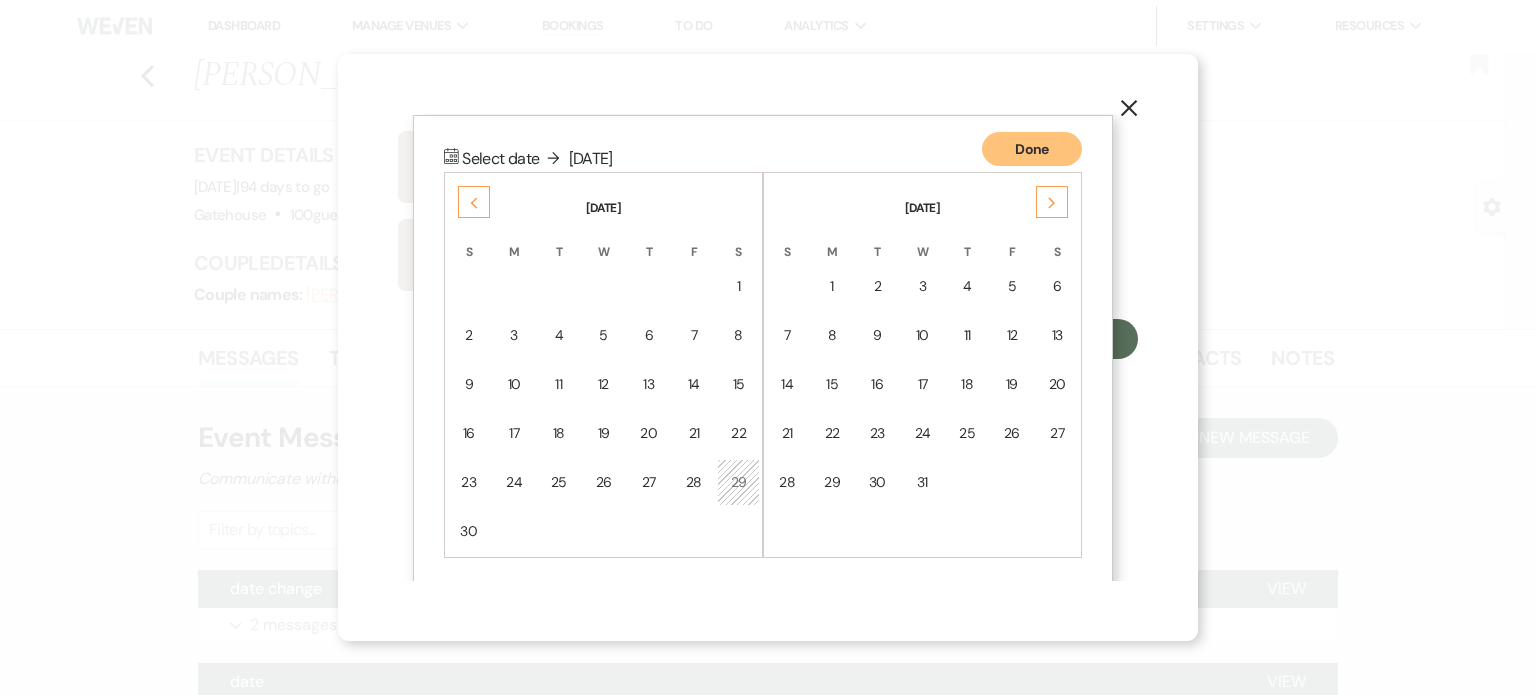 click on "Next" 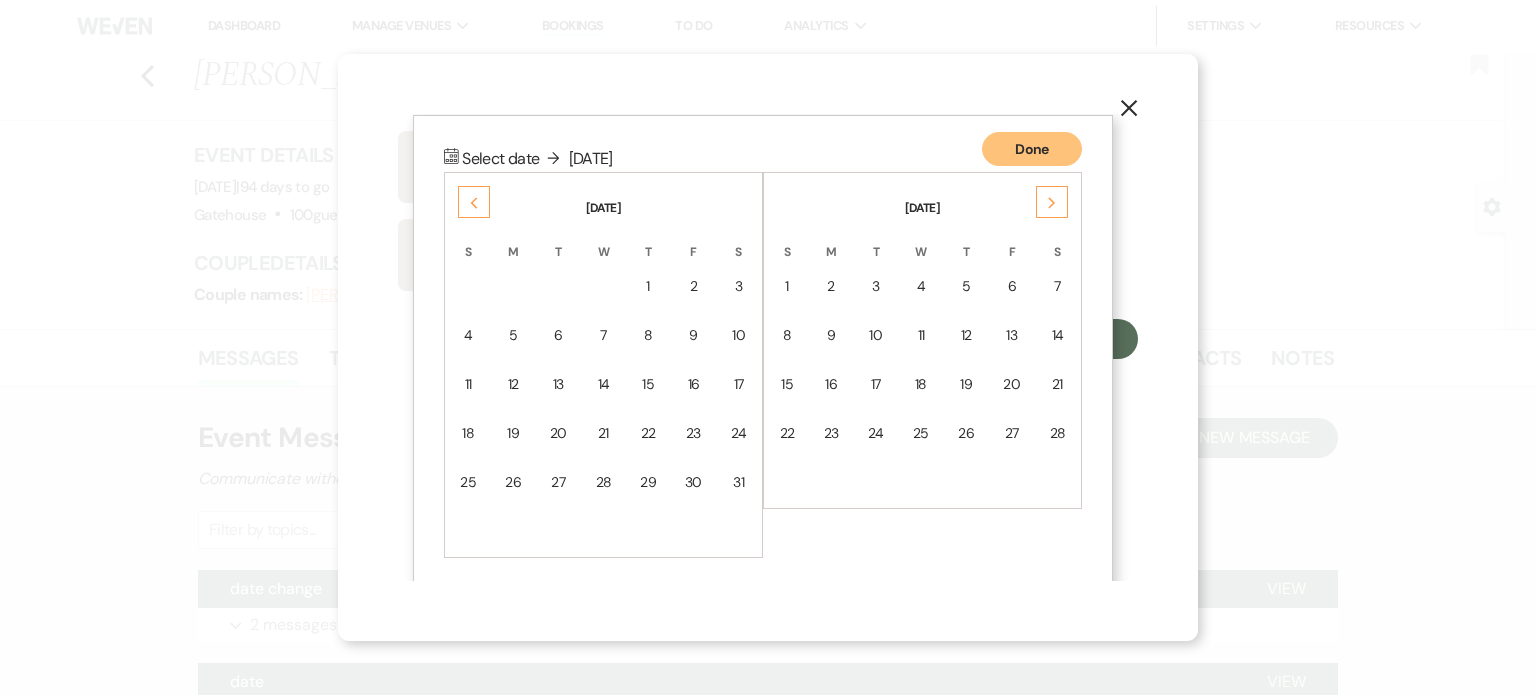 click on "Next" 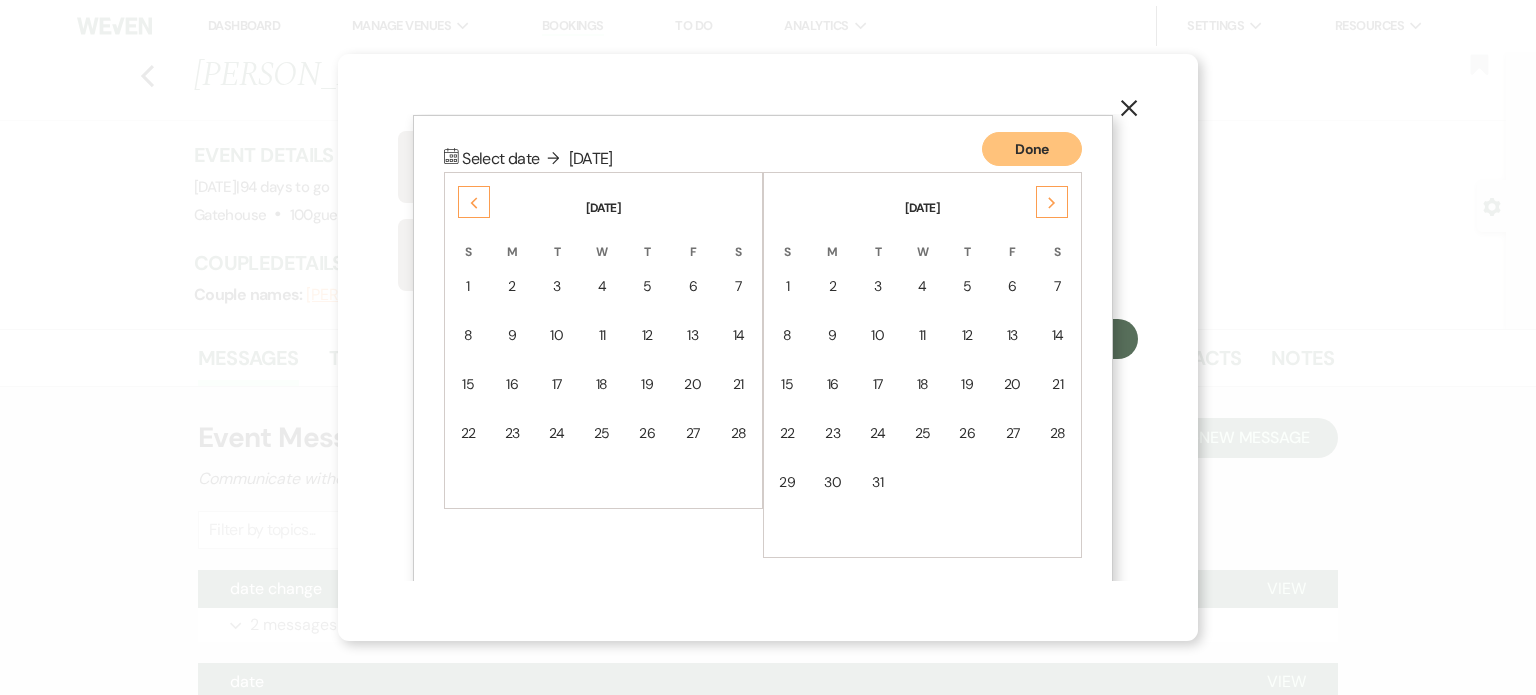 click on "Next" 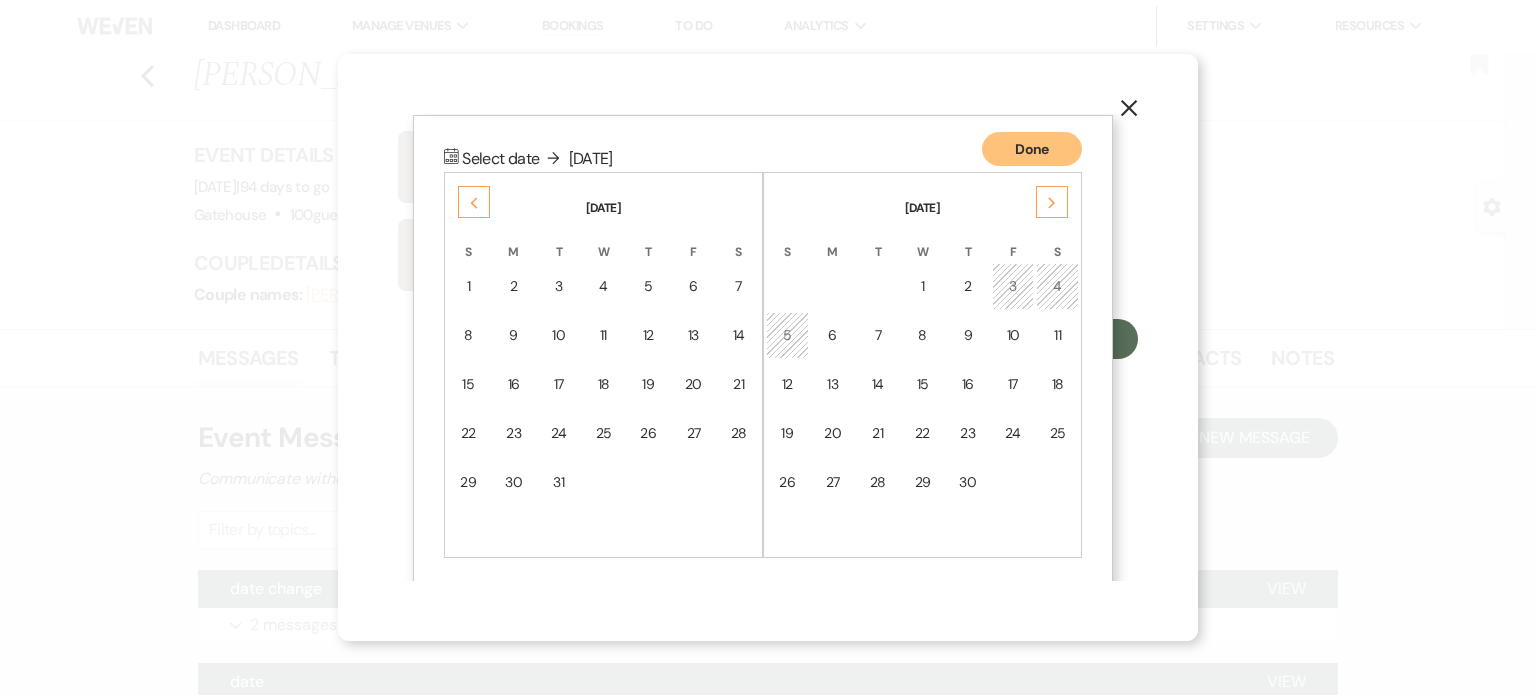 click on "Next" 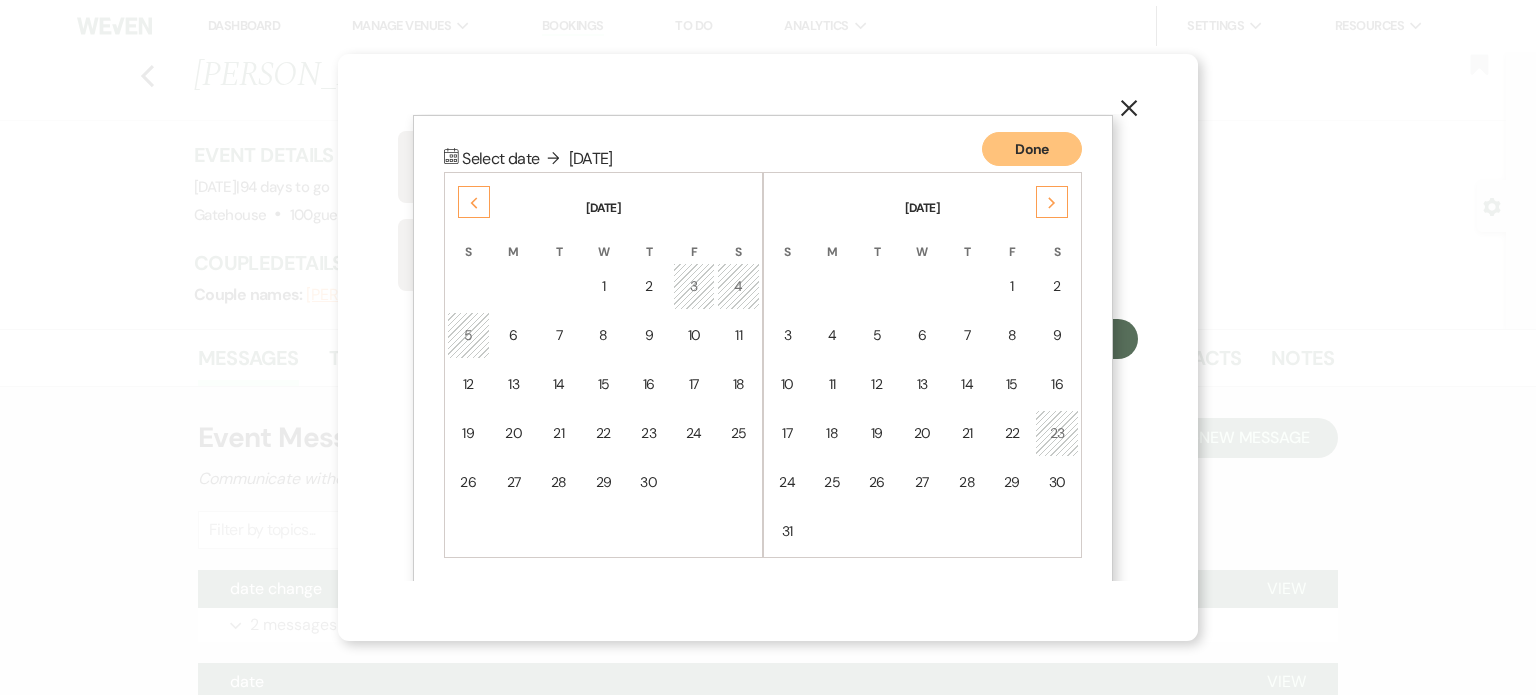 click on "Next" 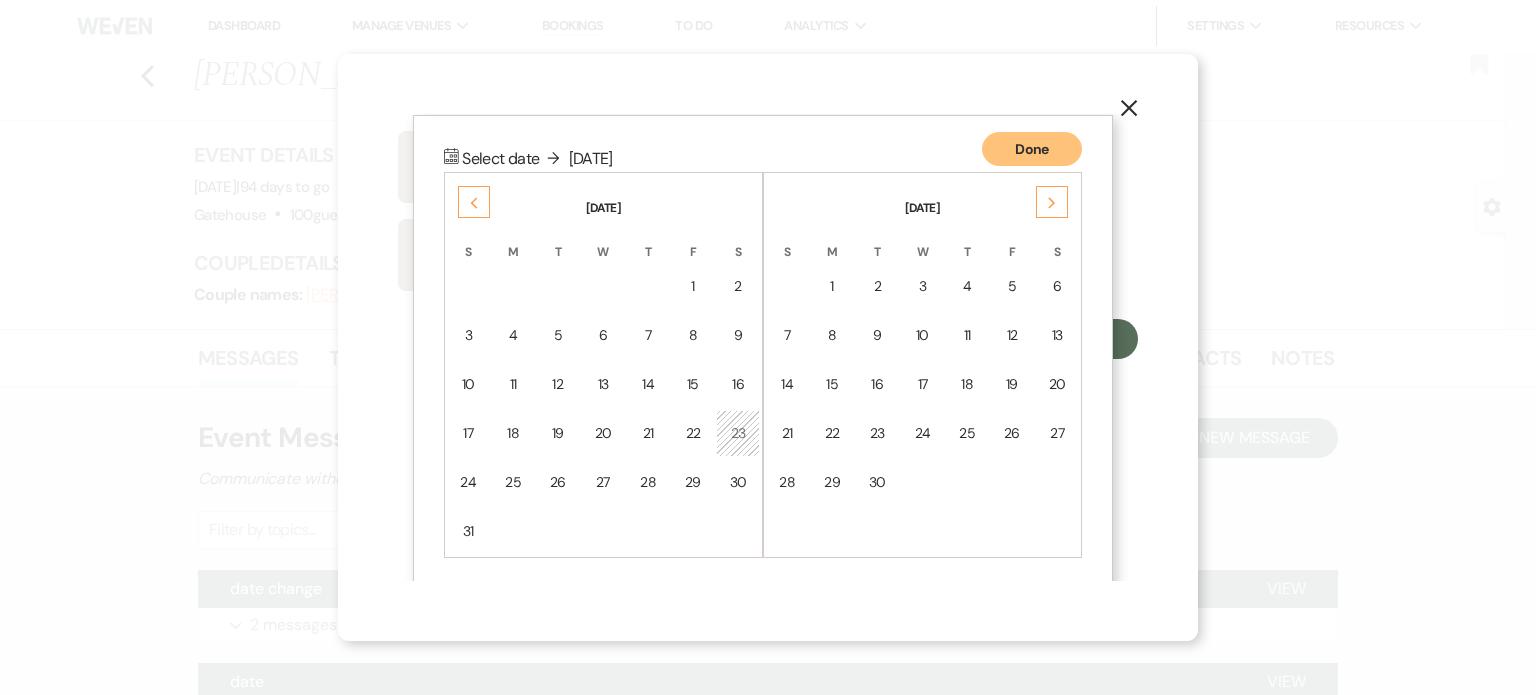 click on "Next" 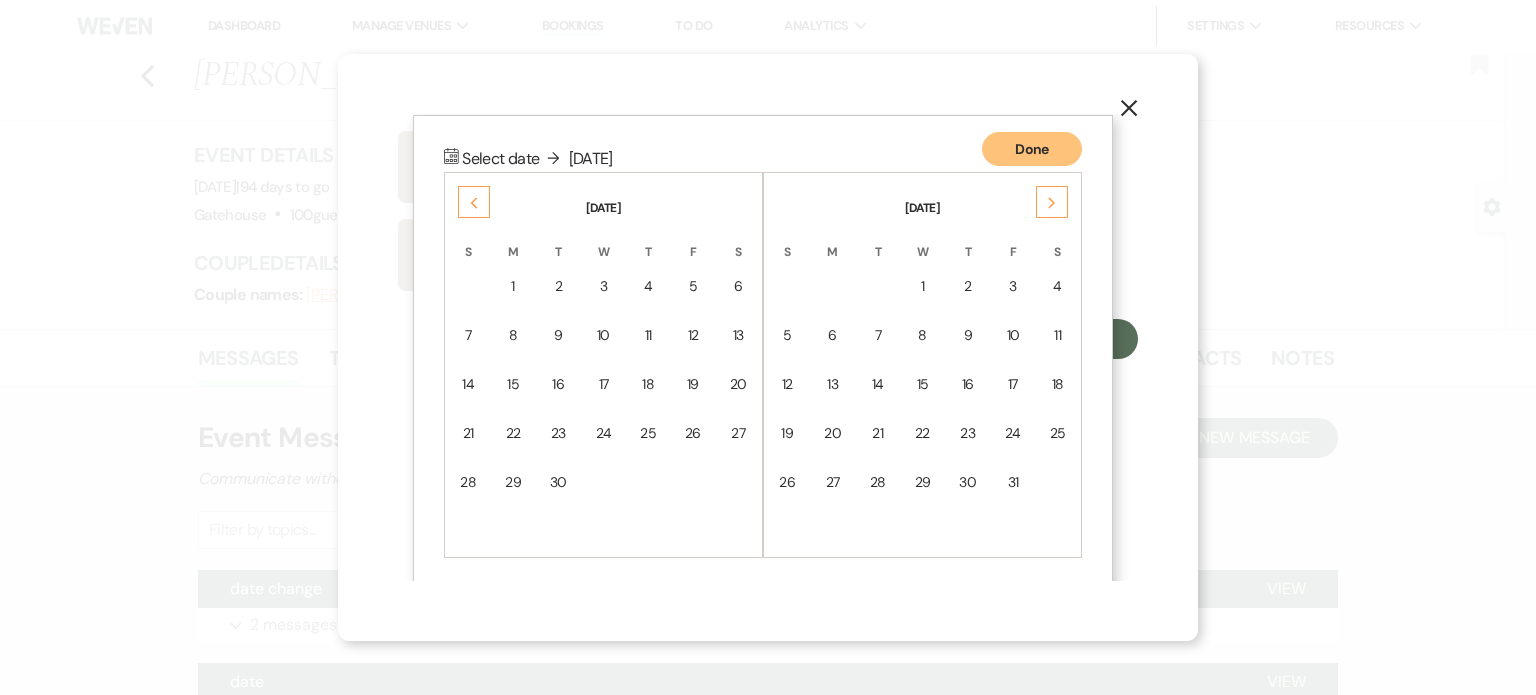 click on "Next" 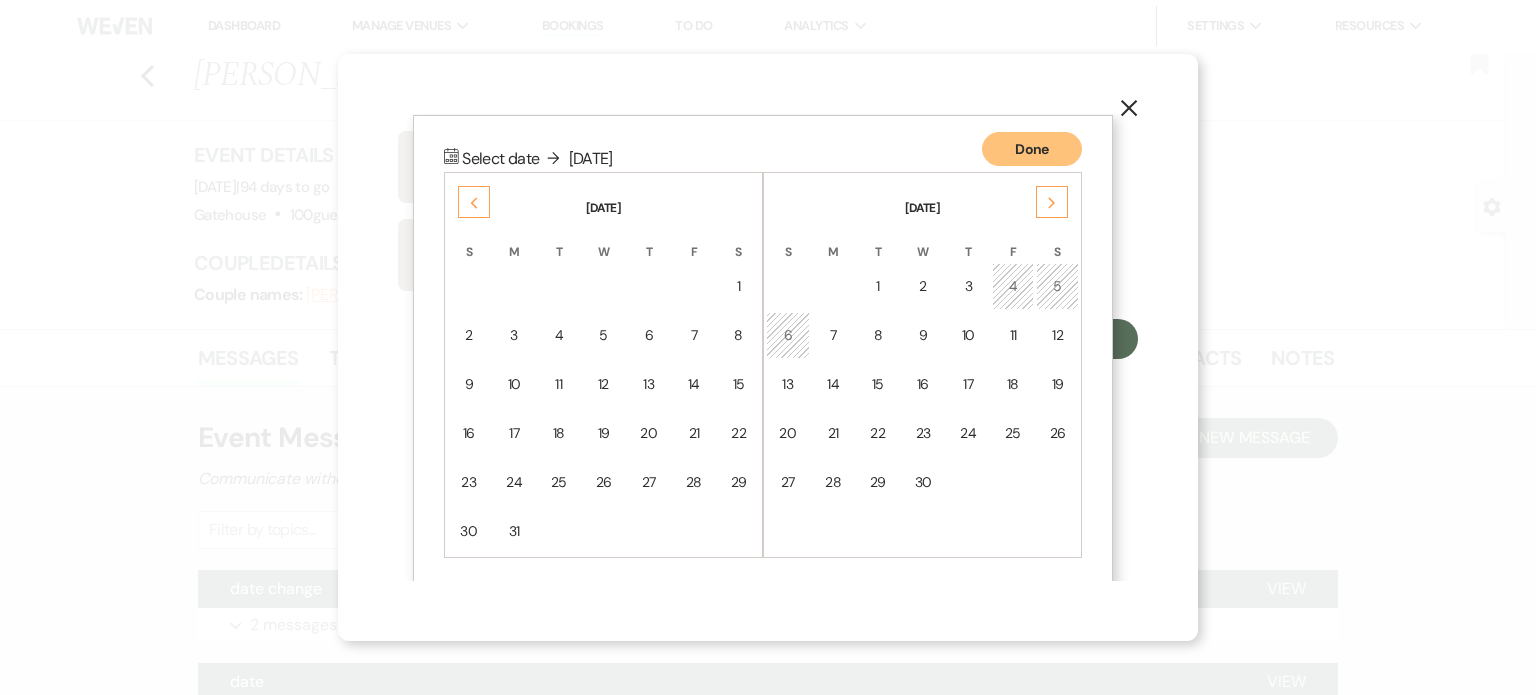 click on "Next" 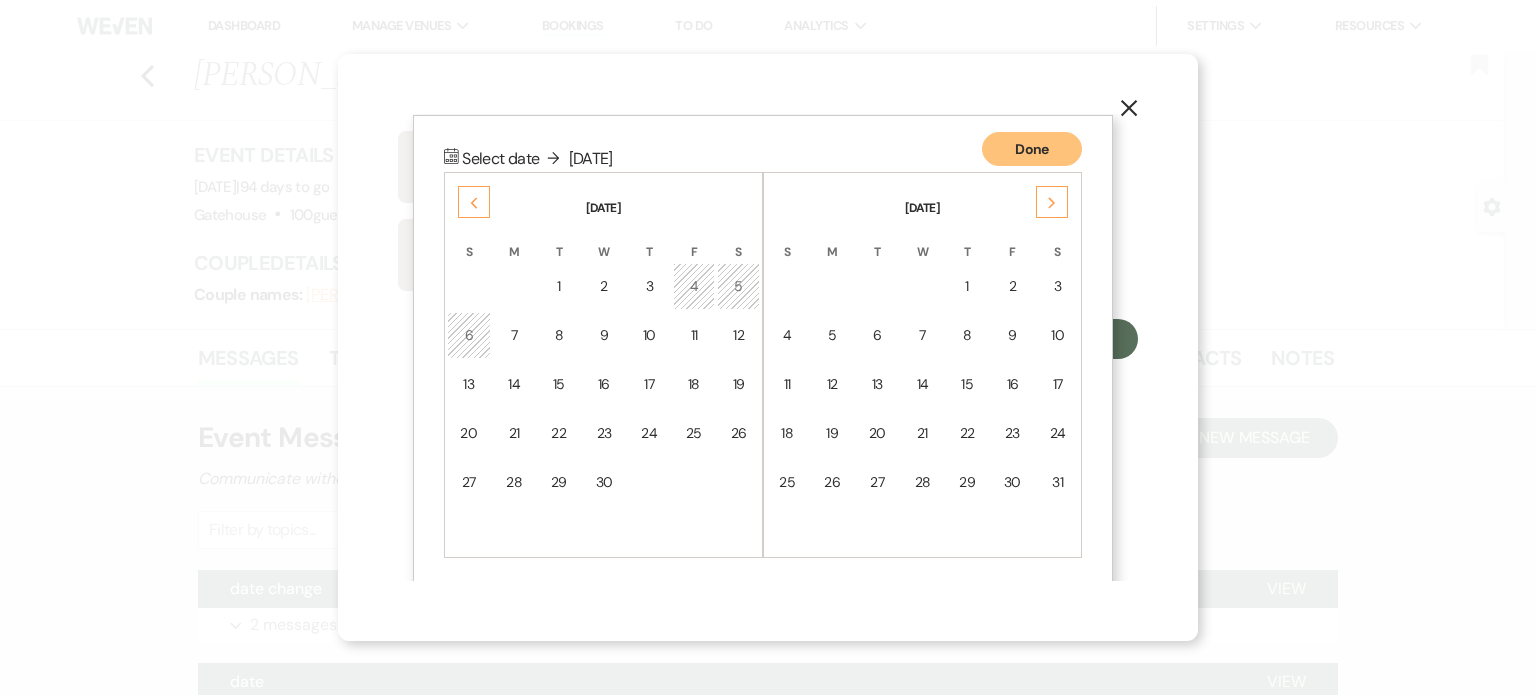 click on "Next" 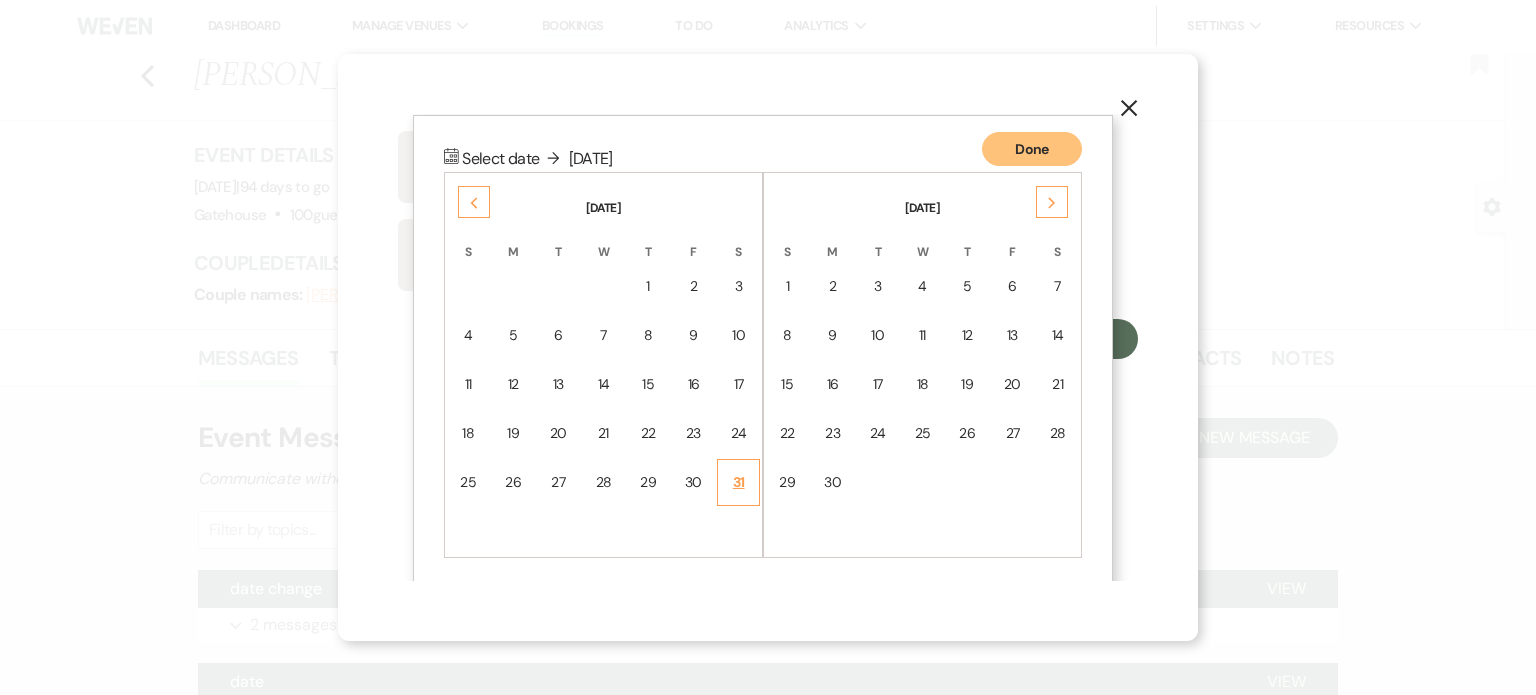 click on "31" at bounding box center (738, 482) 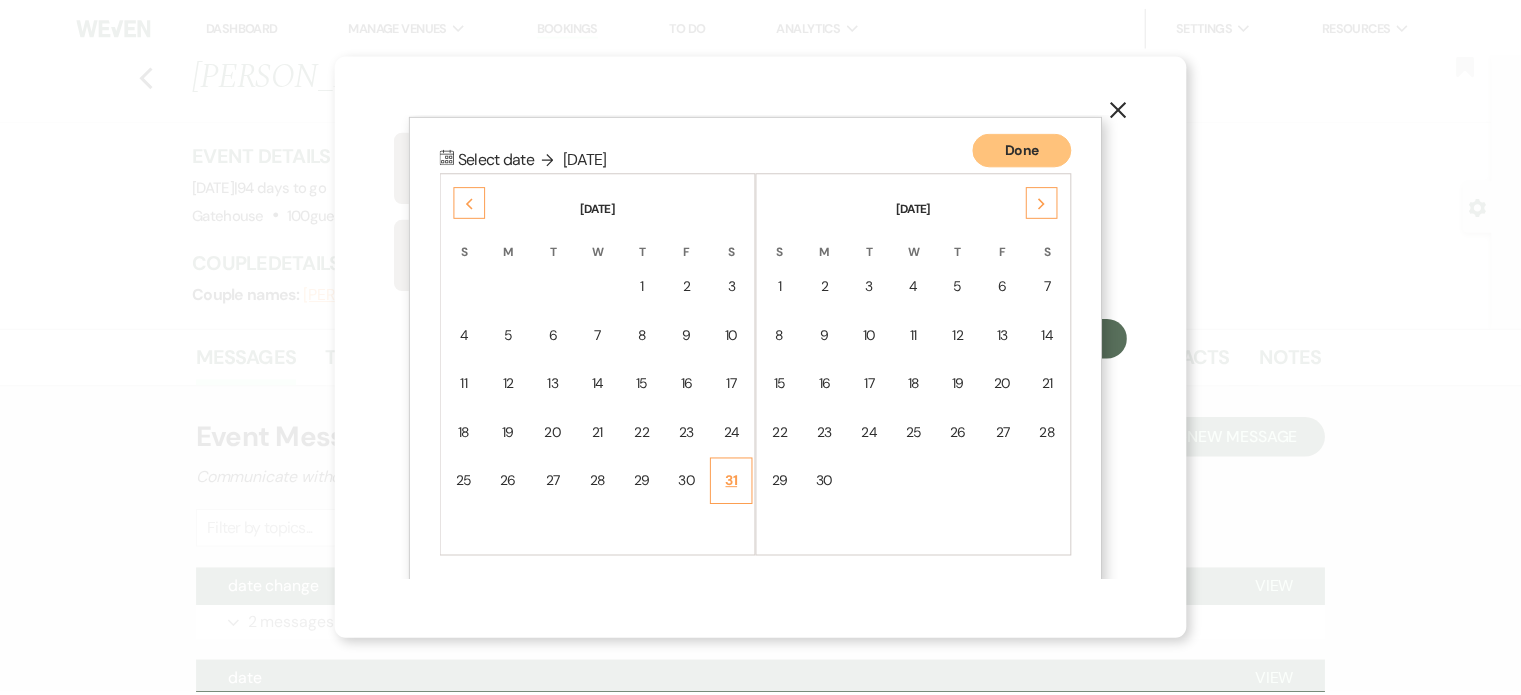 scroll, scrollTop: 60, scrollLeft: 0, axis: vertical 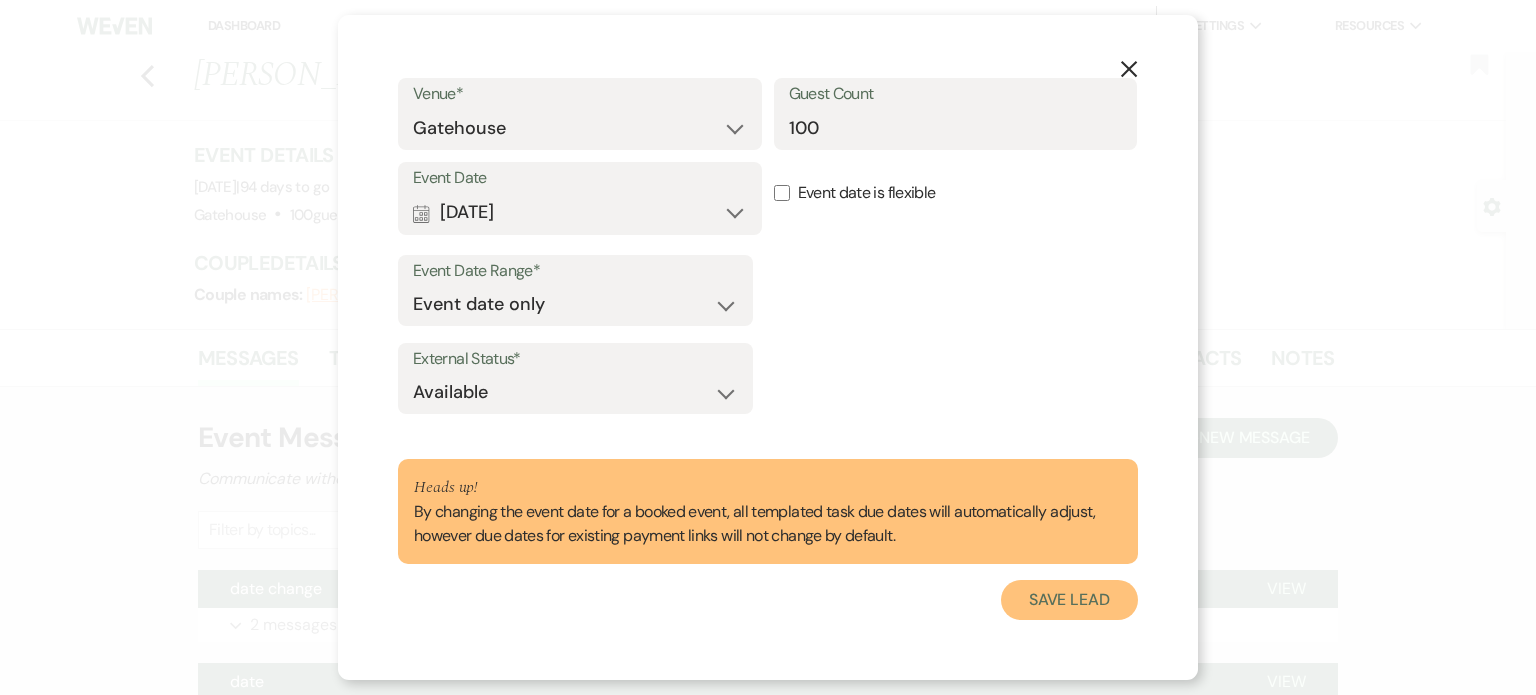click on "Save Lead" at bounding box center (1069, 600) 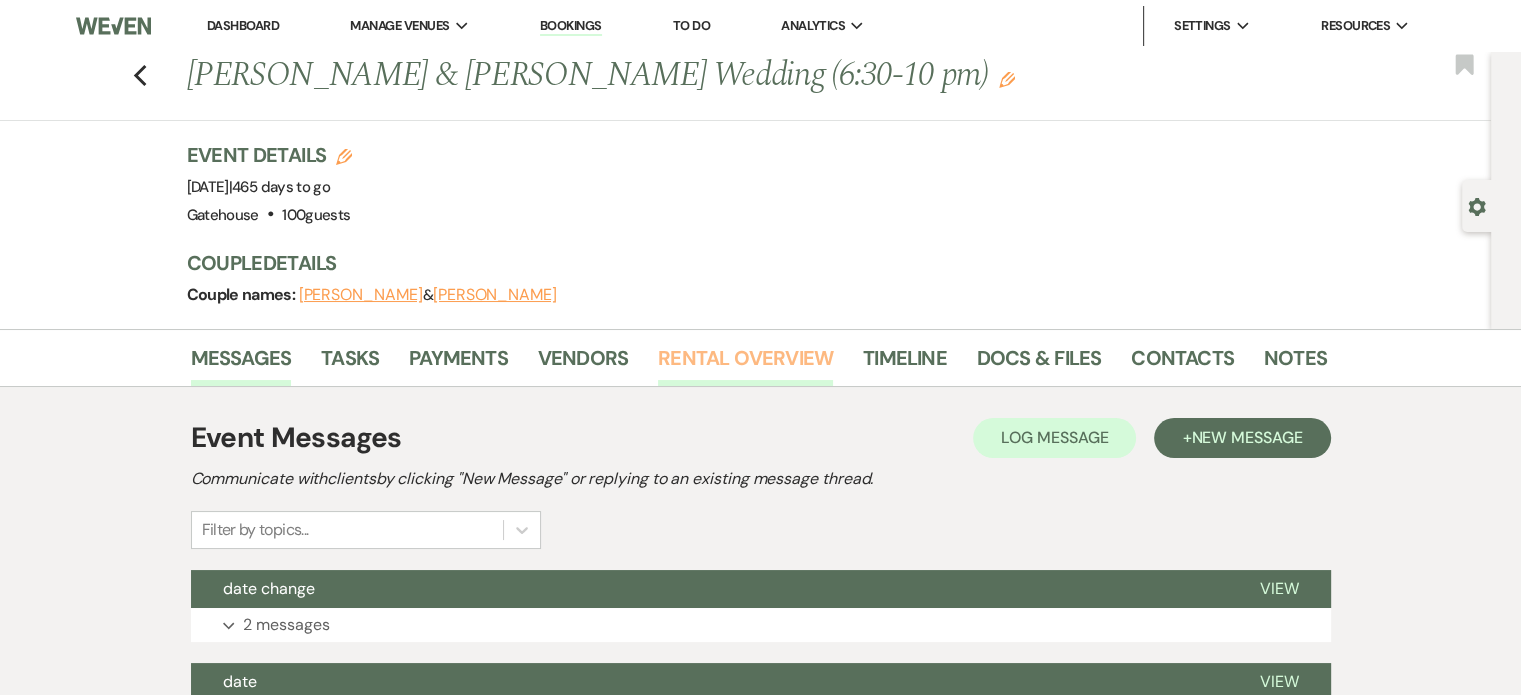 click on "Rental Overview" at bounding box center (745, 364) 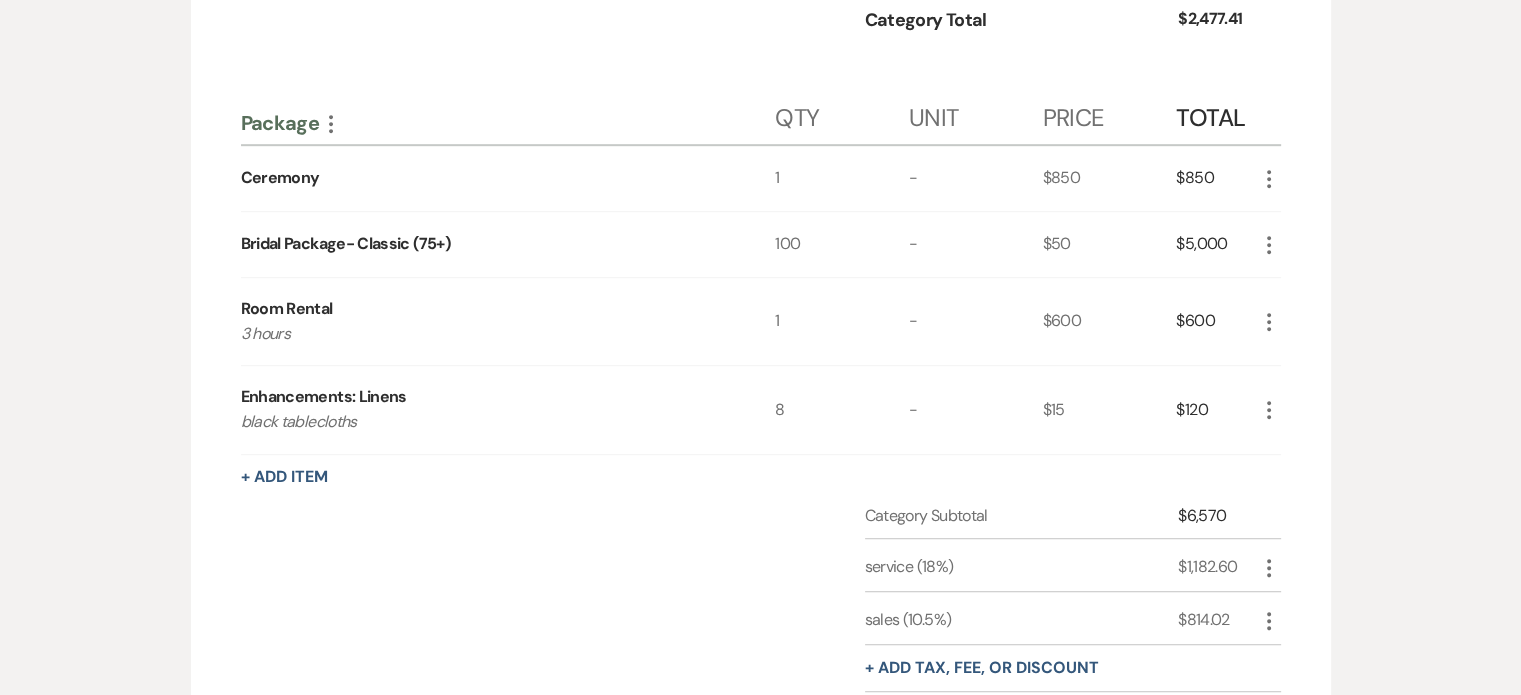 scroll, scrollTop: 1259, scrollLeft: 0, axis: vertical 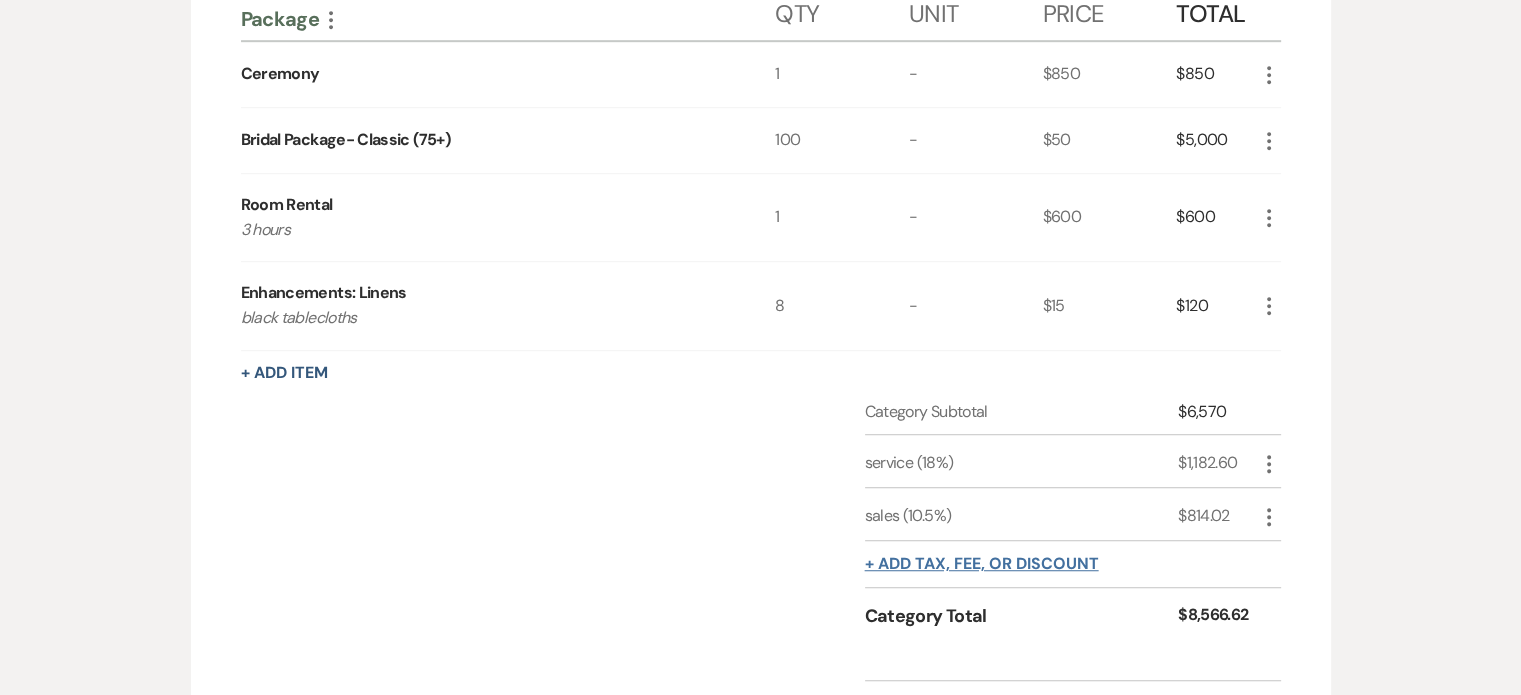 click on "+ Add tax, fee, or discount" at bounding box center (982, 564) 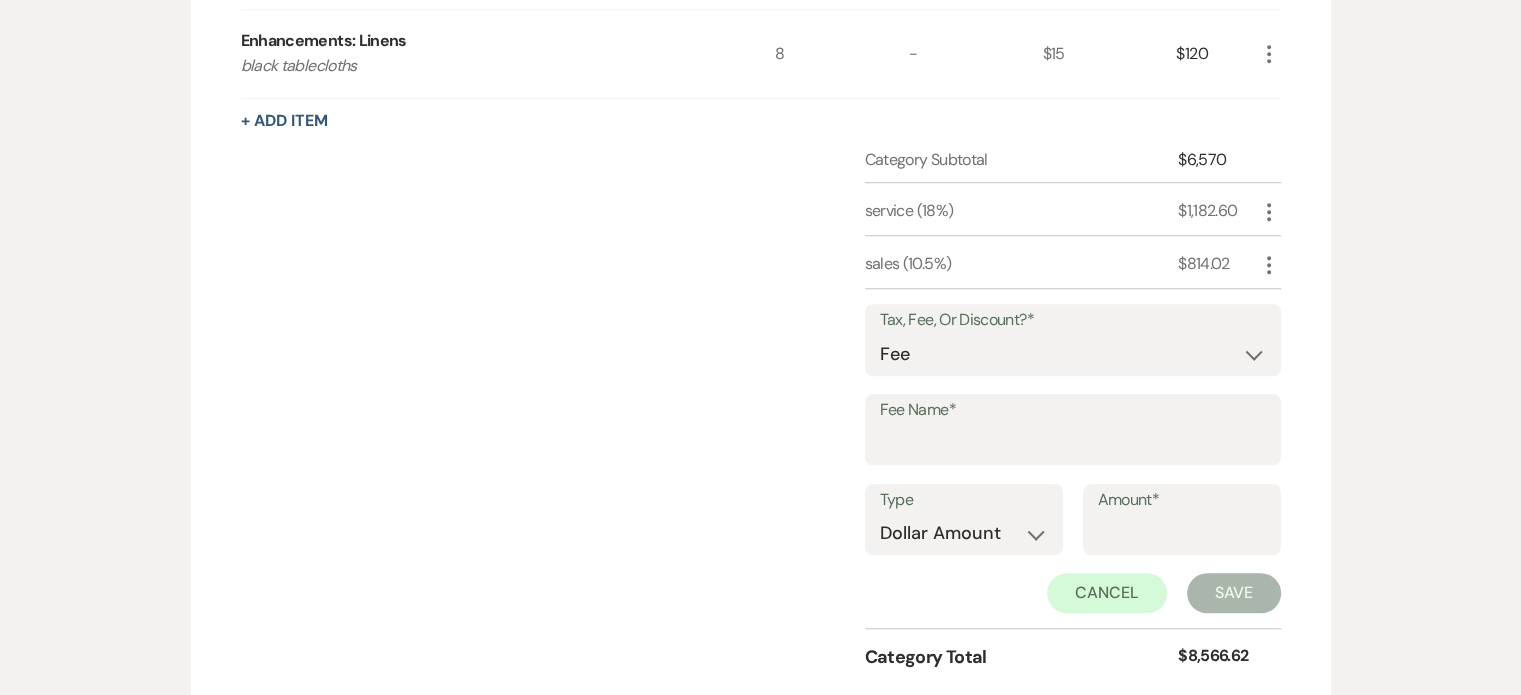 scroll, scrollTop: 1559, scrollLeft: 0, axis: vertical 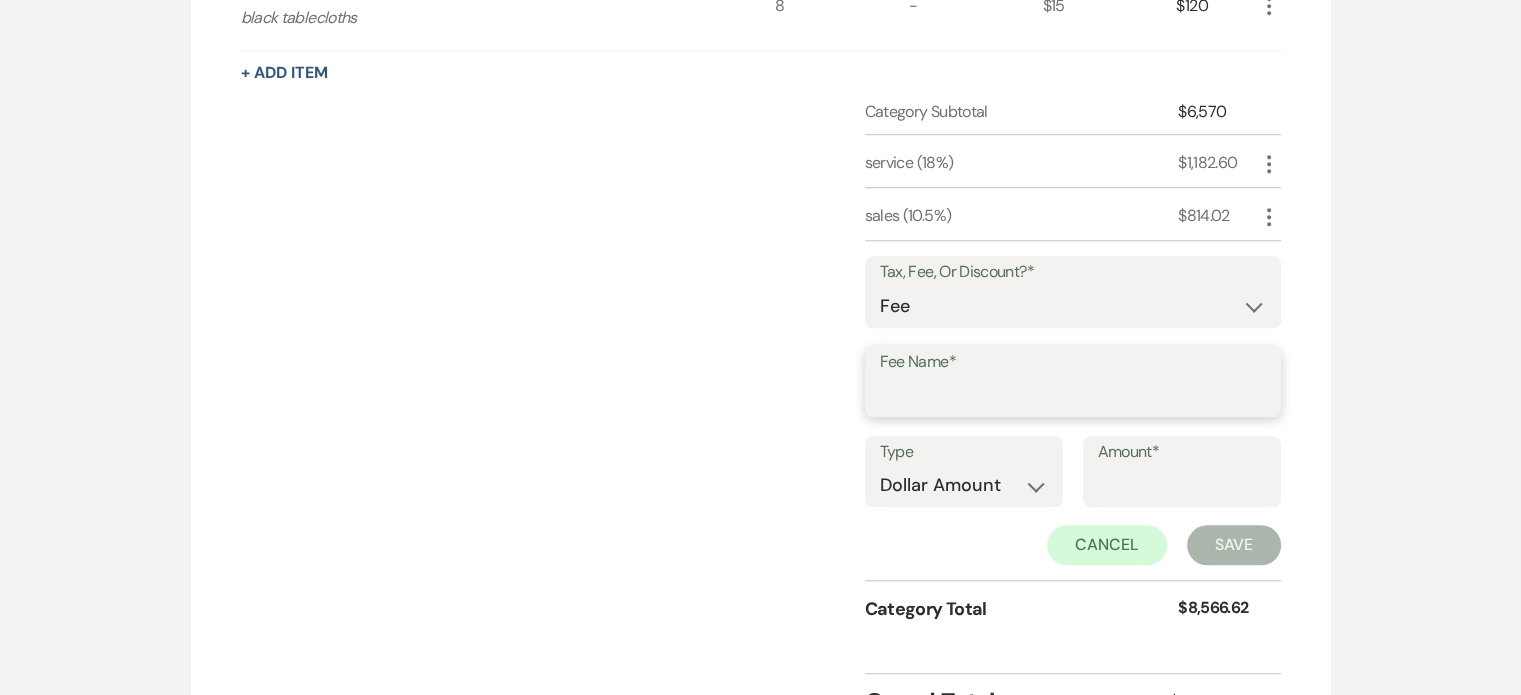 click on "Fee Name*" at bounding box center (1073, 395) 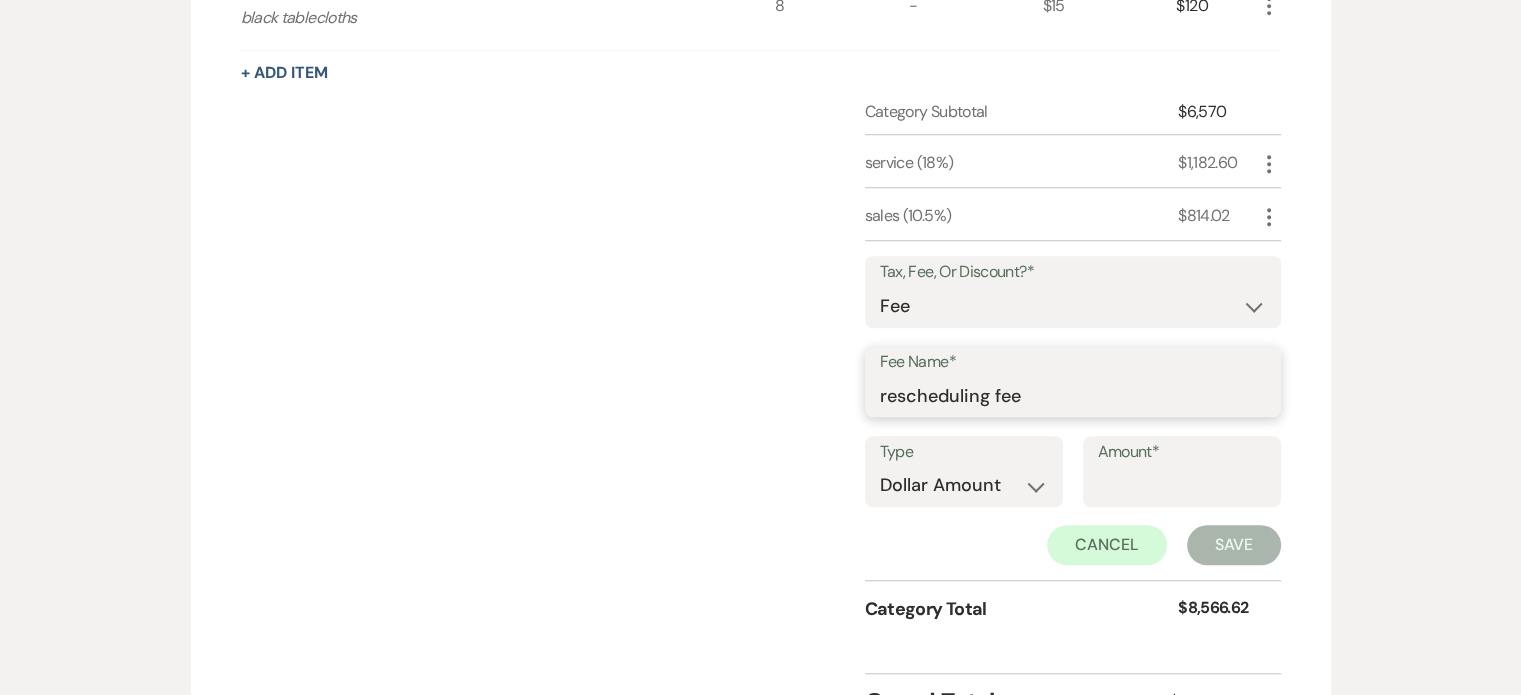 type on "rescheduling fee" 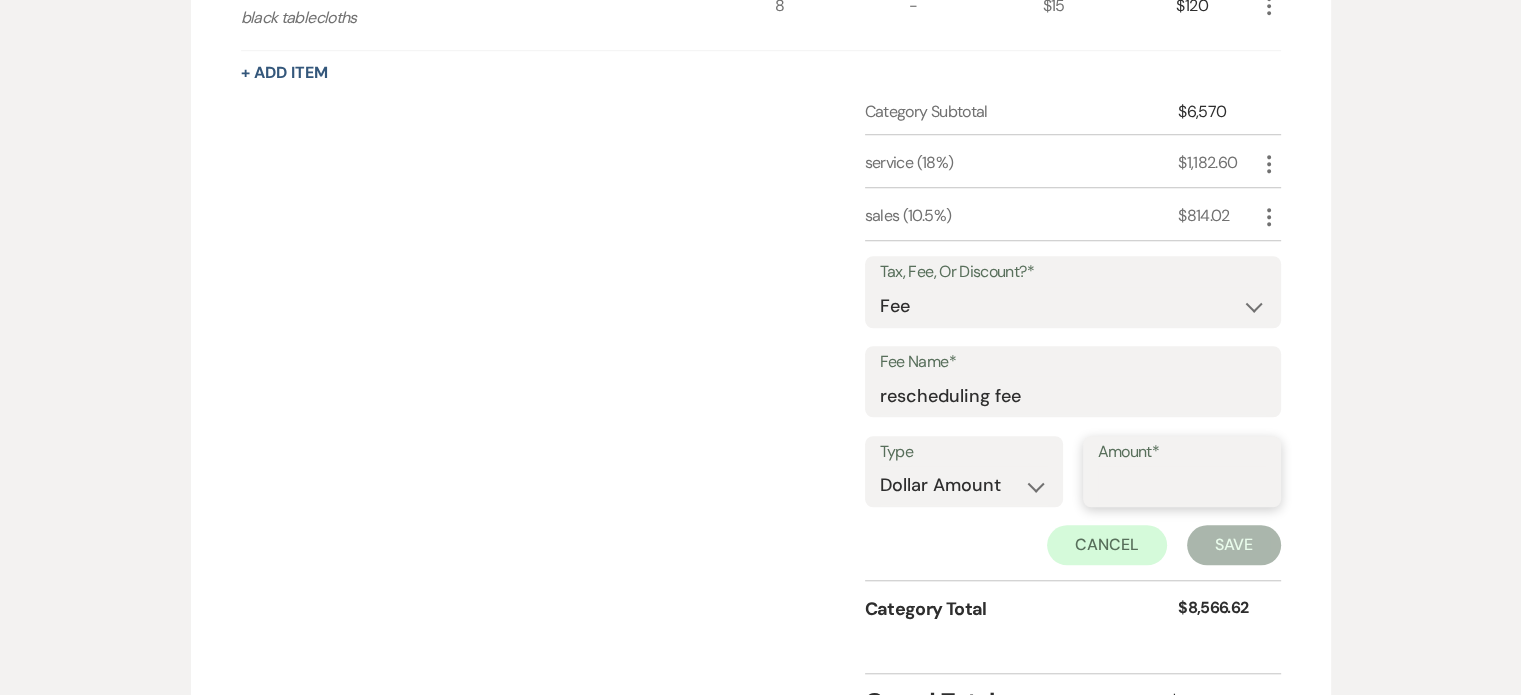 click on "Amount*" at bounding box center [1182, 485] 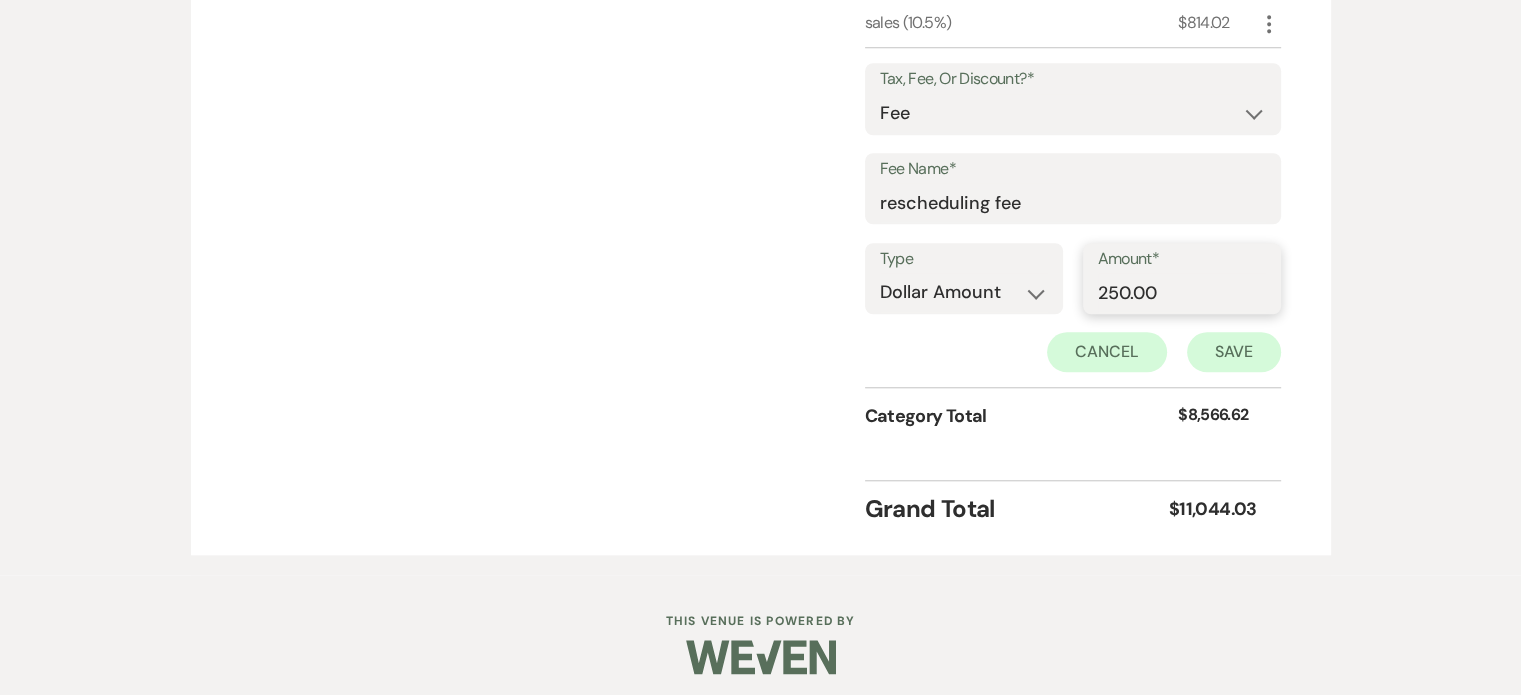 scroll, scrollTop: 1752, scrollLeft: 0, axis: vertical 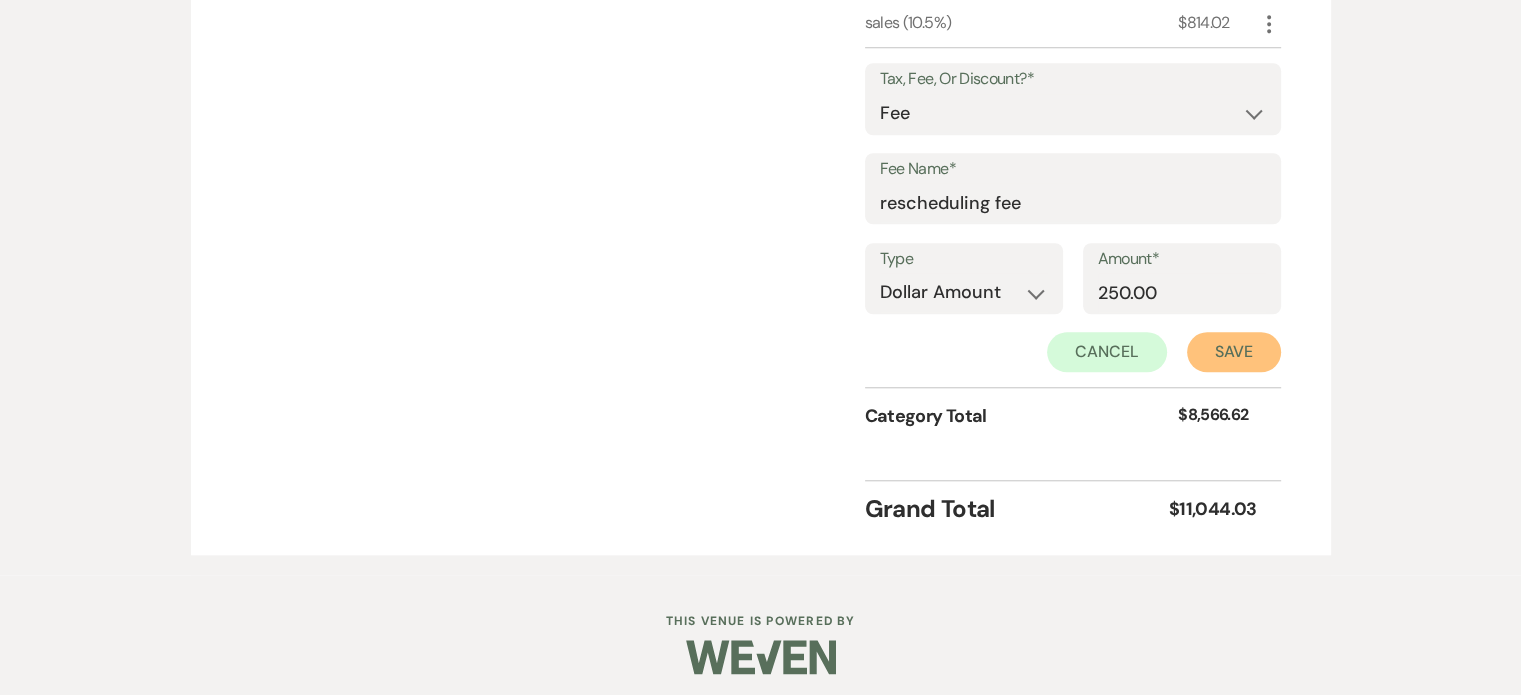 click on "Save" at bounding box center [1234, 352] 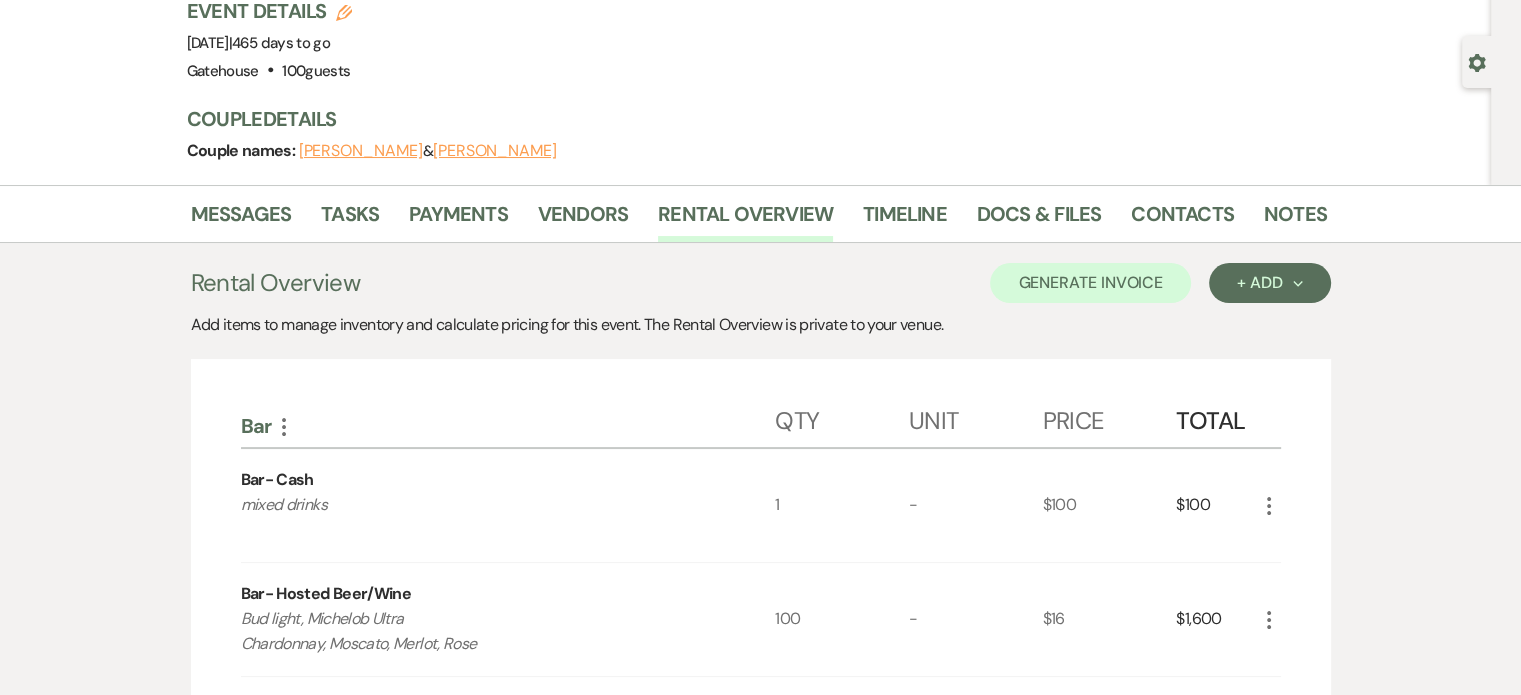 scroll, scrollTop: 111, scrollLeft: 0, axis: vertical 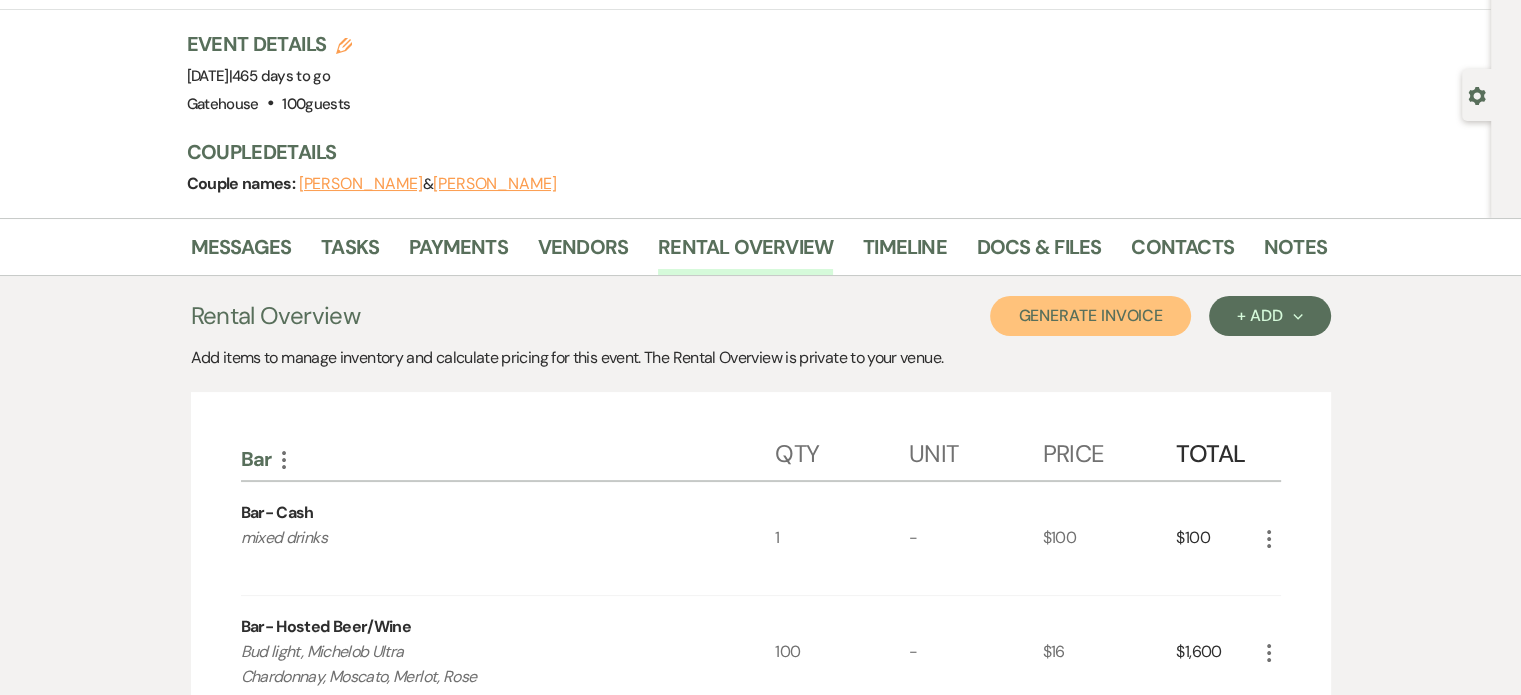 click on "Generate Invoice" at bounding box center (1090, 316) 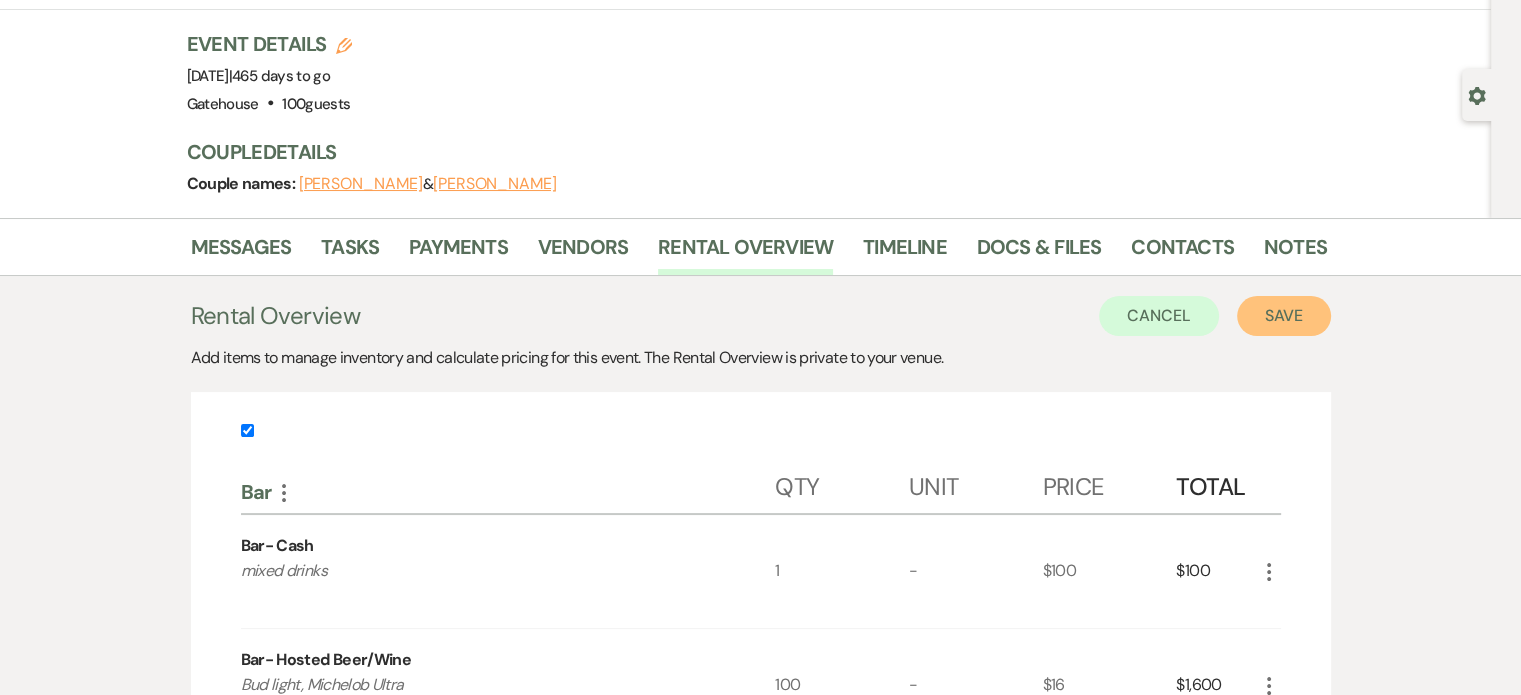click on "Save" at bounding box center [1284, 316] 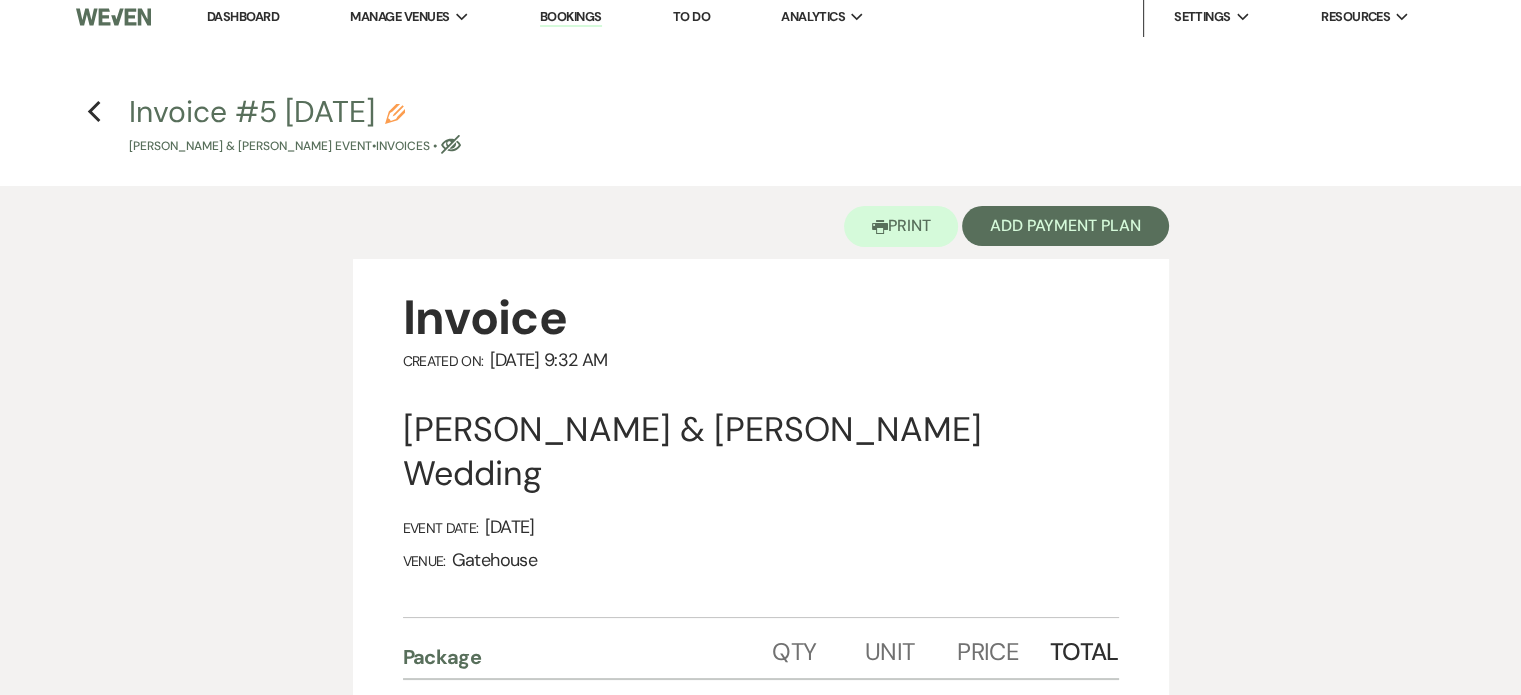 scroll, scrollTop: 0, scrollLeft: 0, axis: both 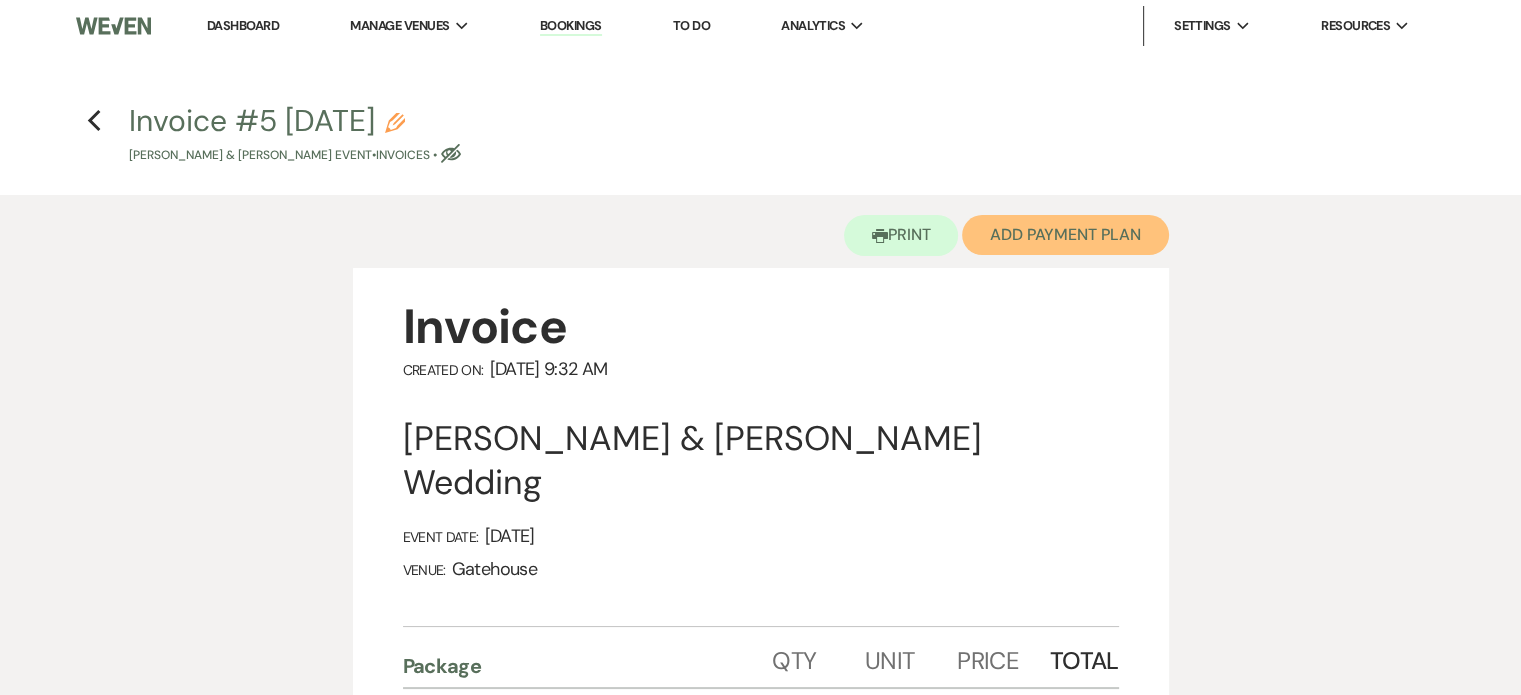 click on "Add Payment Plan" at bounding box center (1065, 235) 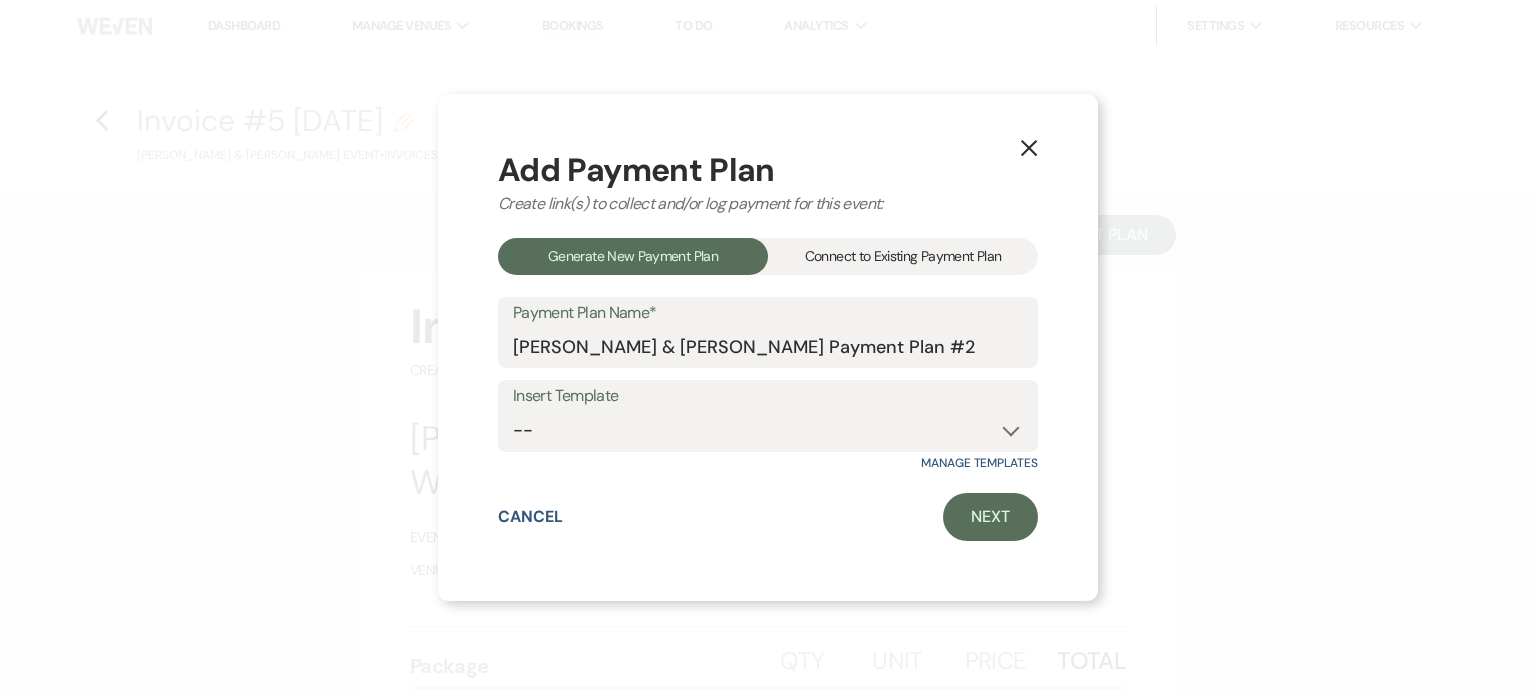 click on "Connect to Existing Payment Plan" at bounding box center [903, 256] 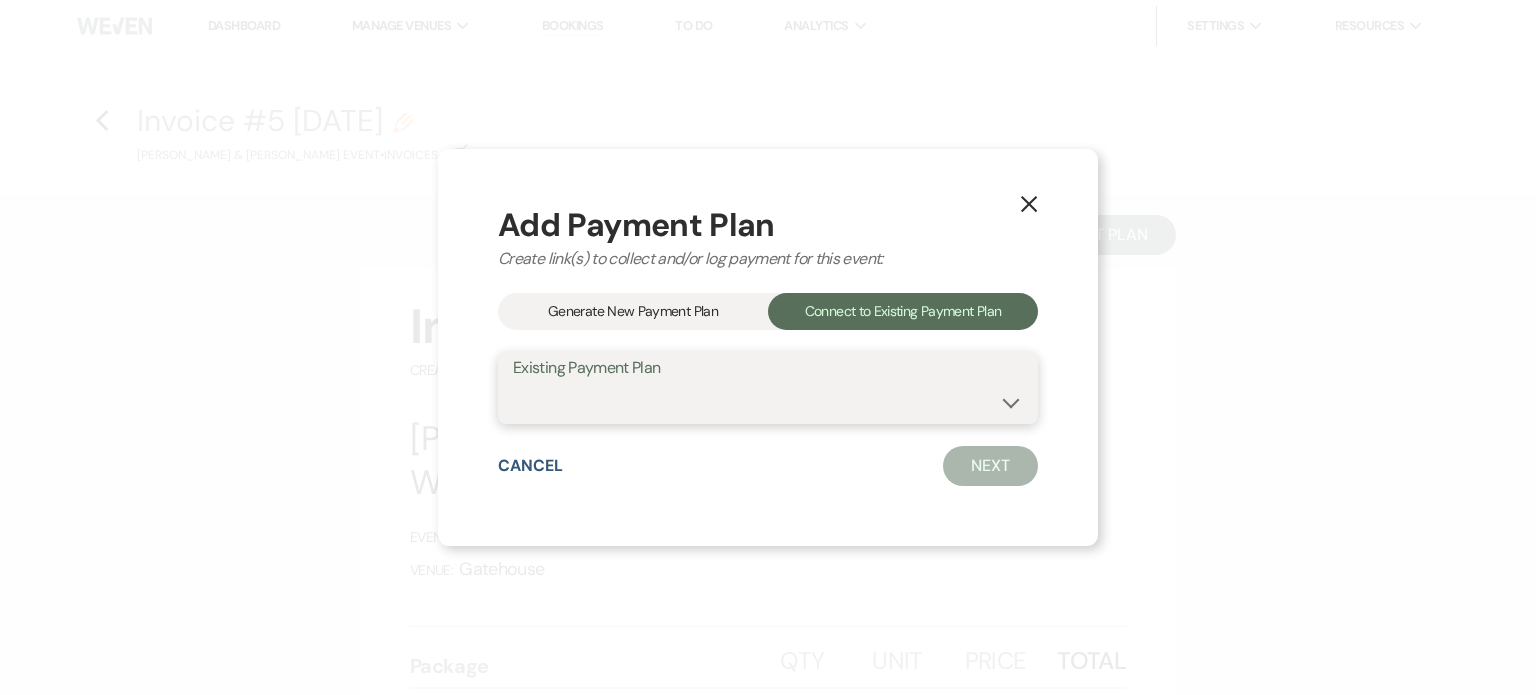 click on "[PERSON_NAME] & [PERSON_NAME] Payment Plan #1" at bounding box center [768, 402] 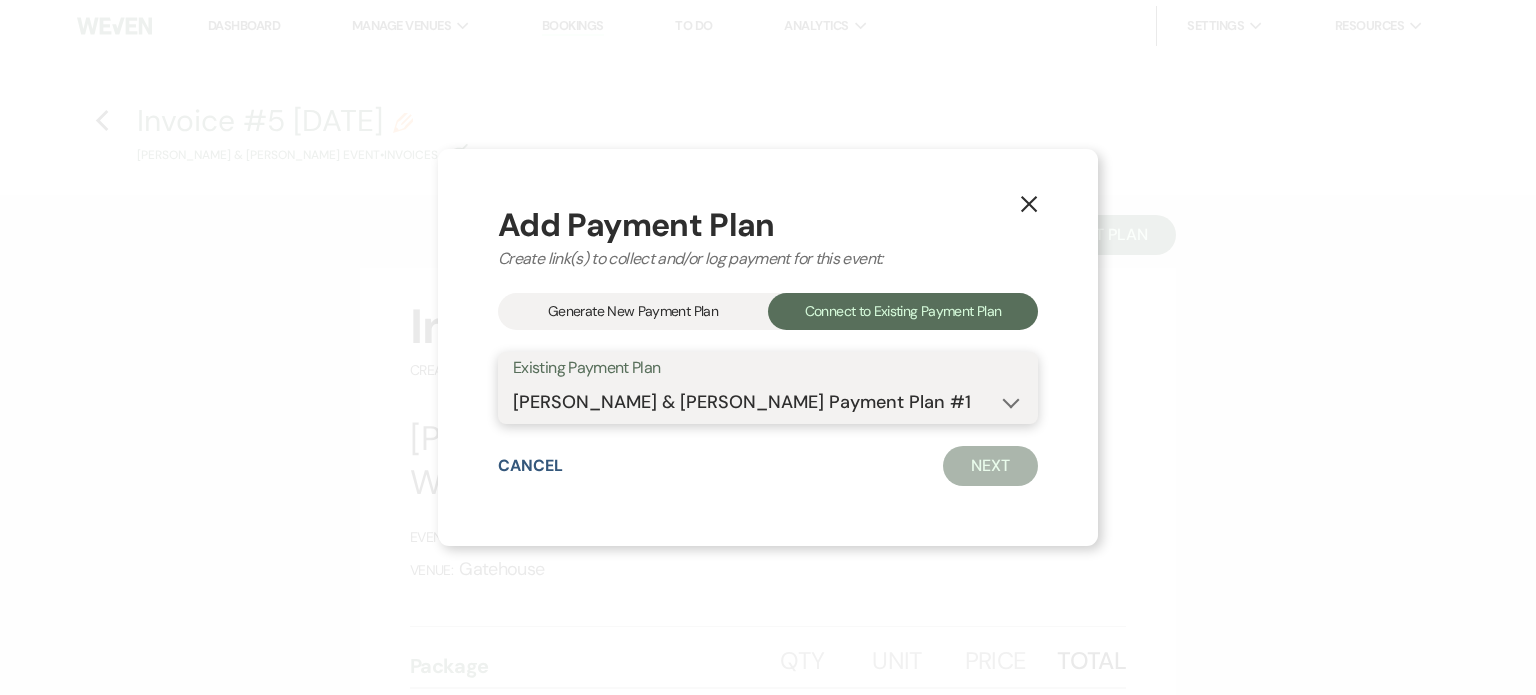 click on "[PERSON_NAME] & [PERSON_NAME] Payment Plan #1" at bounding box center (768, 402) 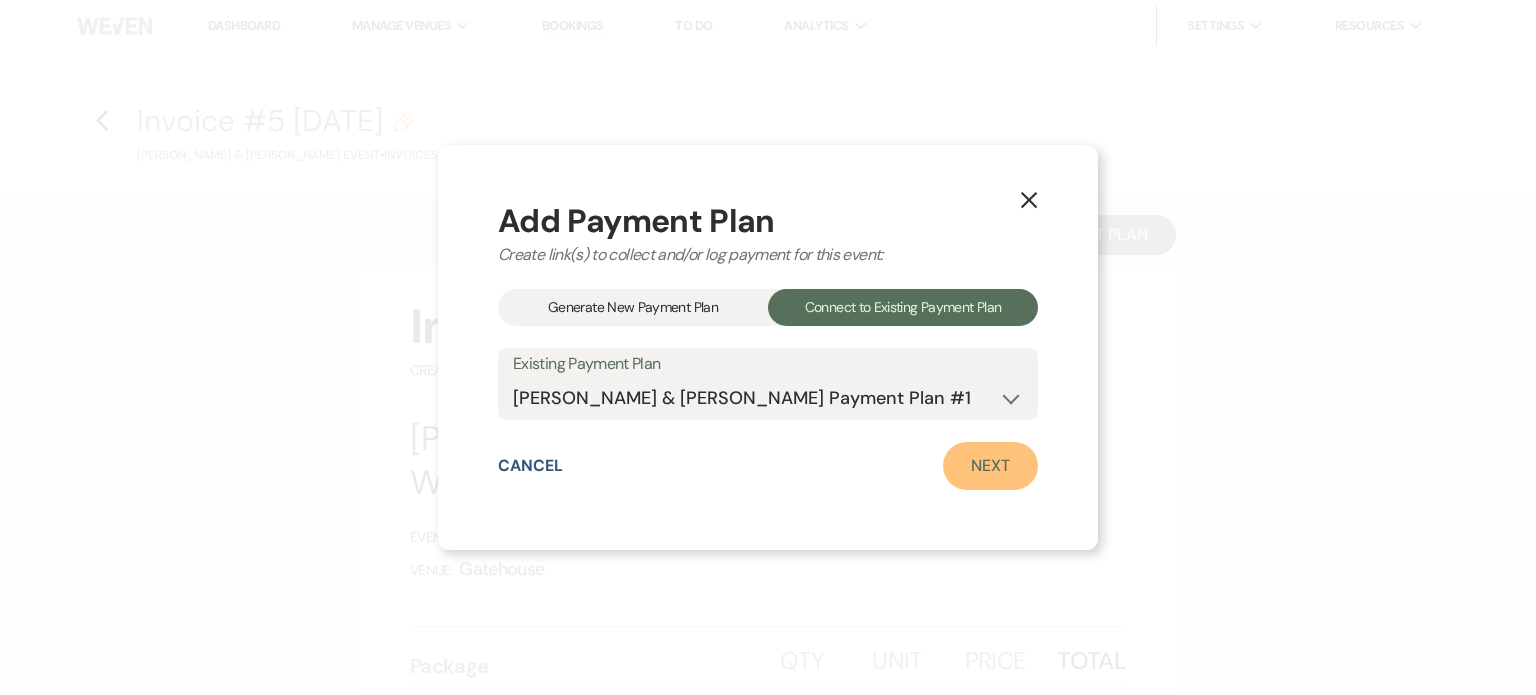 click on "Next" at bounding box center (990, 466) 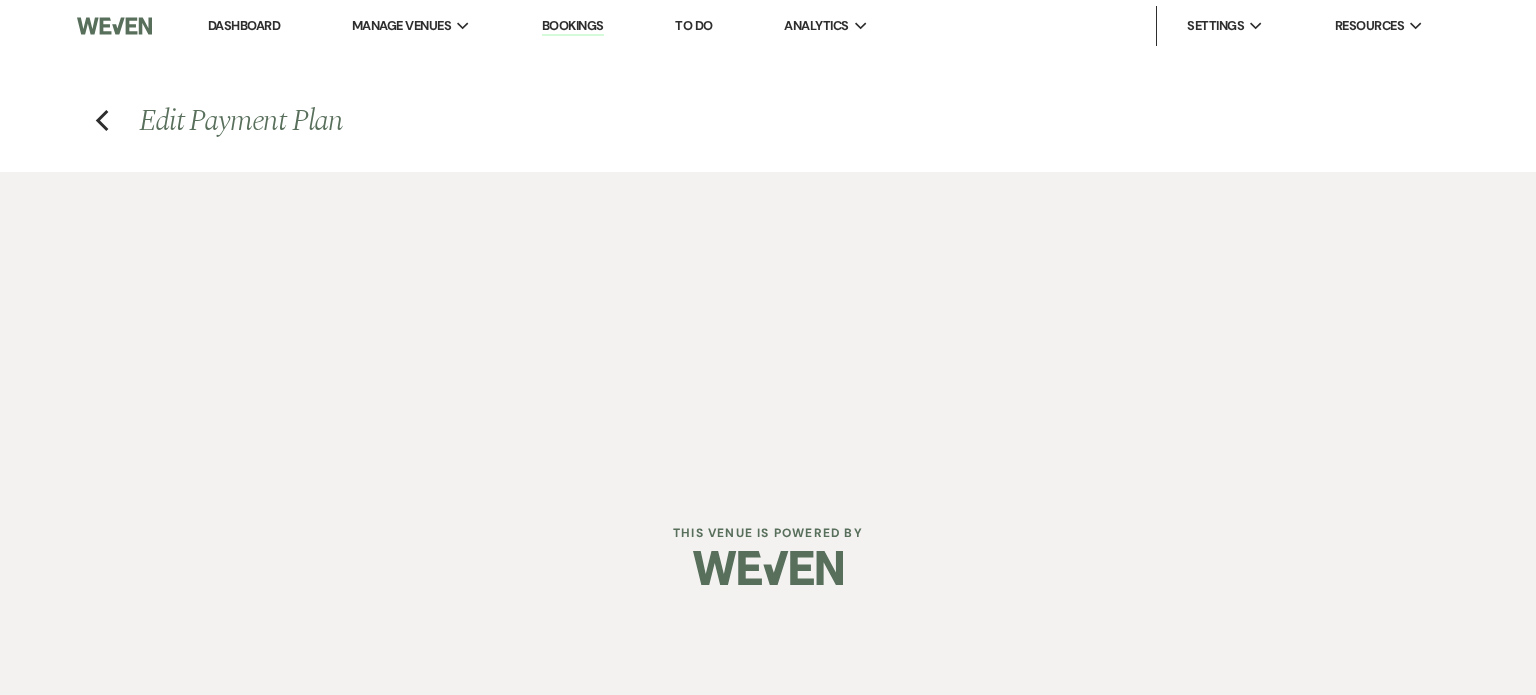 select on "26296" 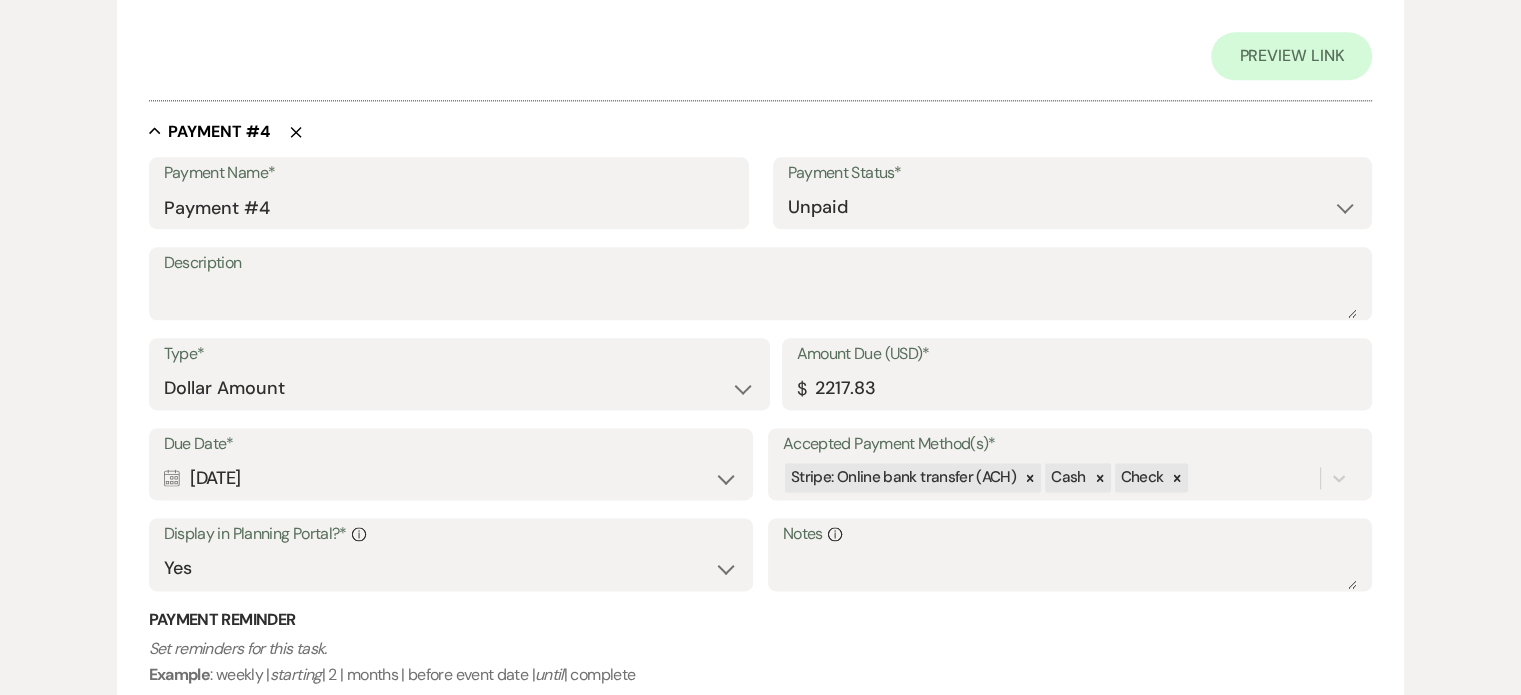 scroll, scrollTop: 2620, scrollLeft: 0, axis: vertical 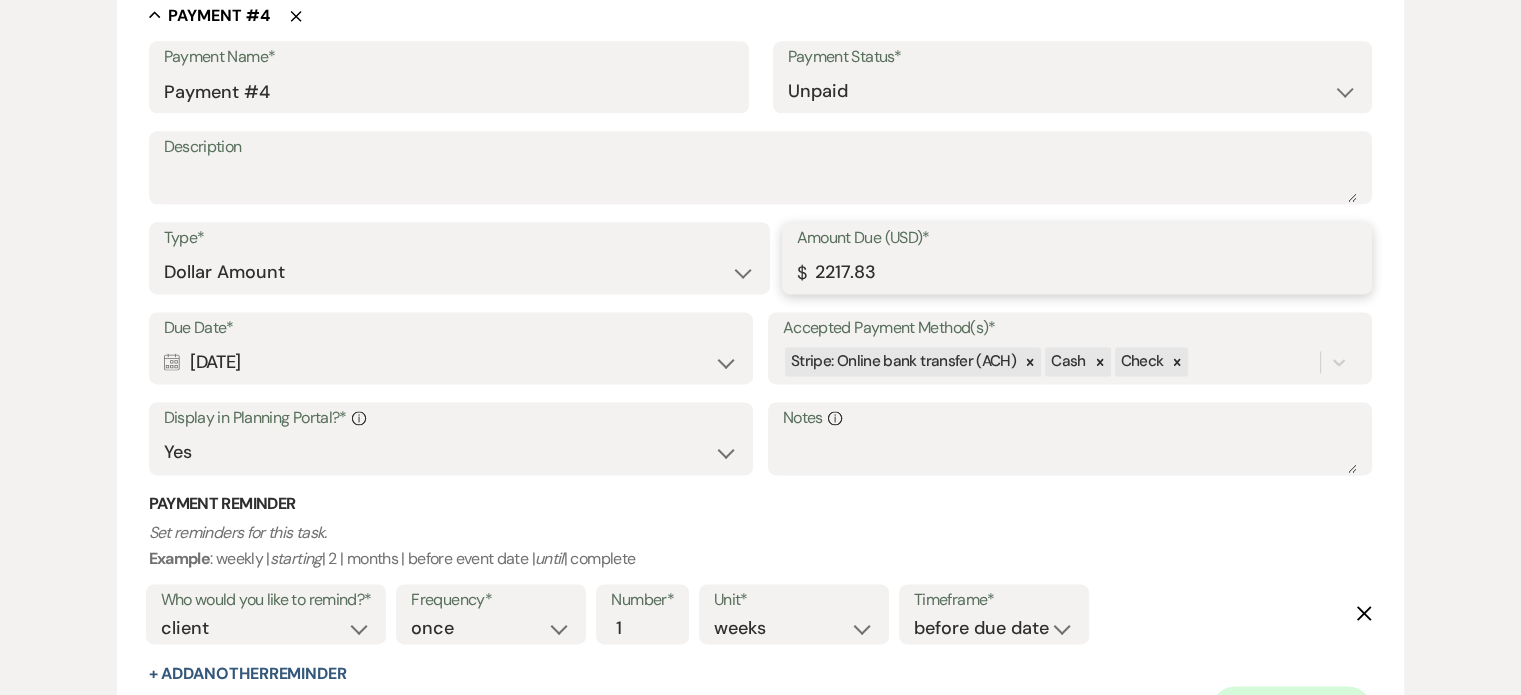 drag, startPoint x: 903, startPoint y: 275, endPoint x: 753, endPoint y: 277, distance: 150.01334 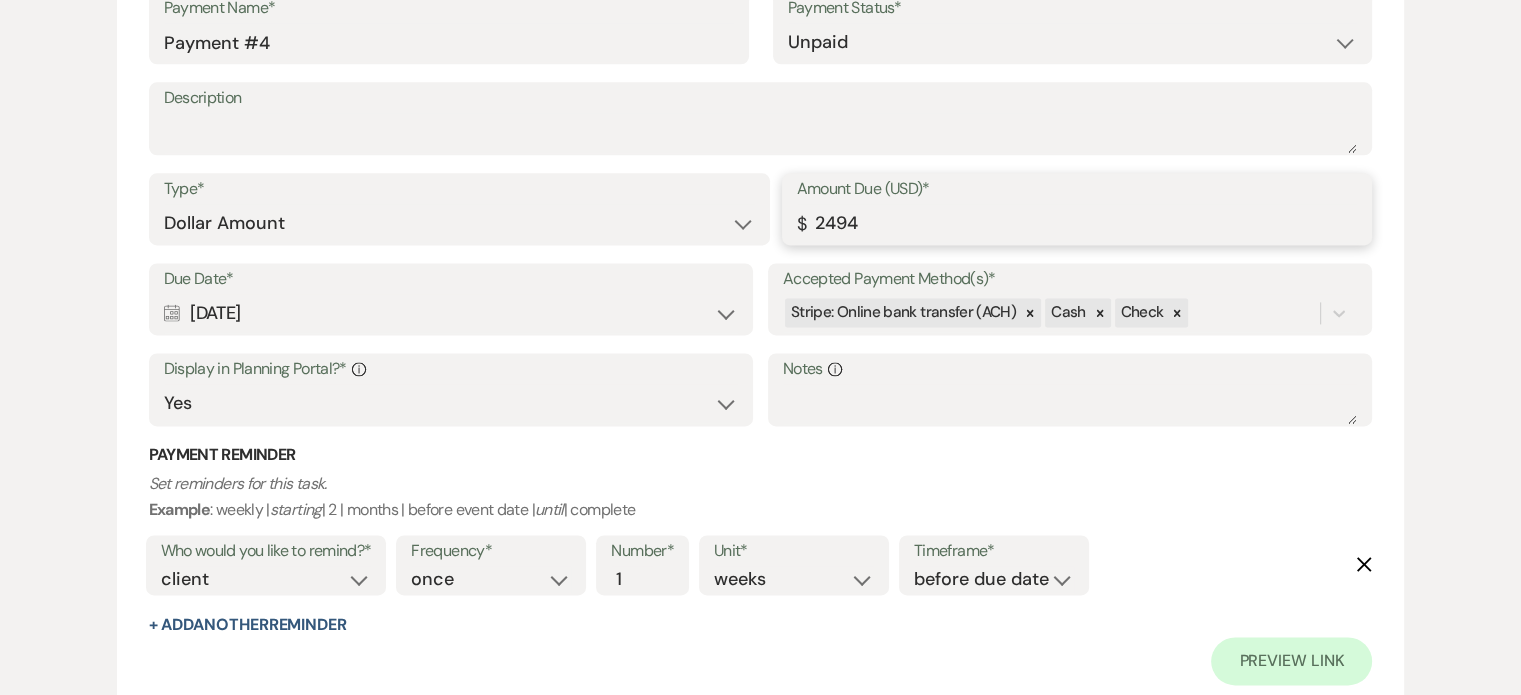 scroll, scrollTop: 2668, scrollLeft: 0, axis: vertical 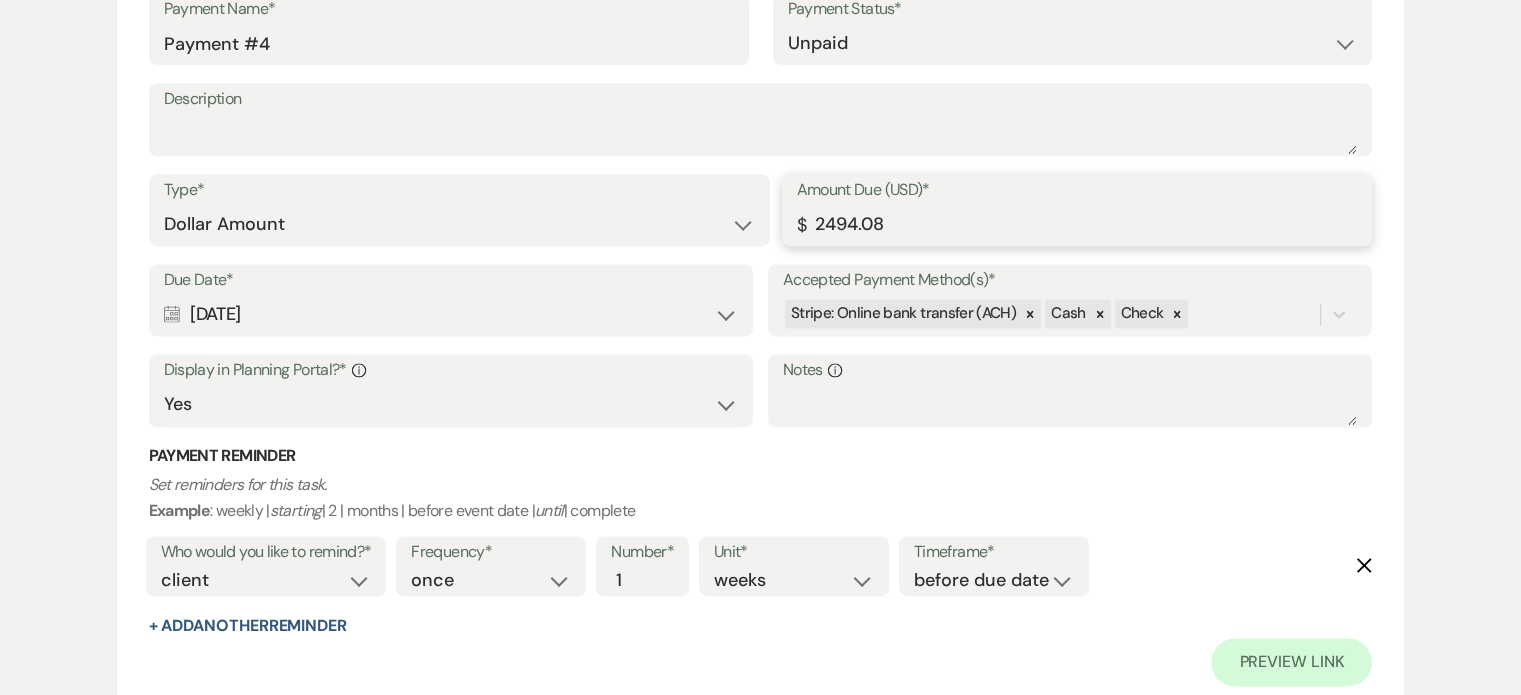 type on "2494.08" 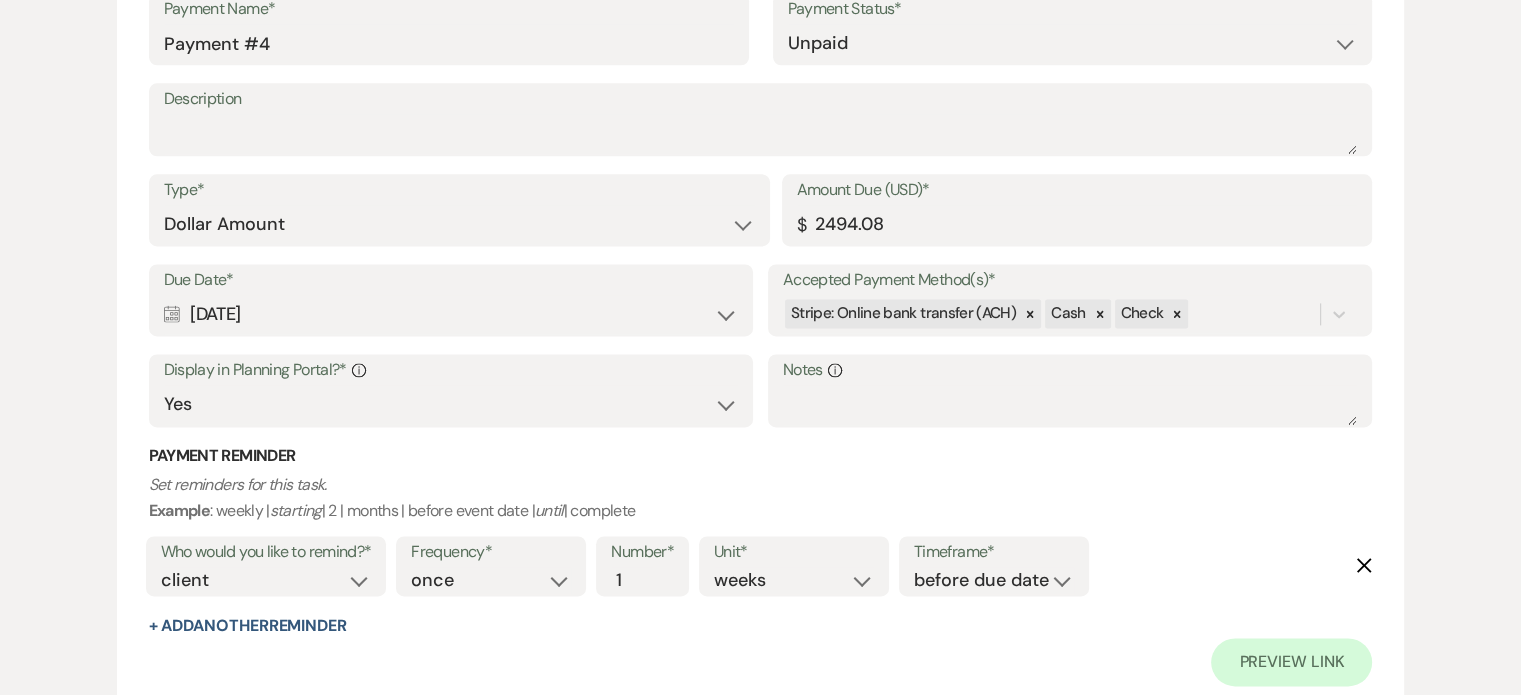 click on "Calendar" 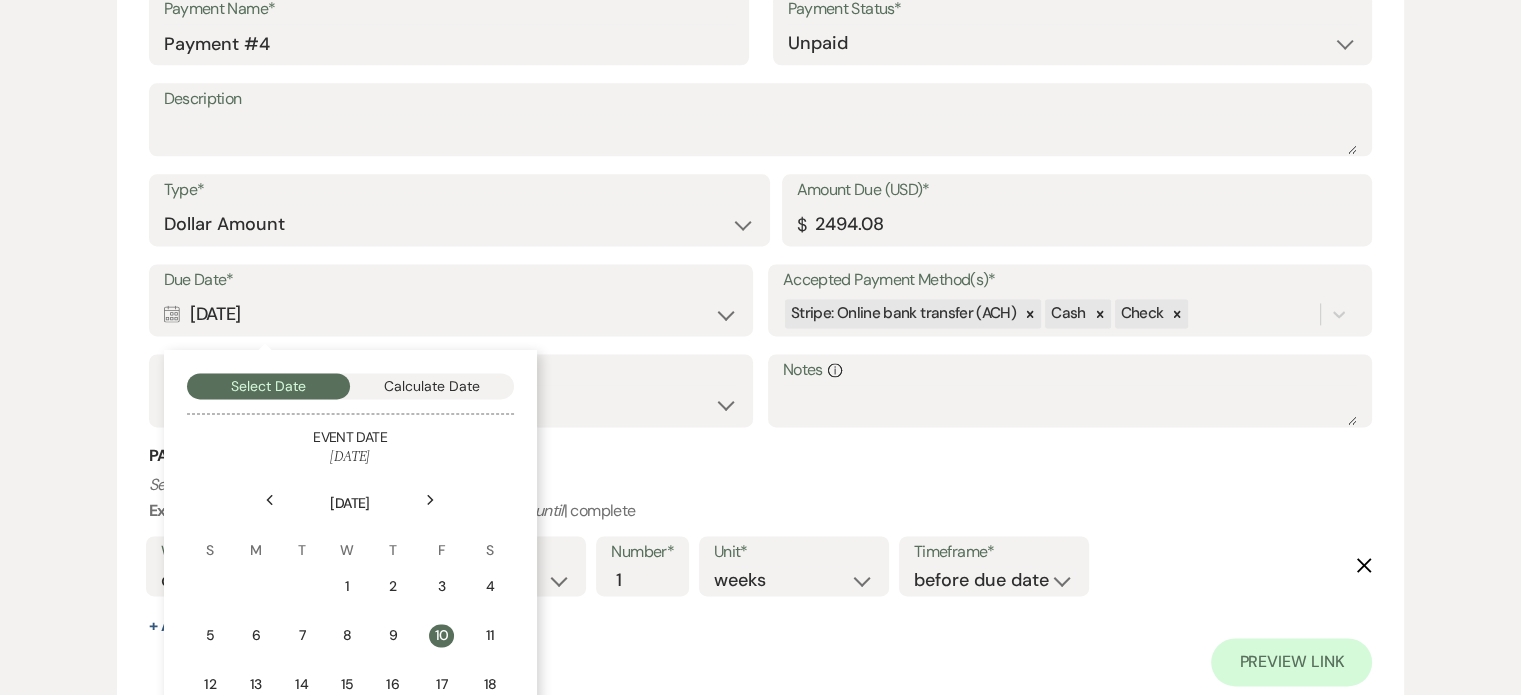 click on "Next" at bounding box center (431, 500) 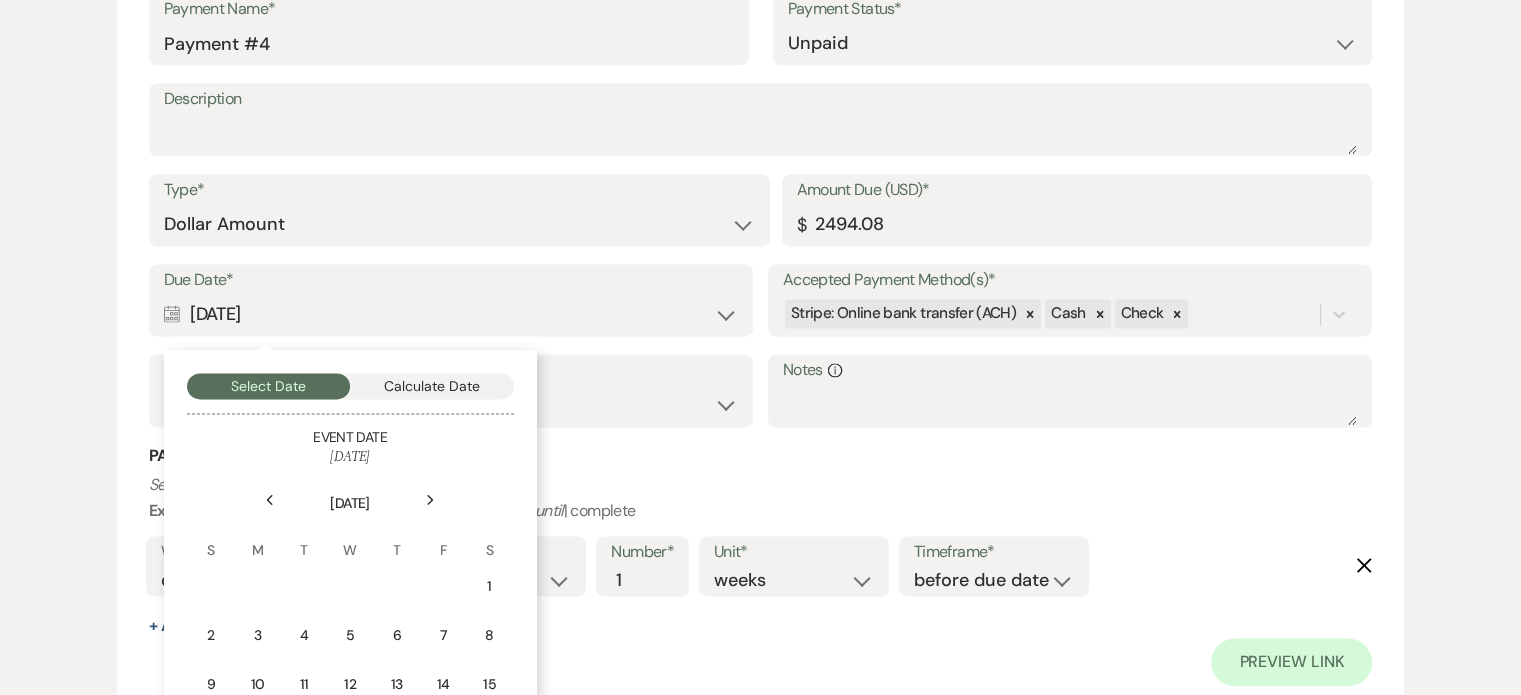 click on "Next" at bounding box center (431, 500) 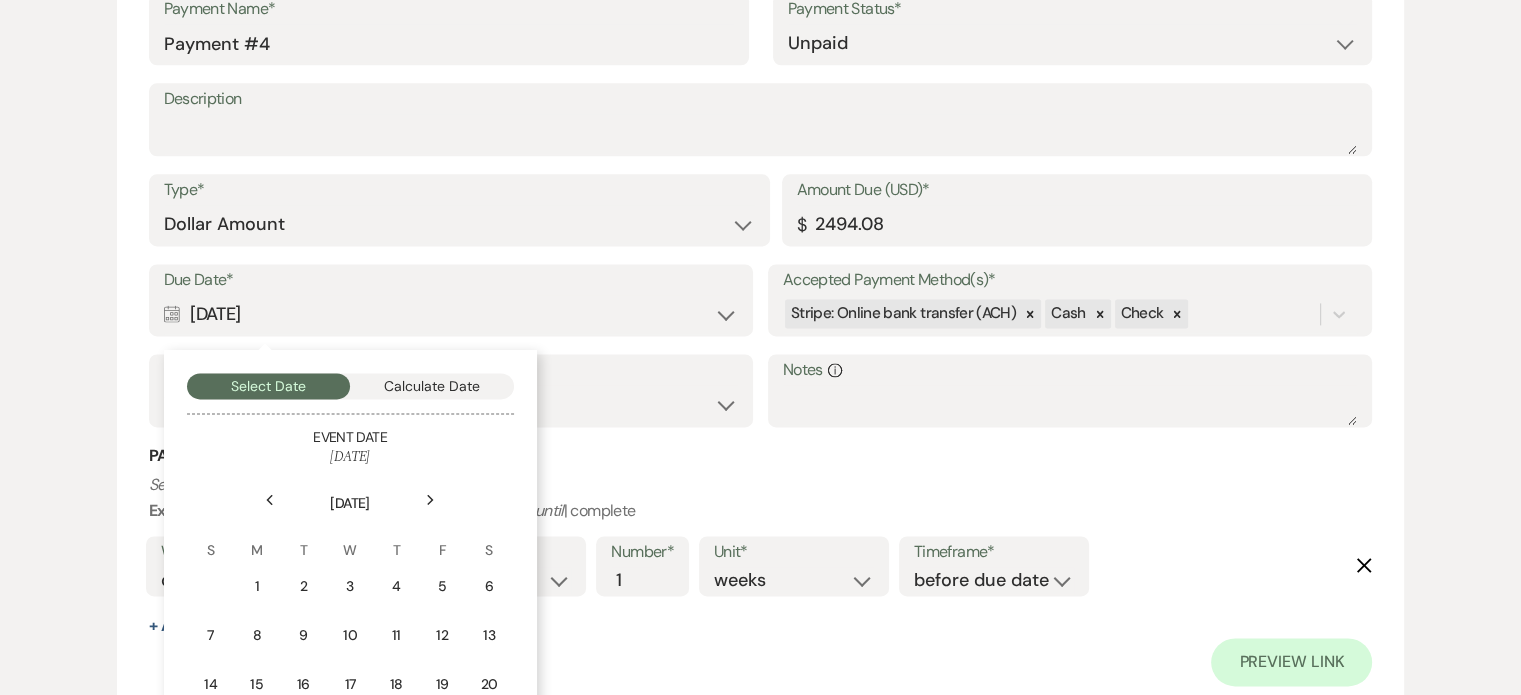 click on "Next" at bounding box center (431, 500) 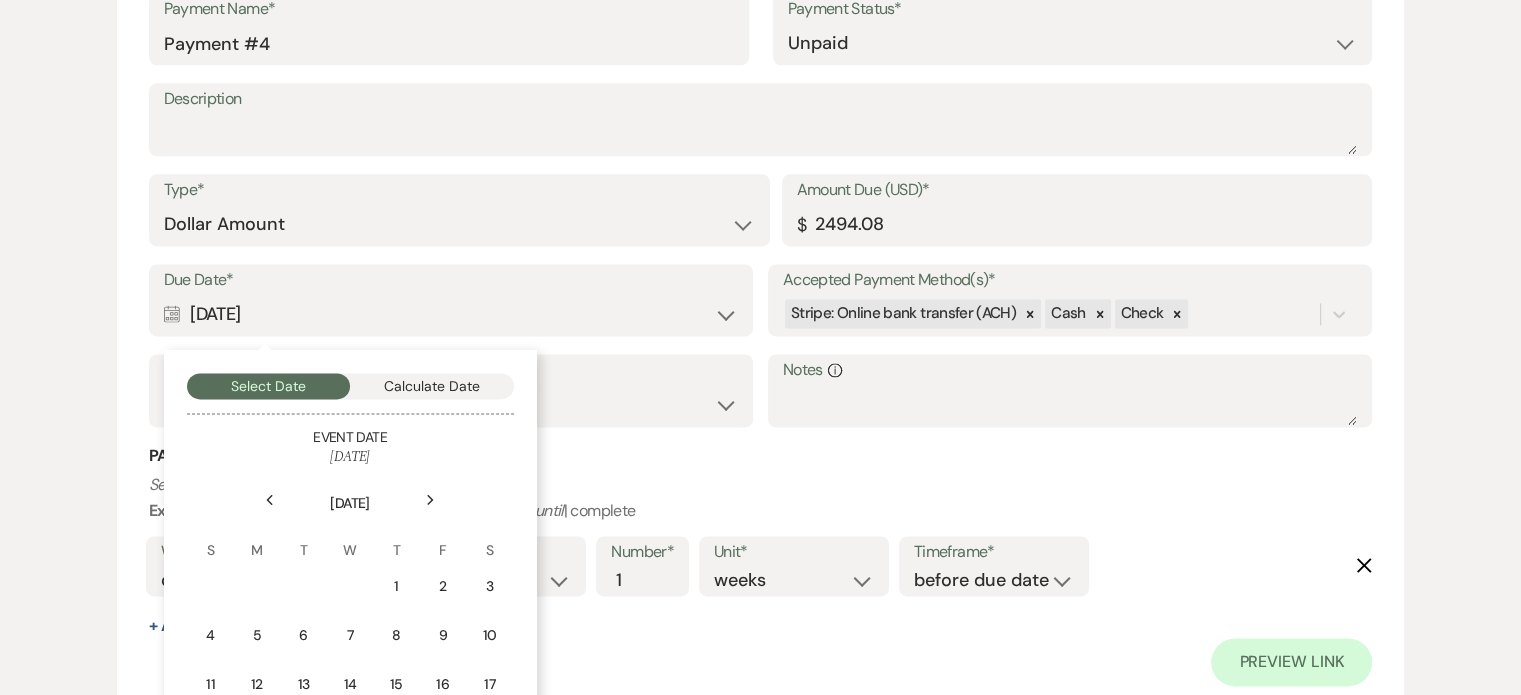 click on "Next" at bounding box center [431, 500] 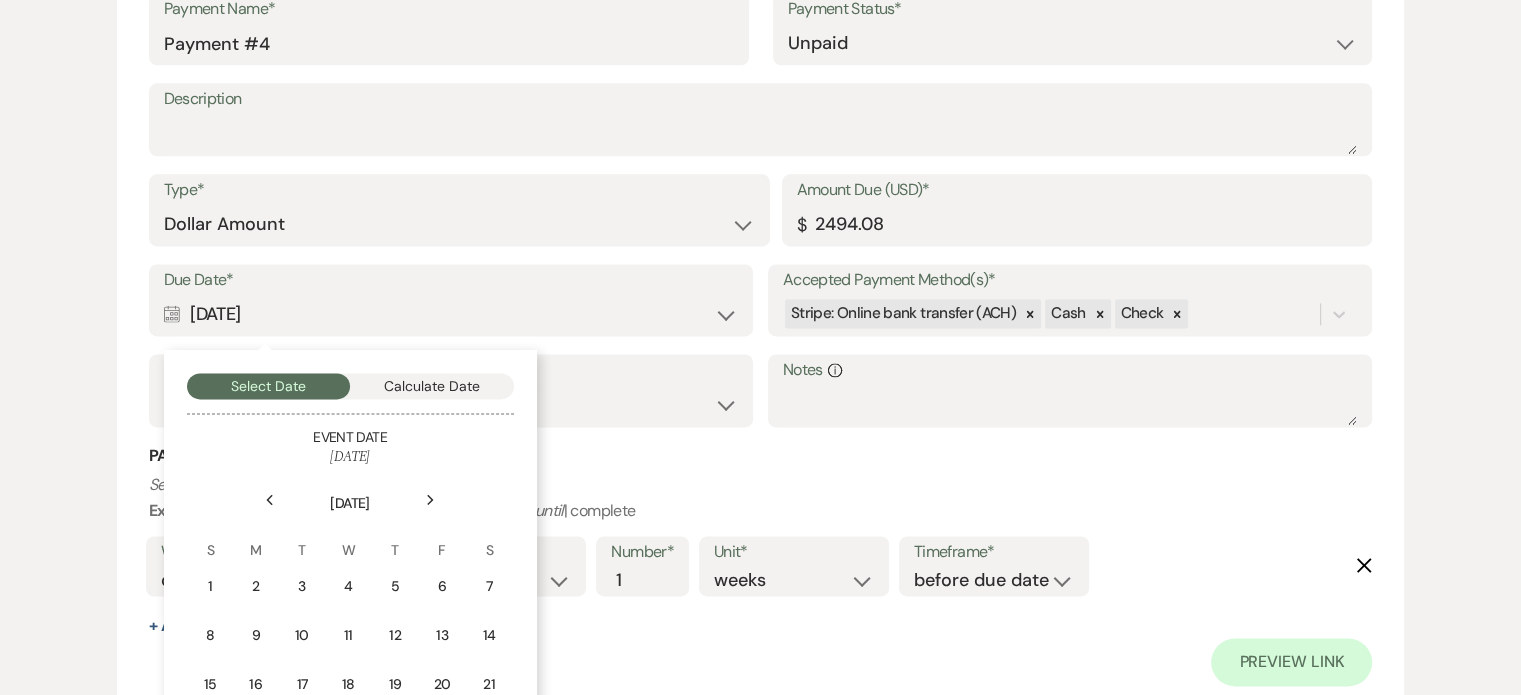 click on "Next" at bounding box center [431, 500] 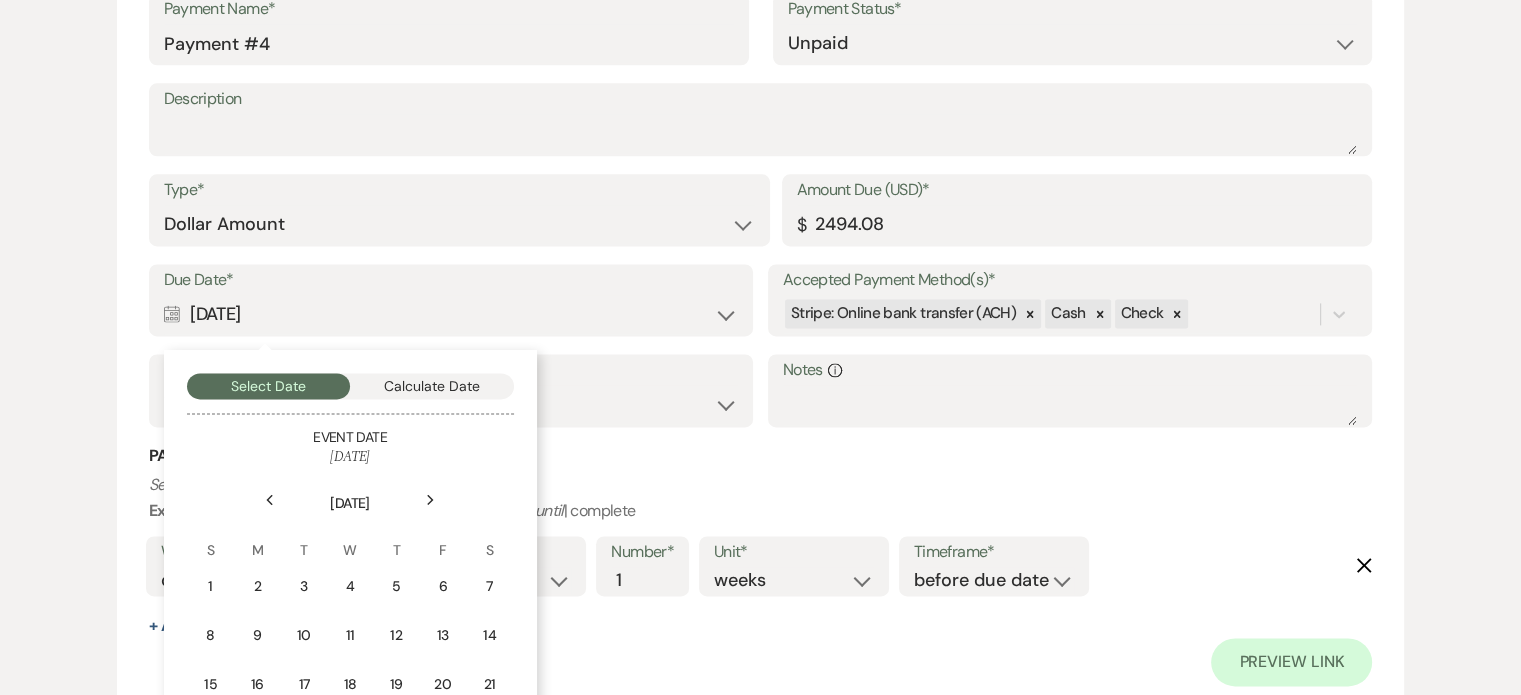 click on "Next" at bounding box center [431, 500] 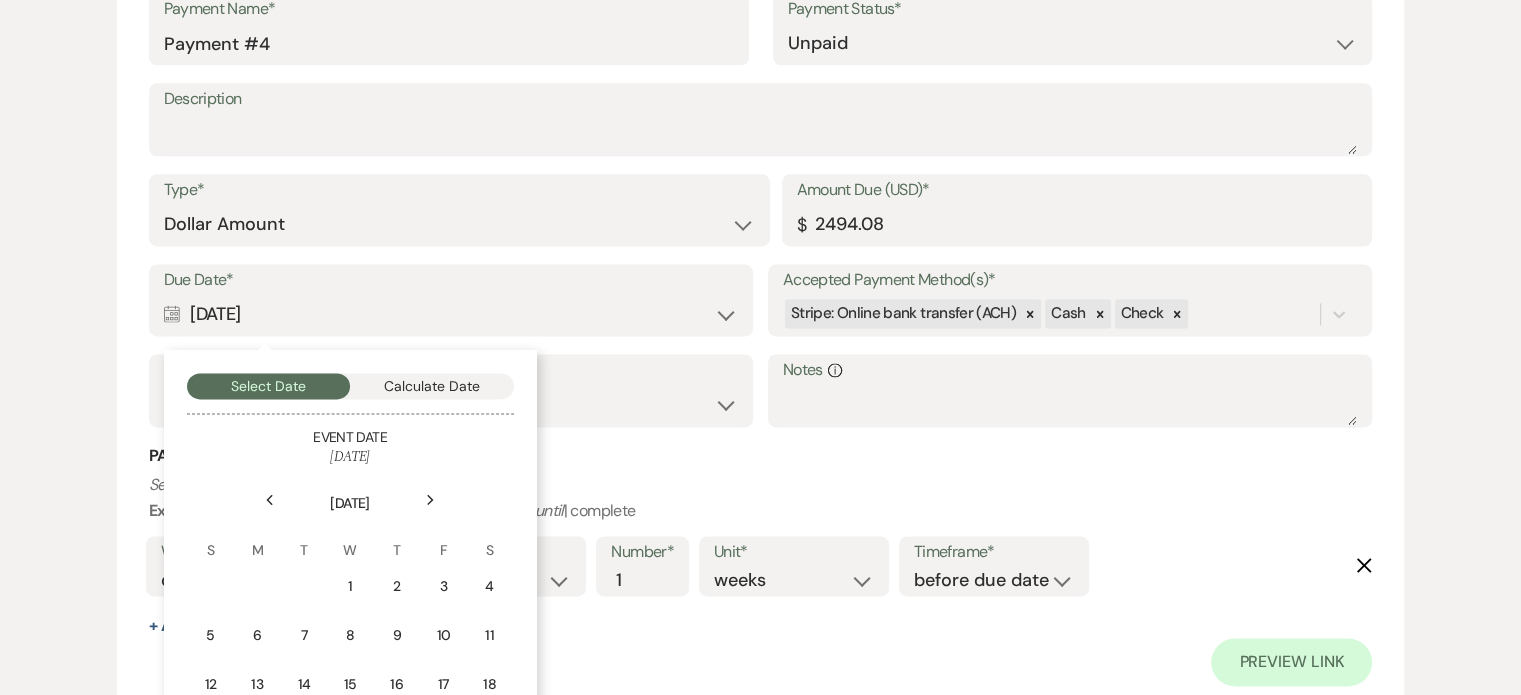 click on "Next" at bounding box center [431, 500] 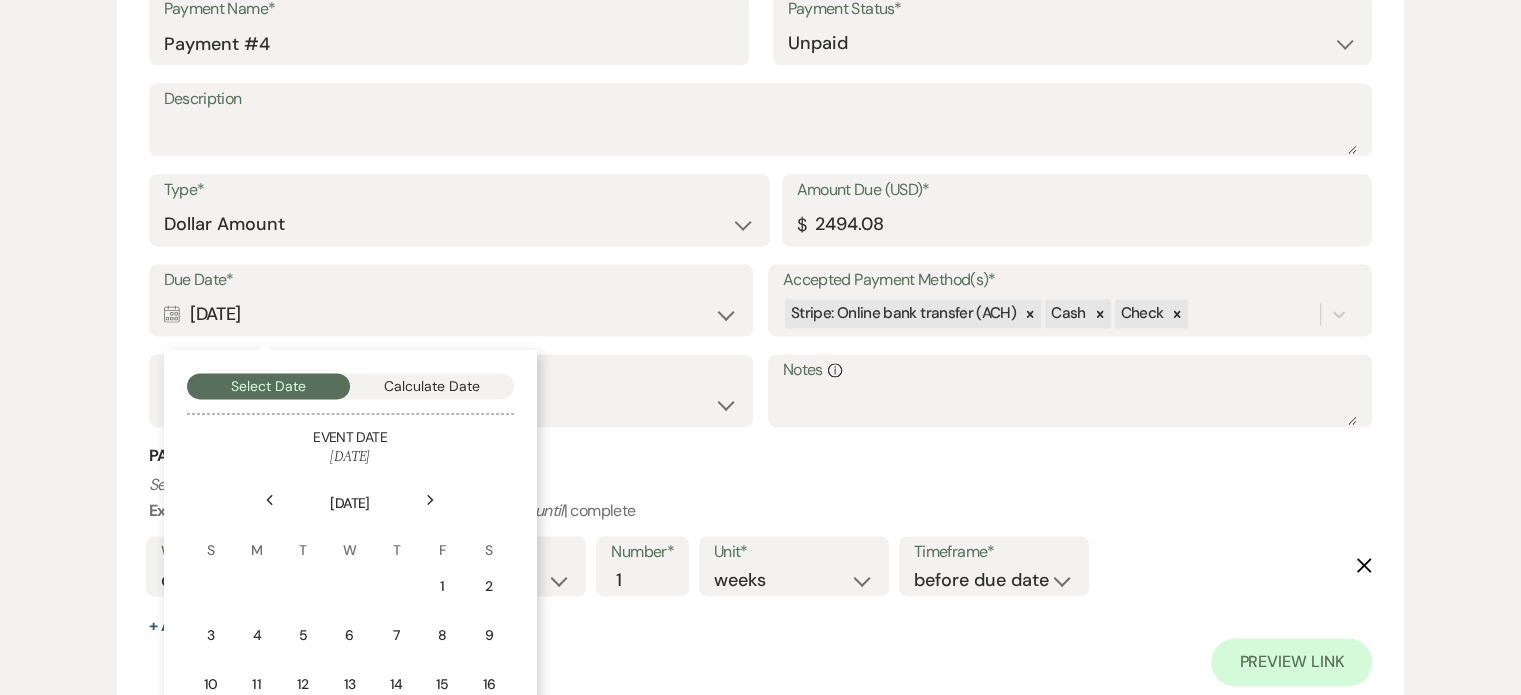 click on "Next" at bounding box center (431, 500) 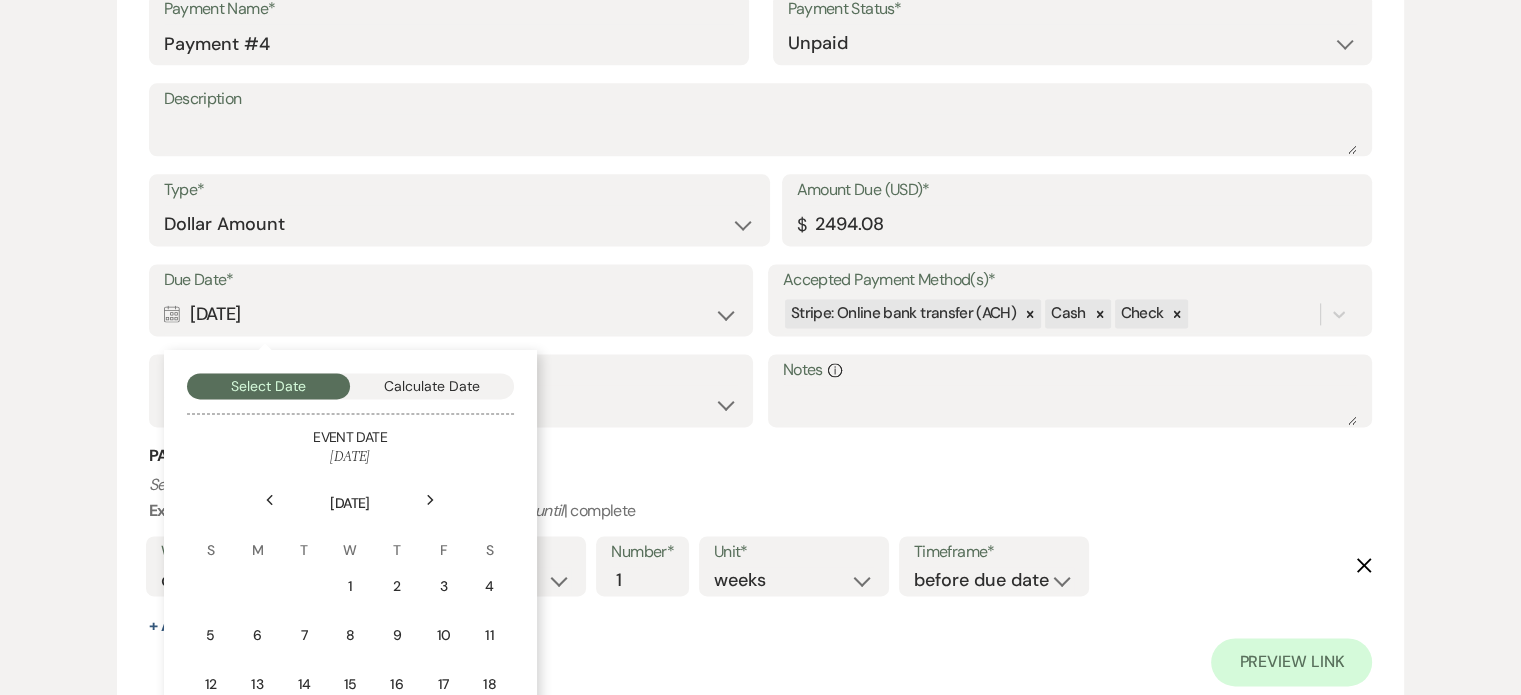 click on "Next" at bounding box center (431, 500) 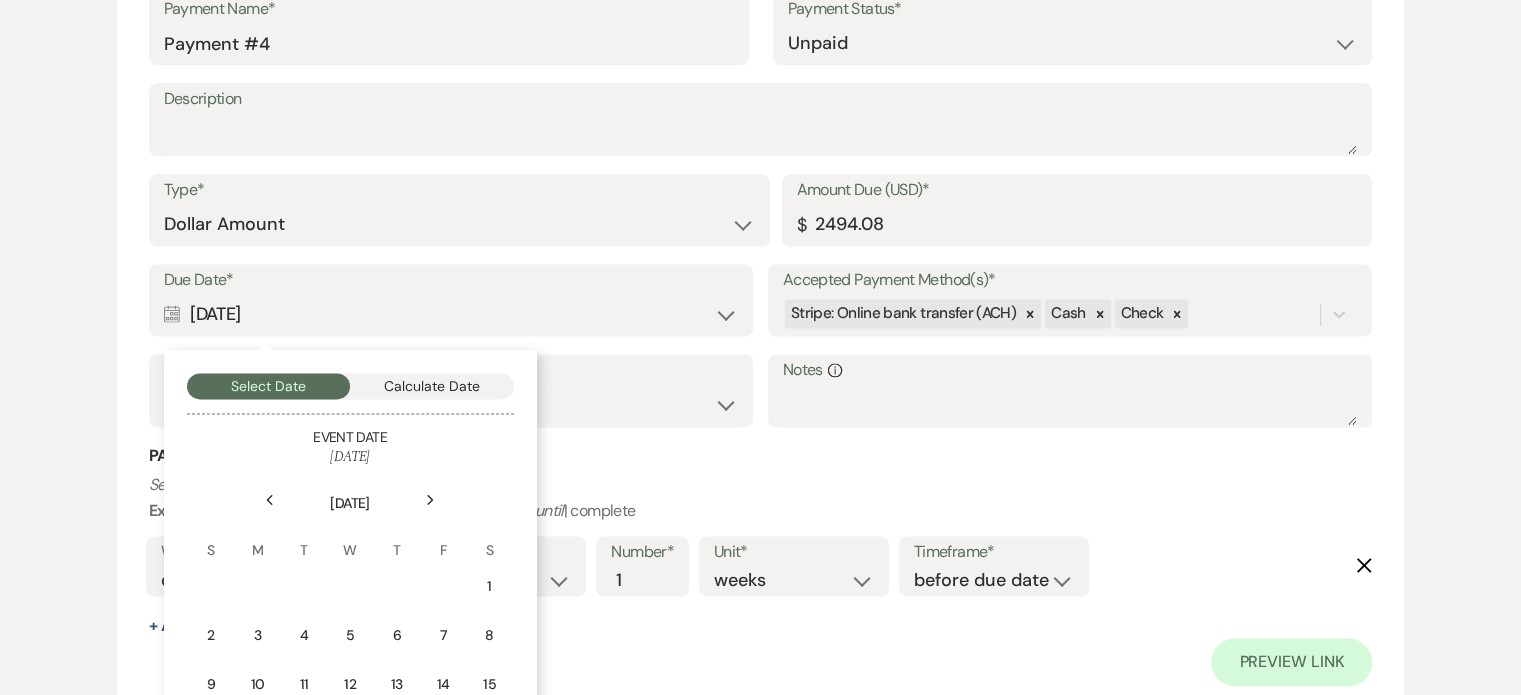 click on "Next" at bounding box center (431, 500) 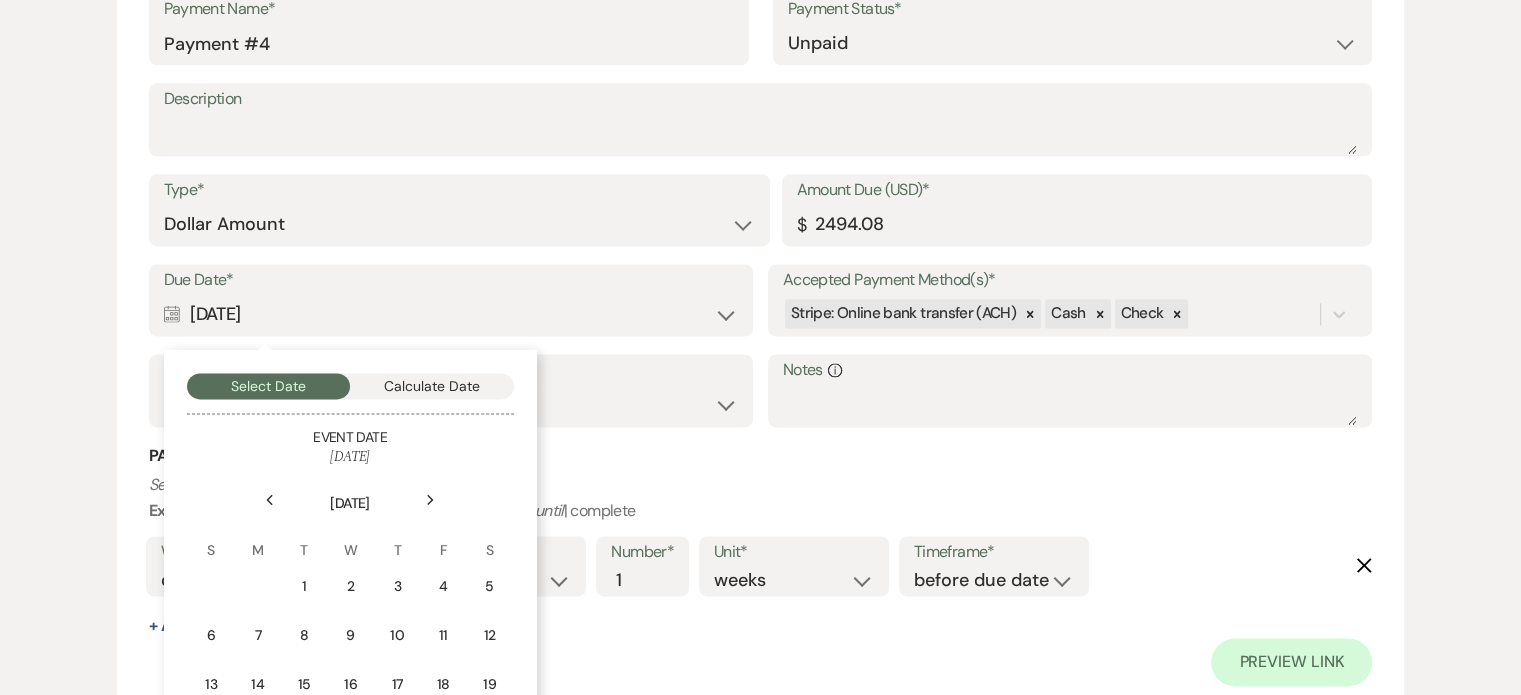 click on "Next" at bounding box center [431, 500] 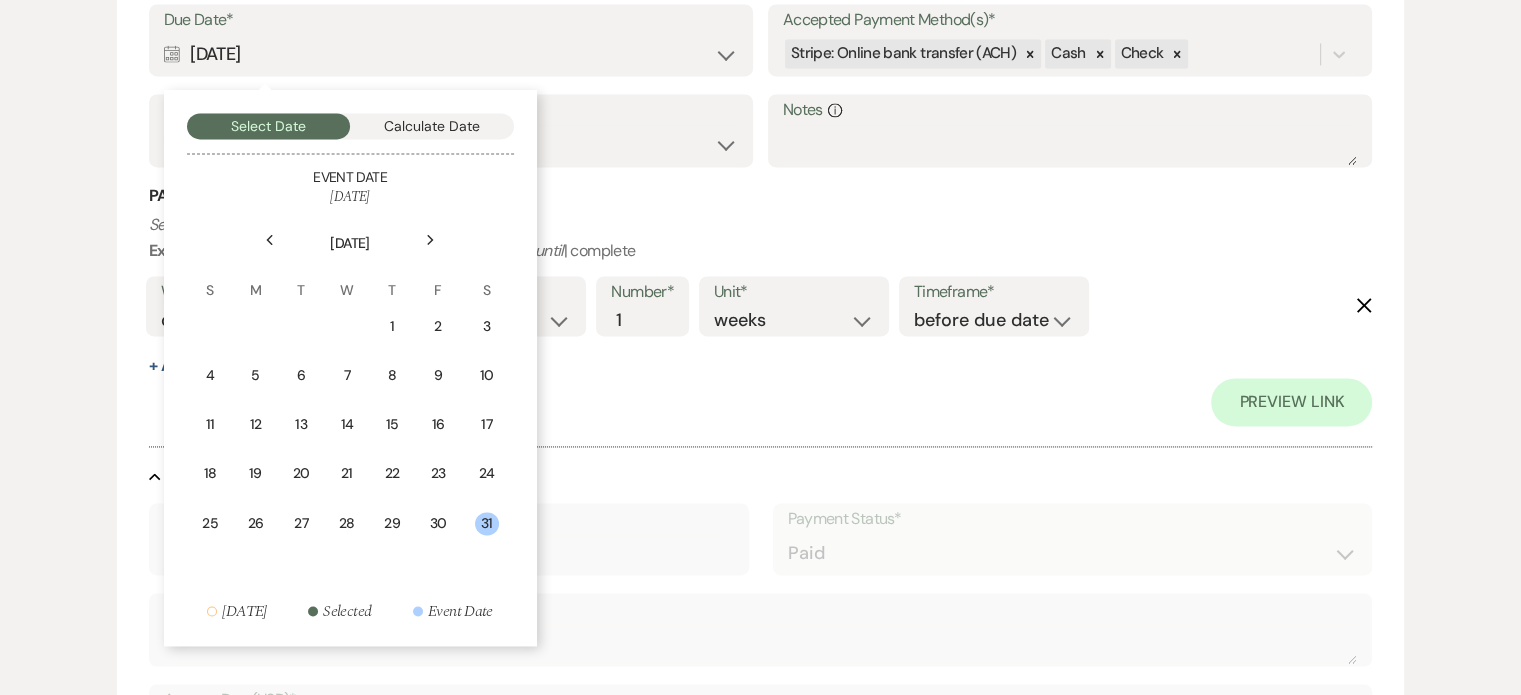 scroll, scrollTop: 2968, scrollLeft: 0, axis: vertical 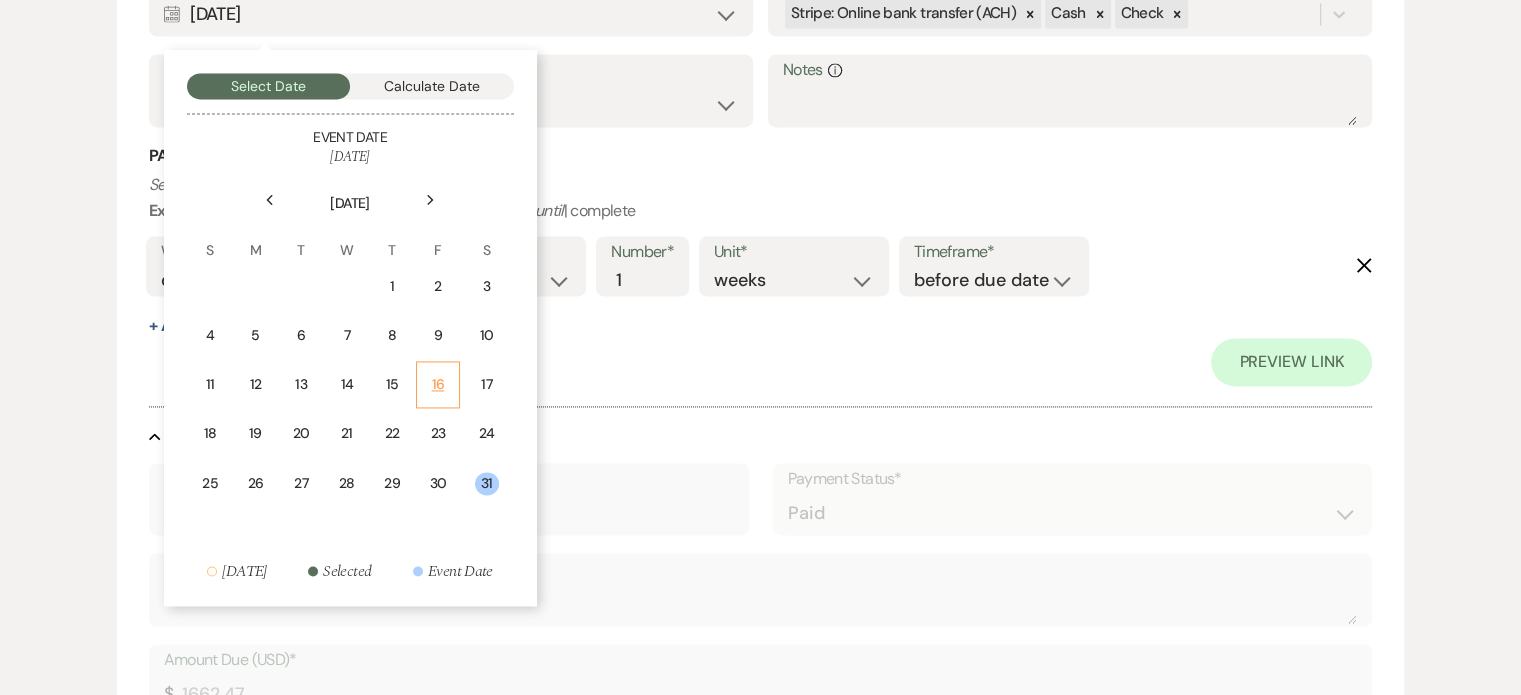 click on "16" at bounding box center (438, 384) 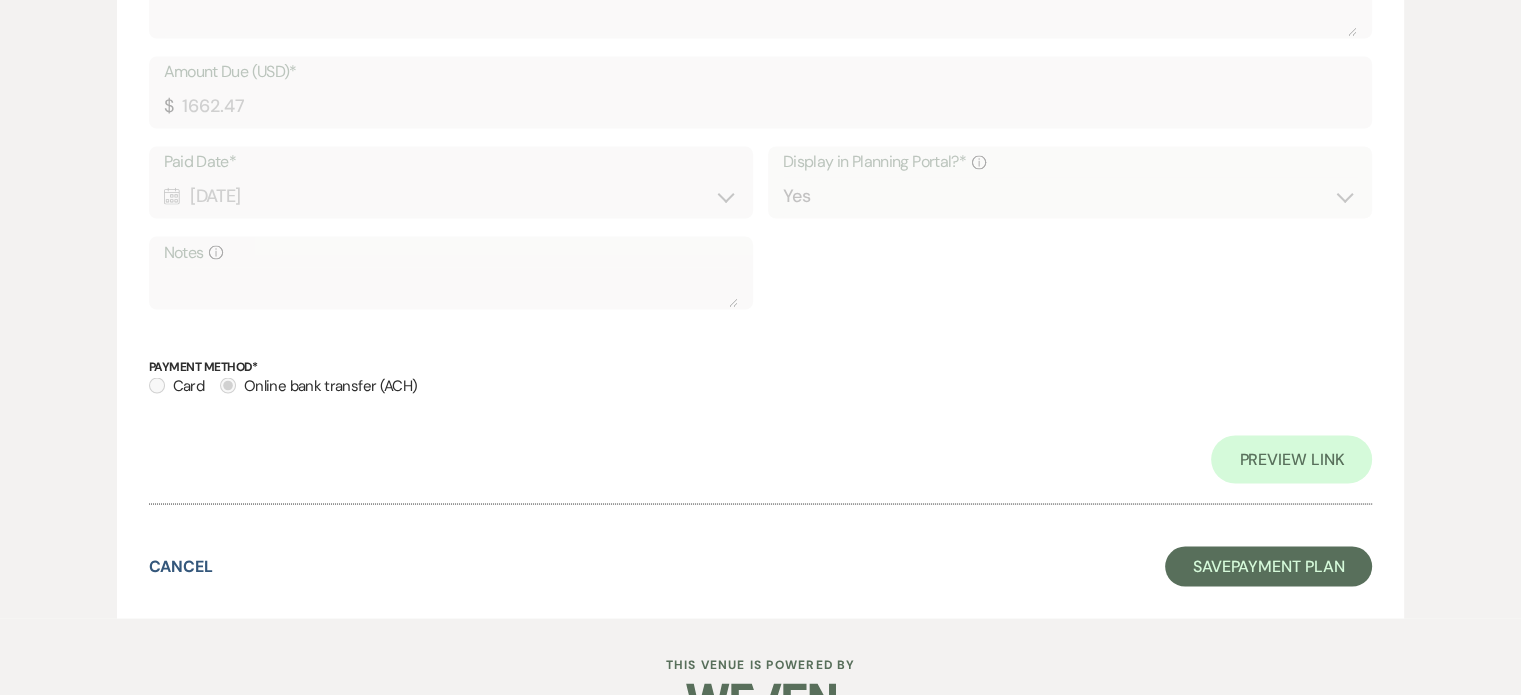 scroll, scrollTop: 3606, scrollLeft: 0, axis: vertical 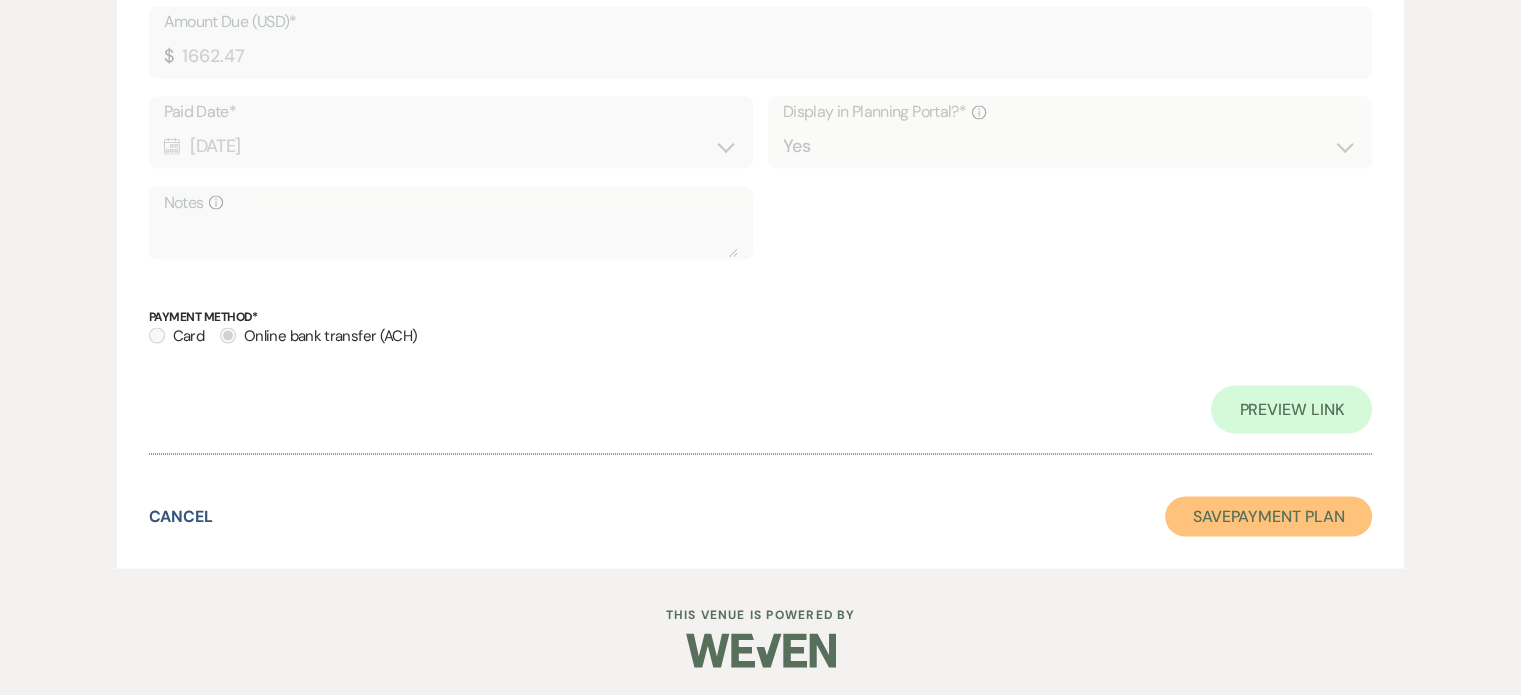 click on "Save  Payment Plan" at bounding box center [1269, 516] 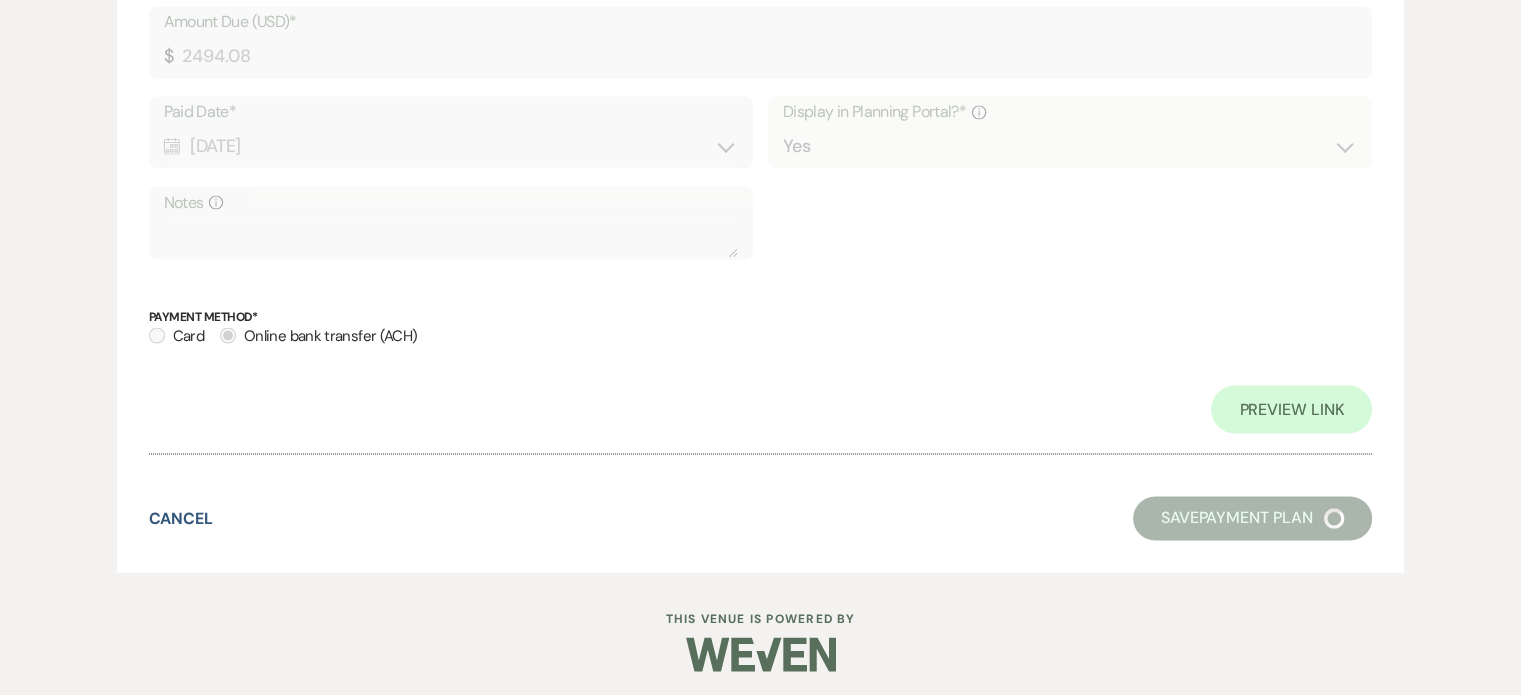 scroll, scrollTop: 0, scrollLeft: 0, axis: both 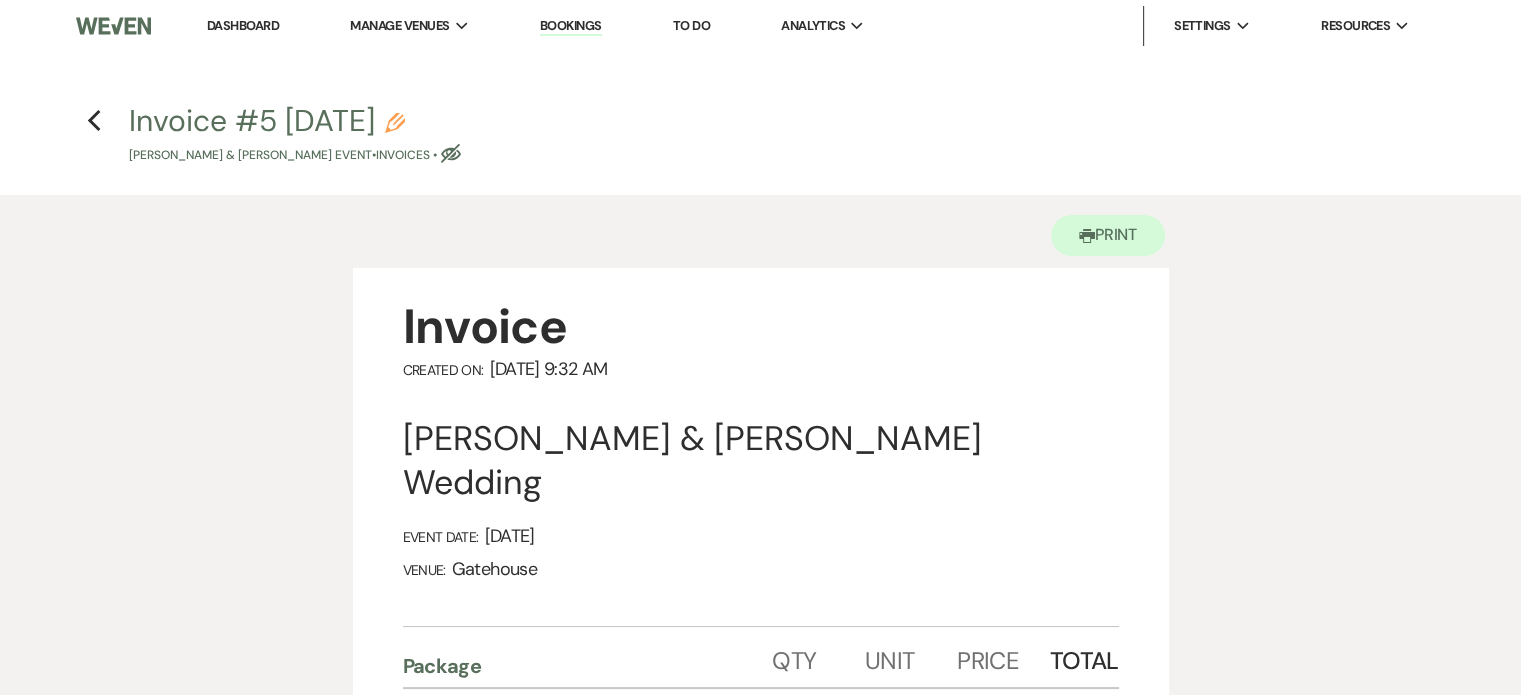click on "Eye Blocked" 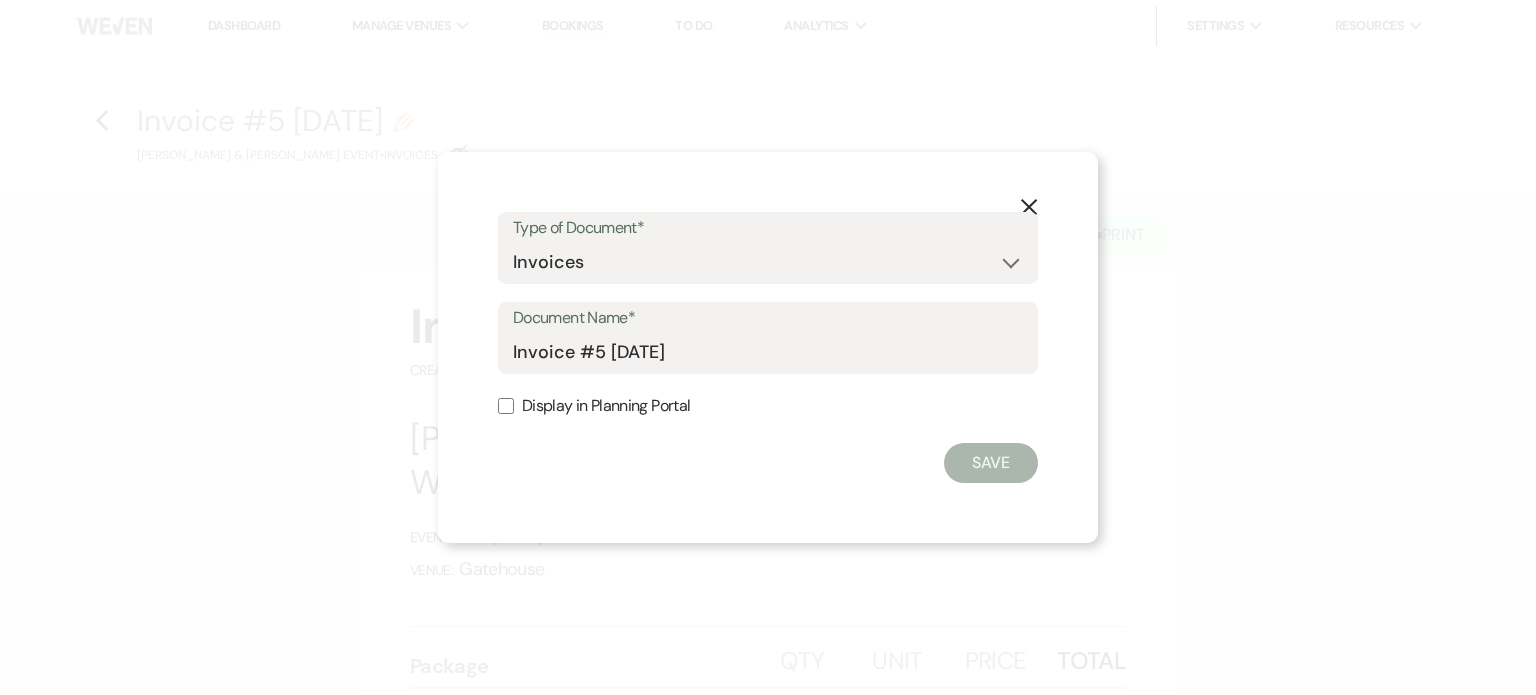 click on "Display in Planning Portal" at bounding box center [768, 406] 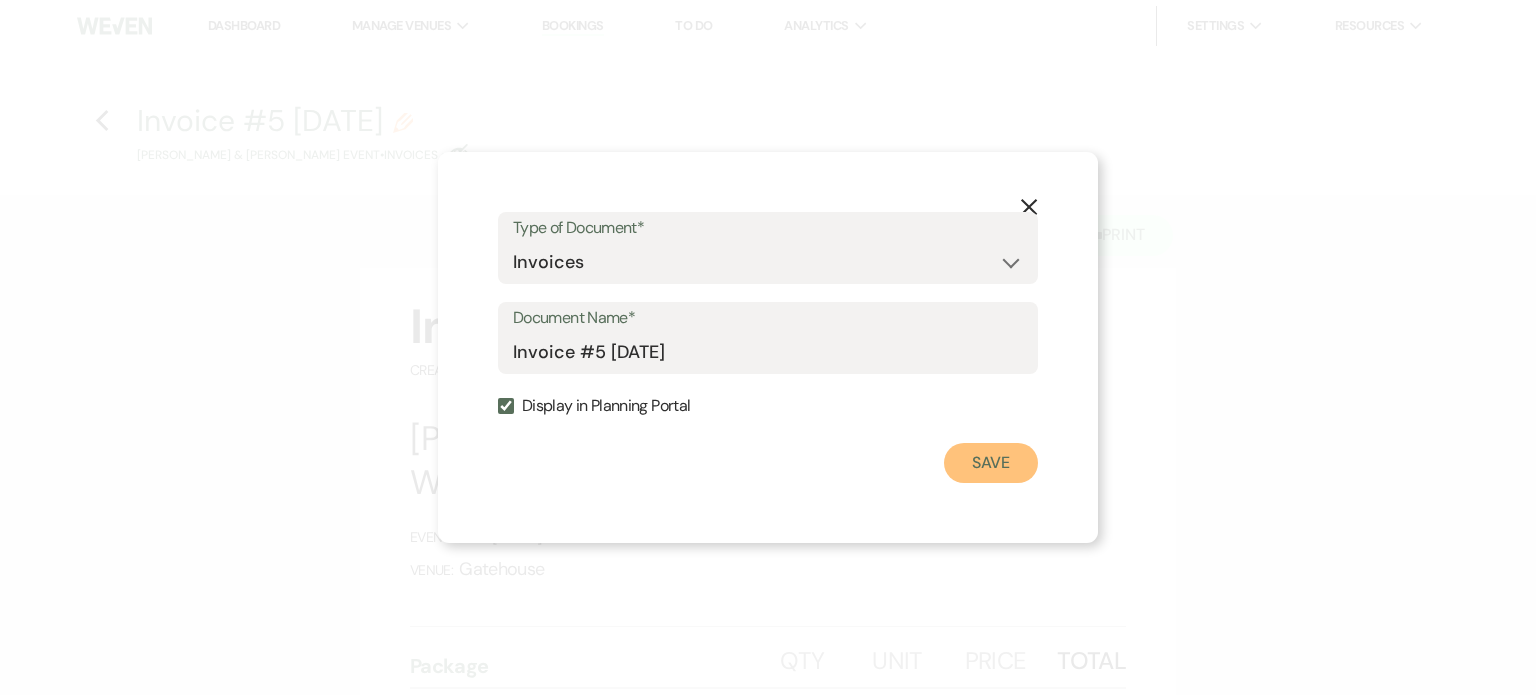 click on "Save" at bounding box center (991, 463) 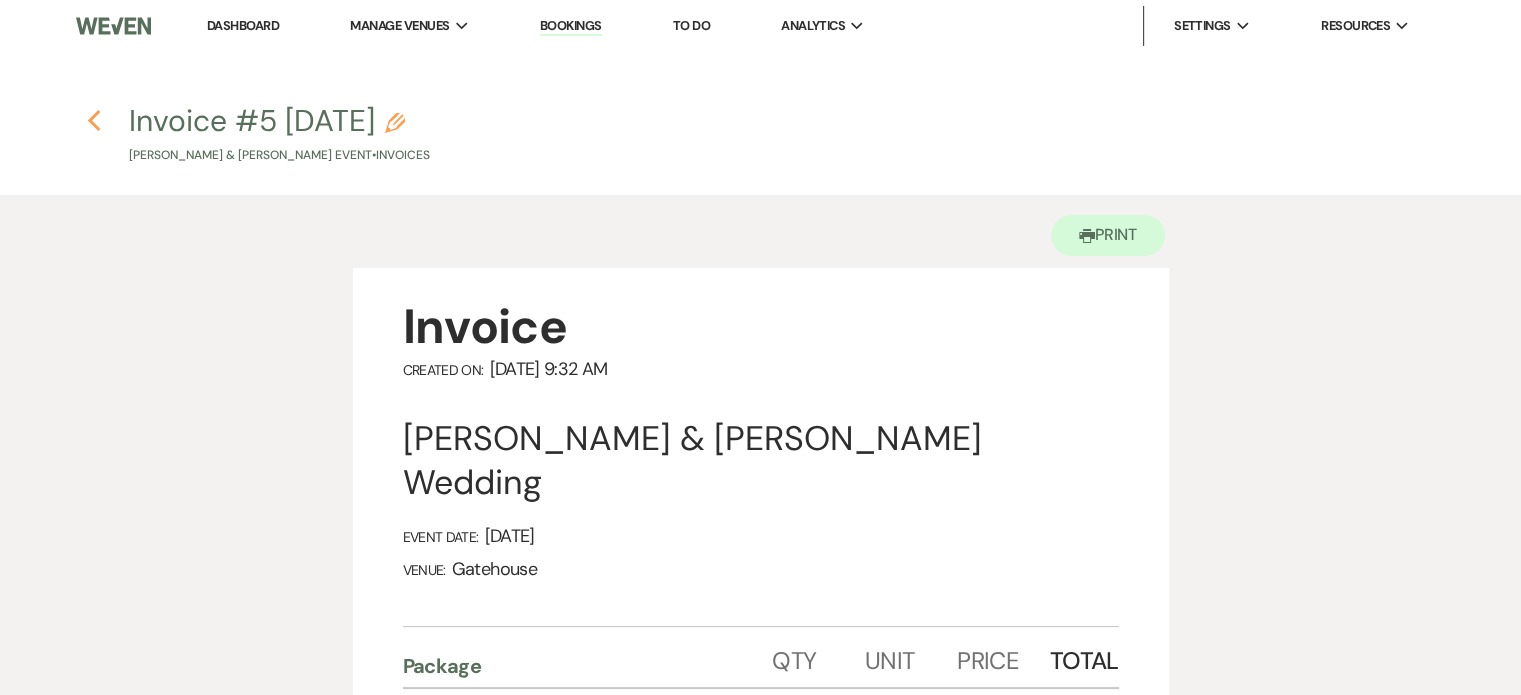 click 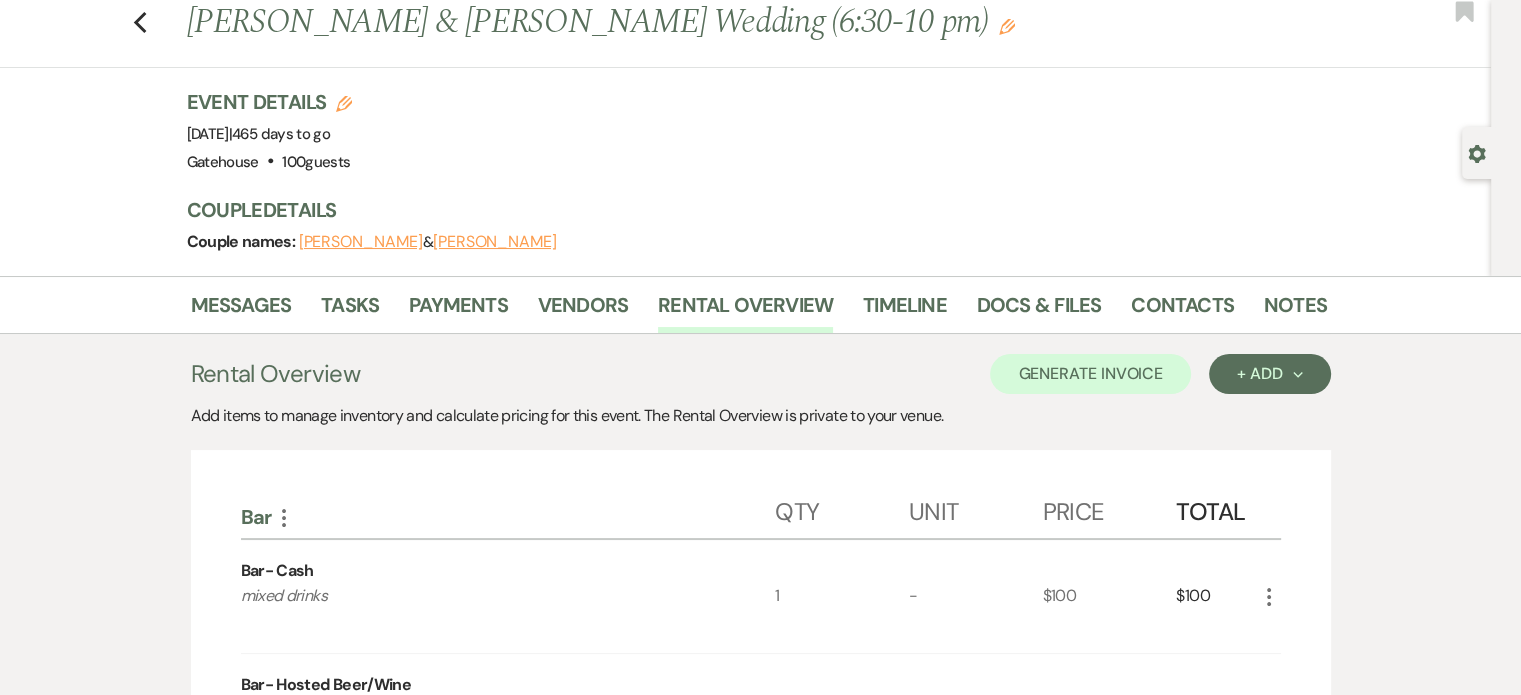 scroll, scrollTop: 0, scrollLeft: 0, axis: both 